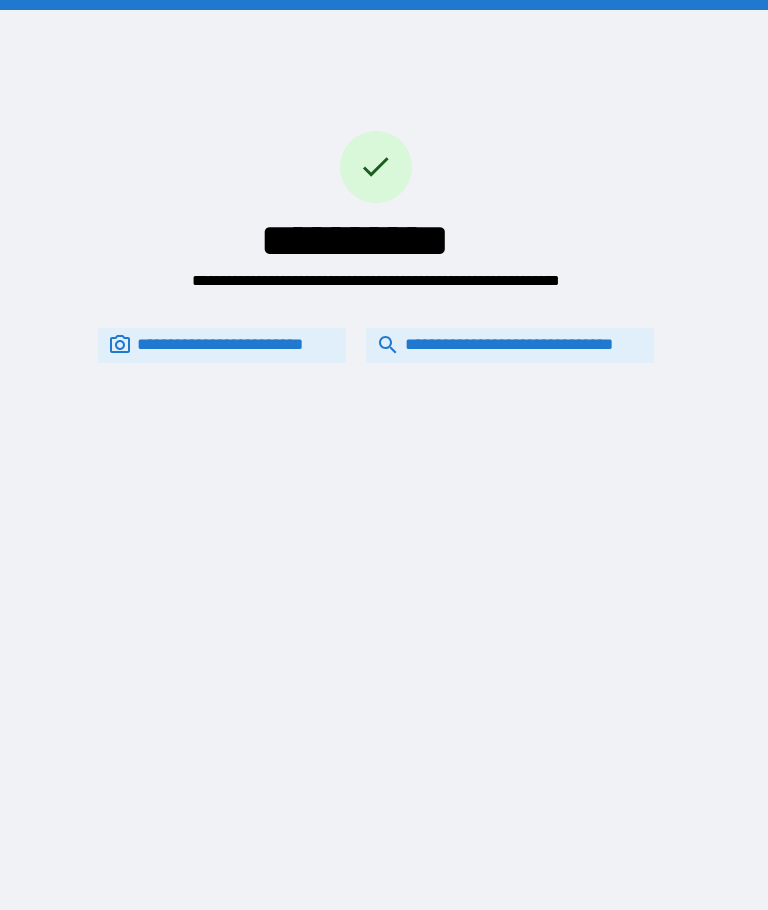 scroll, scrollTop: 0, scrollLeft: 0, axis: both 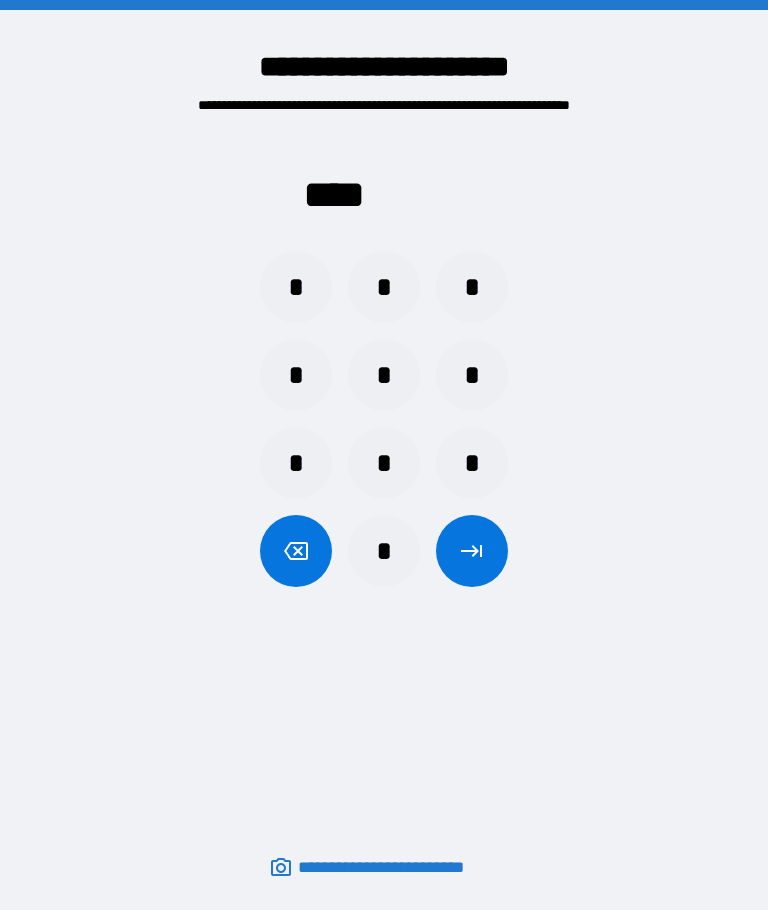 click on "*" at bounding box center [296, 375] 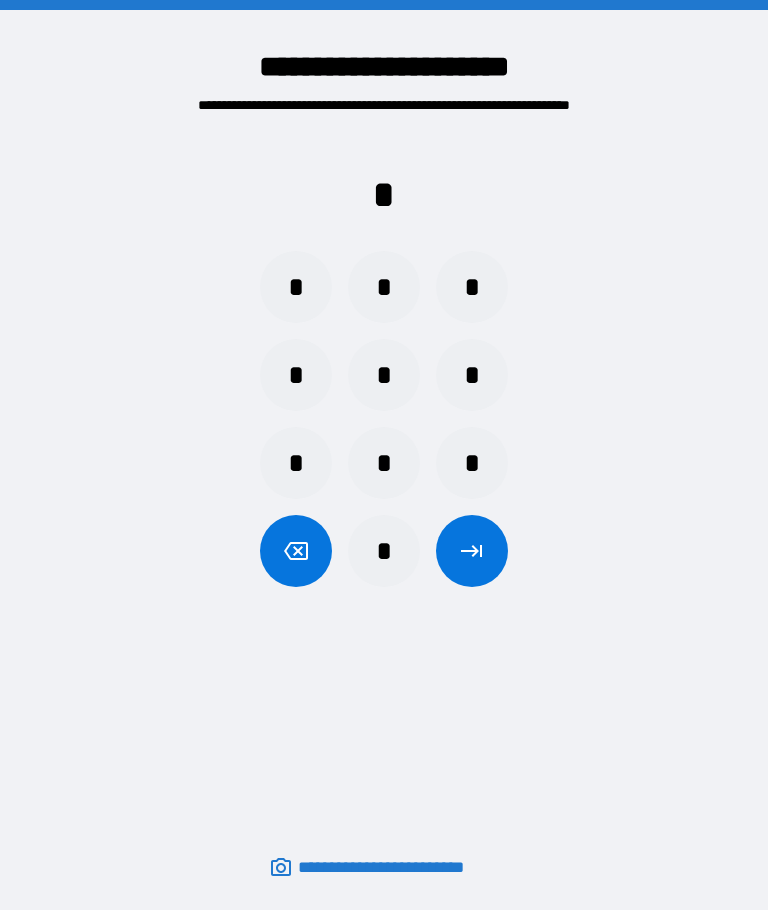 click on "*" at bounding box center (384, 375) 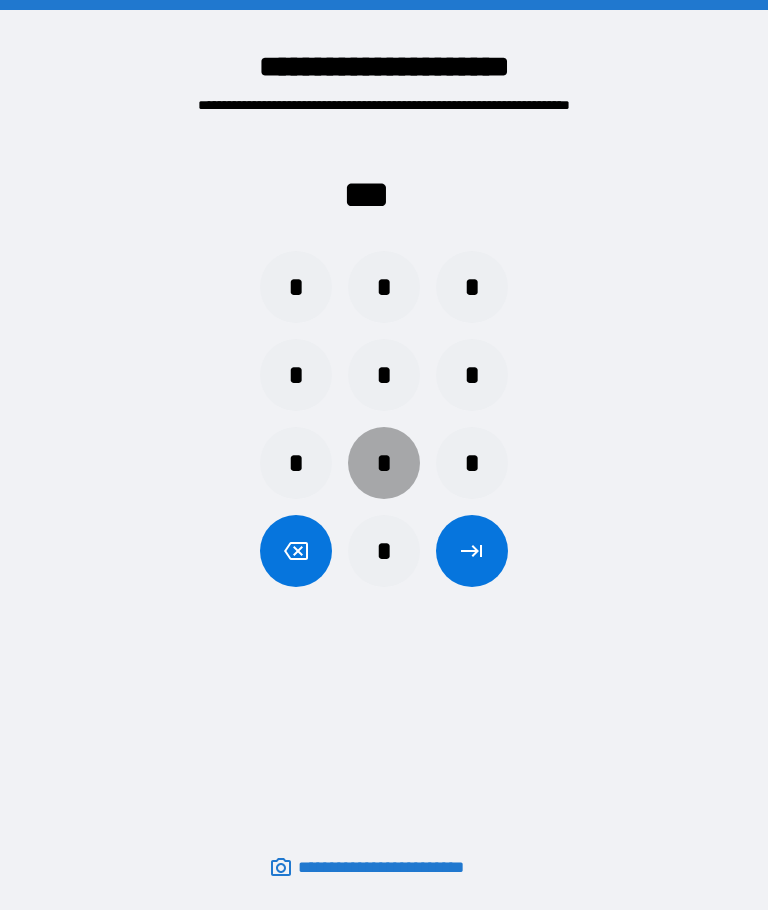 click on "*" at bounding box center [384, 463] 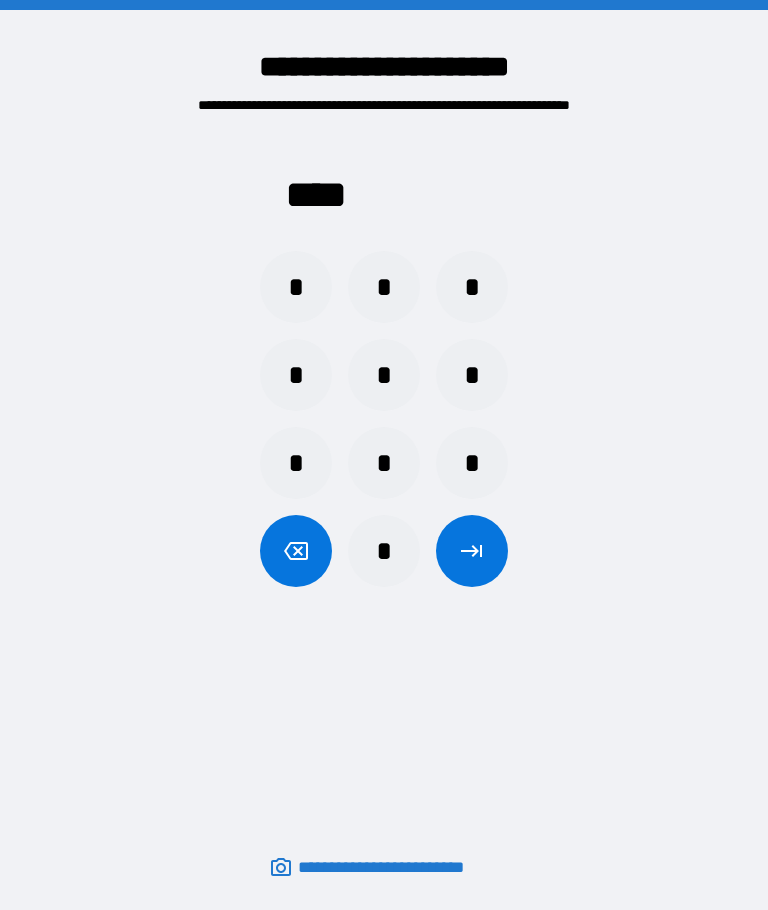 click 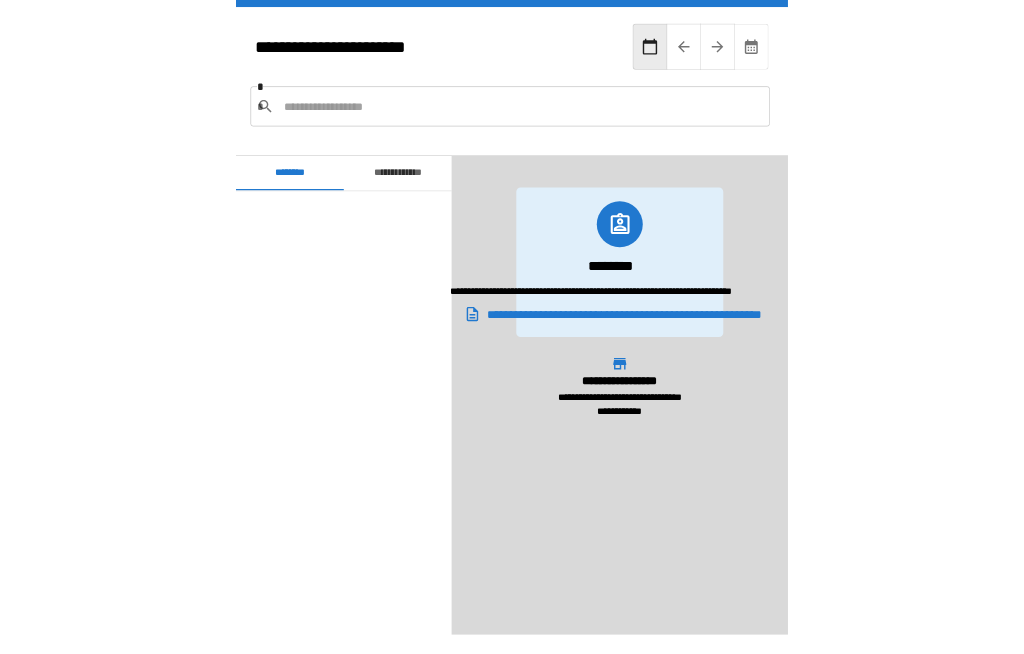 scroll, scrollTop: 68, scrollLeft: 0, axis: vertical 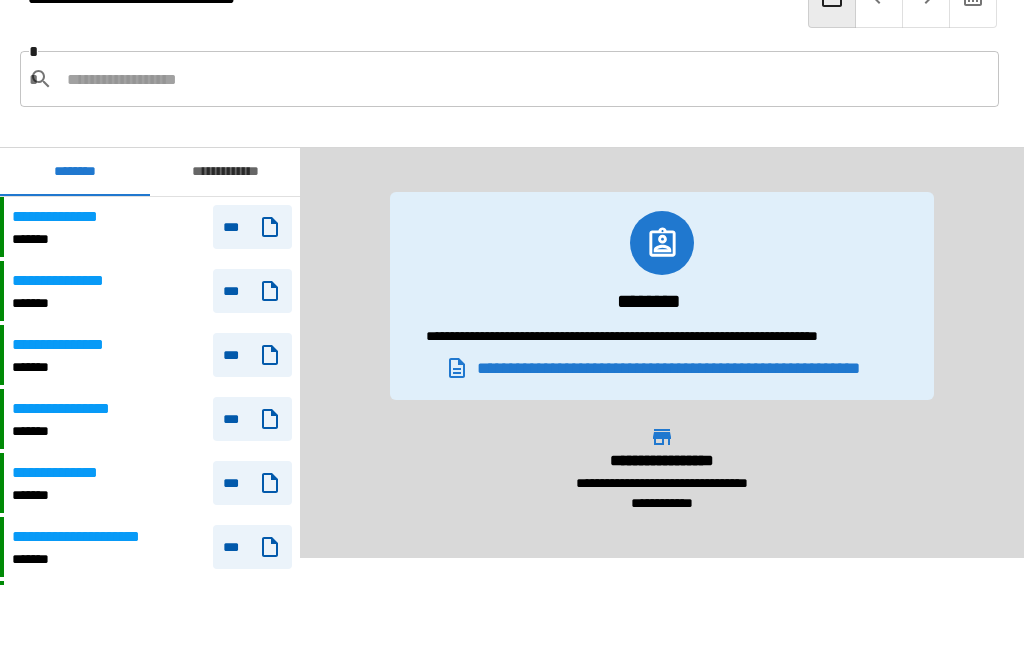 click on "* *" at bounding box center [509, 80] 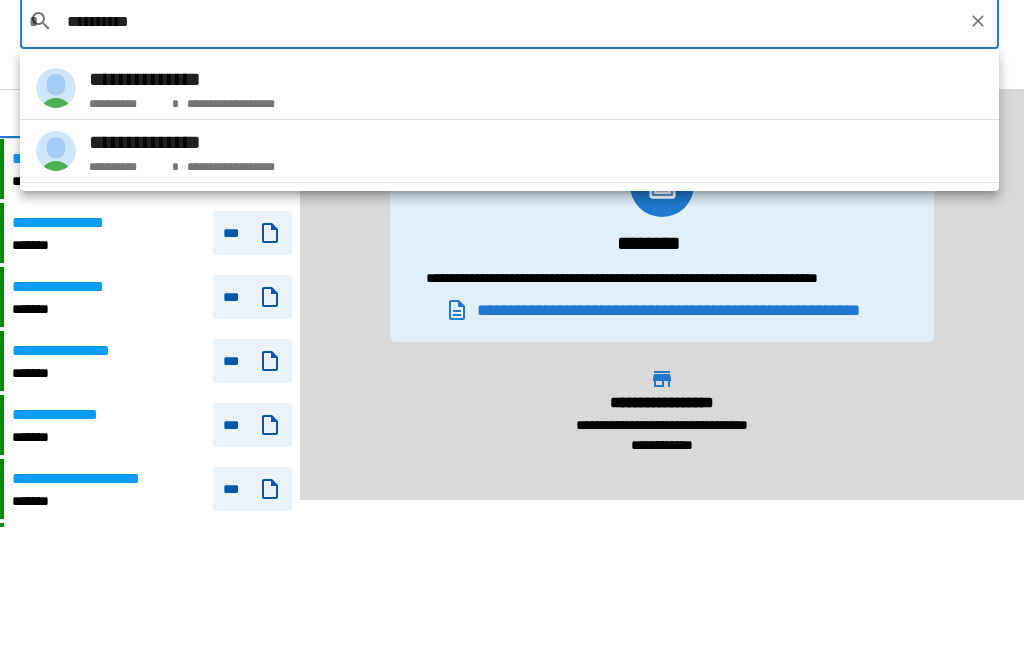 click on "**********" at bounding box center [509, 210] 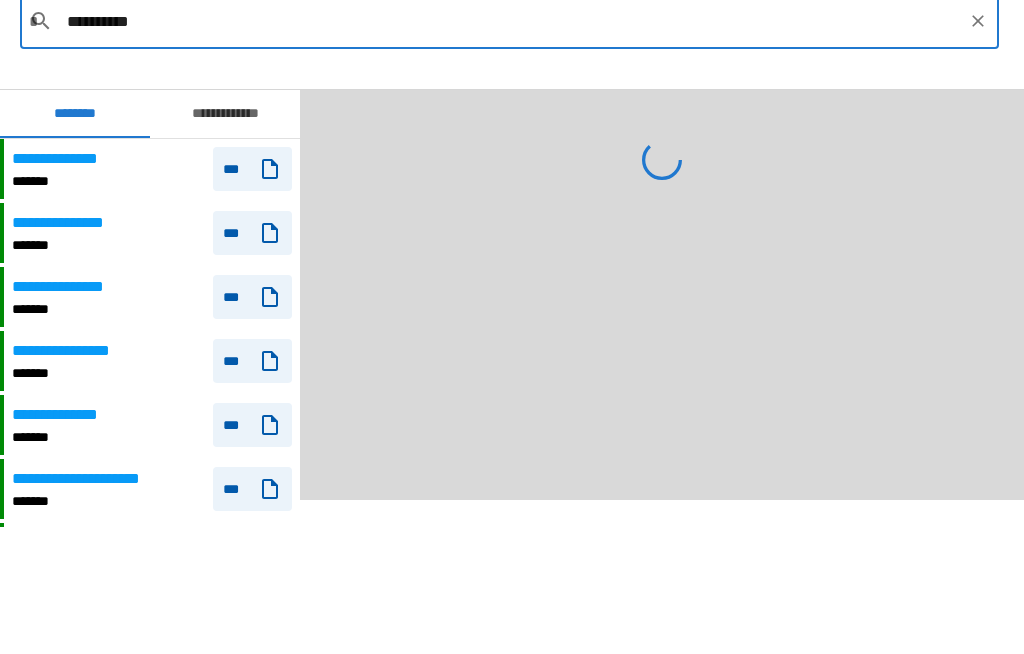 type on "**********" 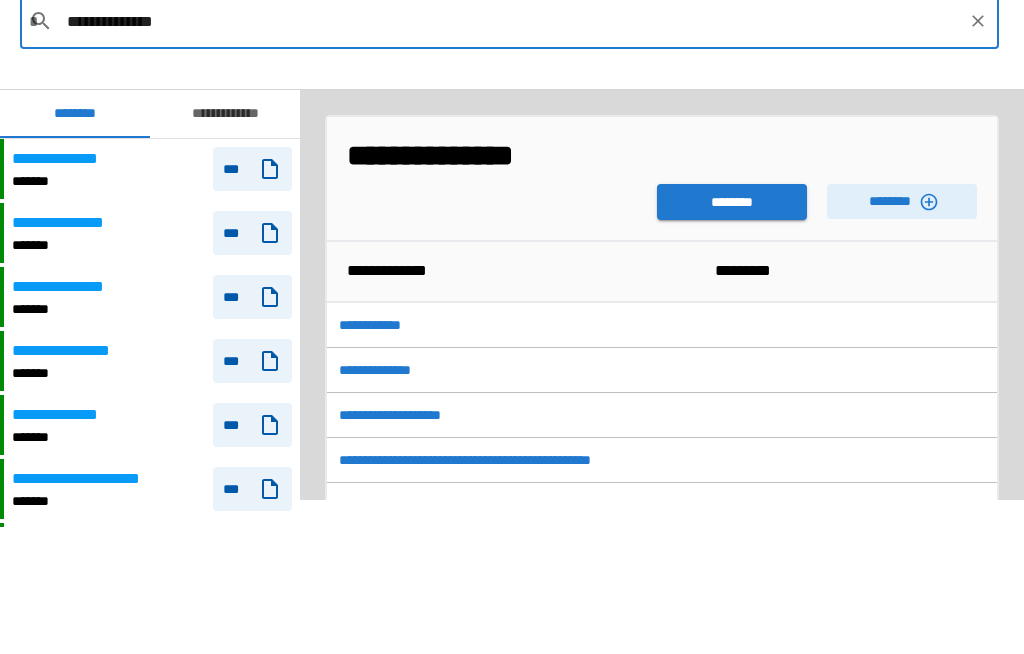 click on "**********" at bounding box center (583, 214) 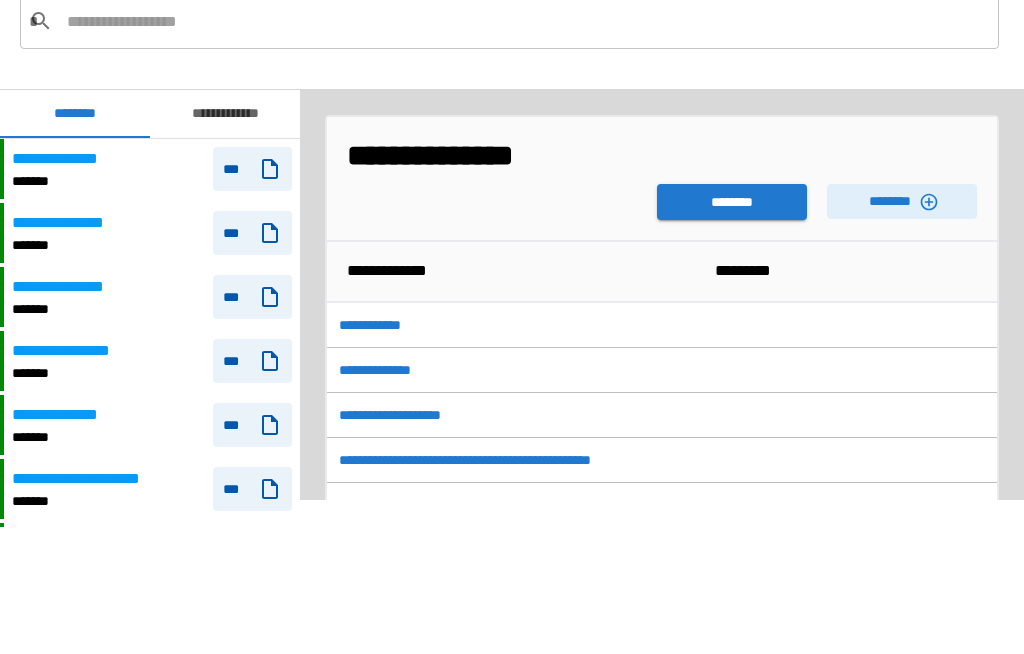 scroll, scrollTop: 69, scrollLeft: 0, axis: vertical 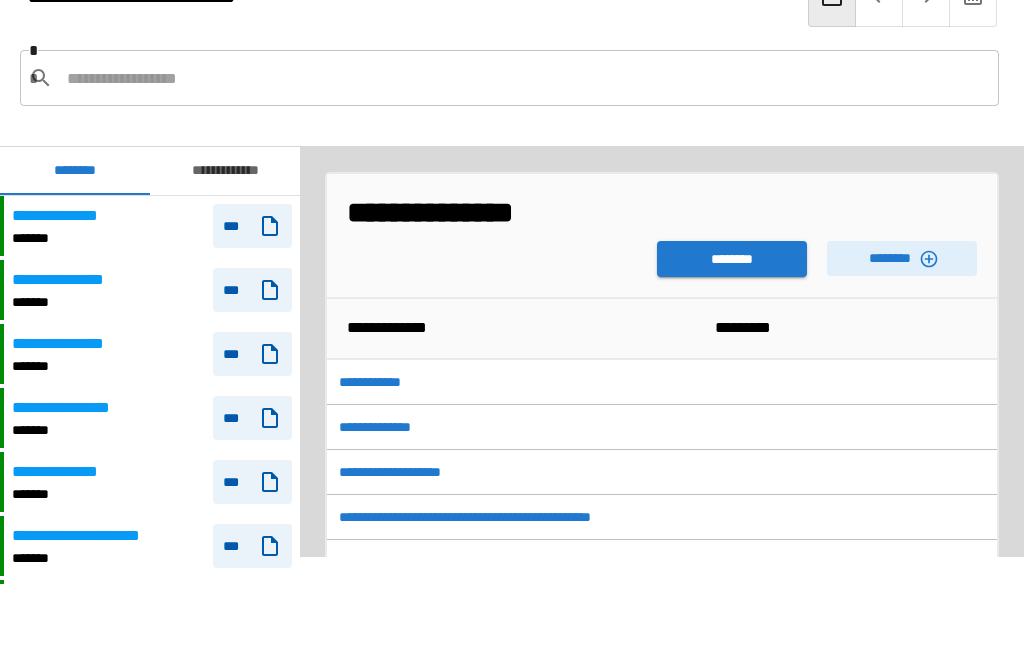 click on "********" at bounding box center [732, 260] 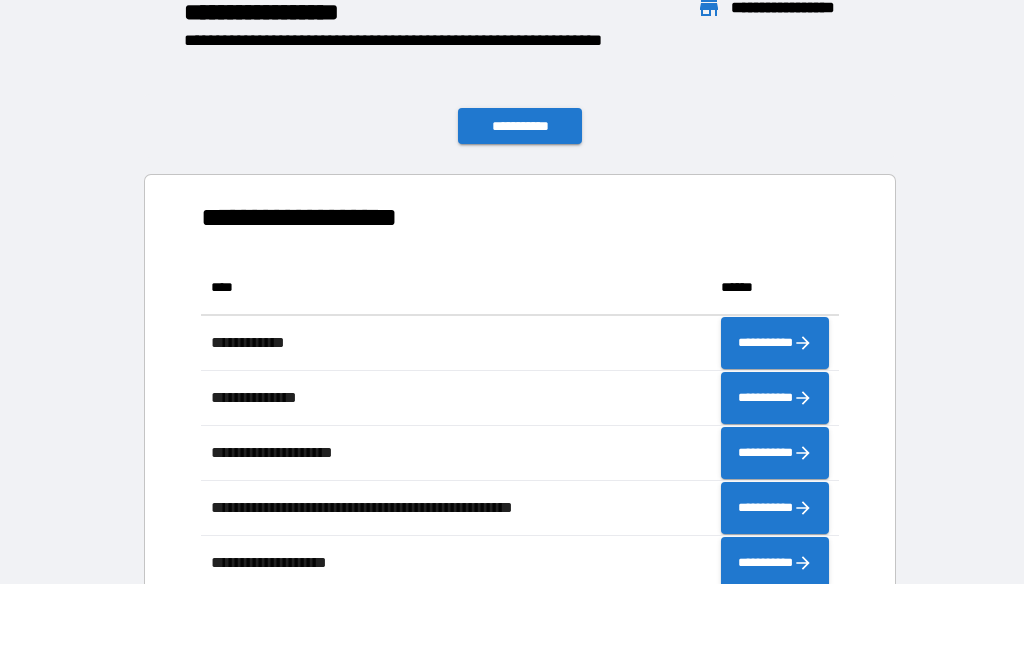 scroll, scrollTop: 386, scrollLeft: 638, axis: both 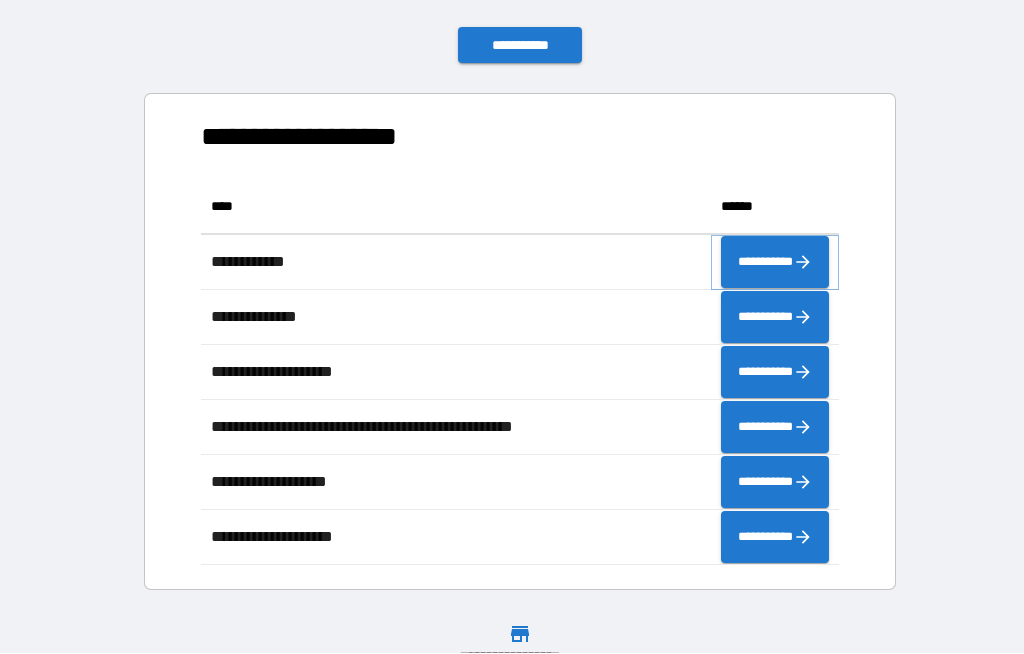 click on "**********" at bounding box center [775, 263] 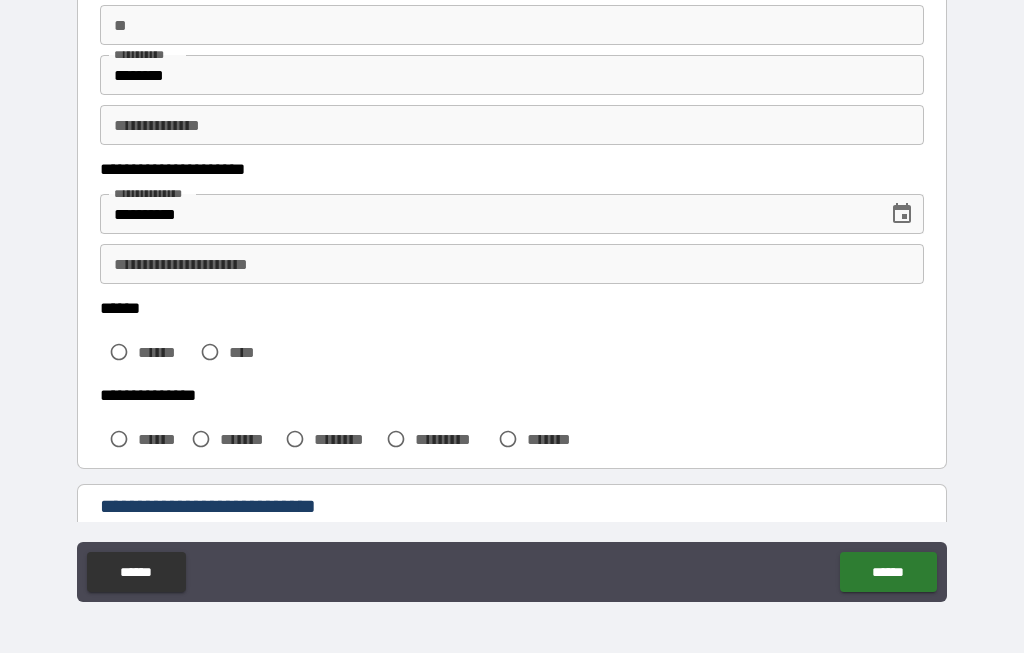 scroll, scrollTop: 159, scrollLeft: 0, axis: vertical 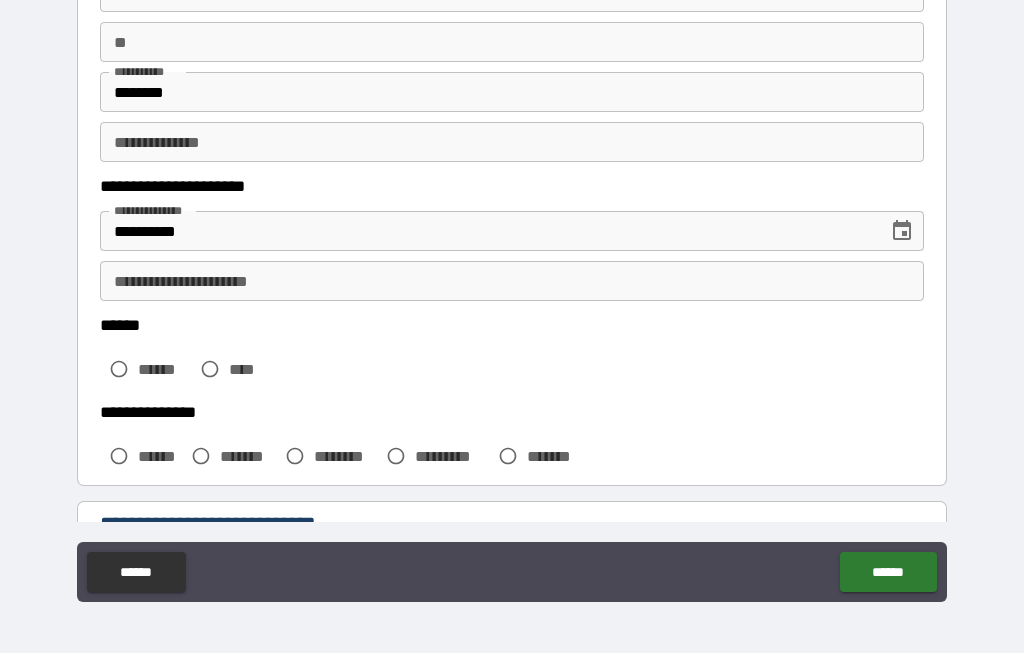 click on "**********" at bounding box center (512, 282) 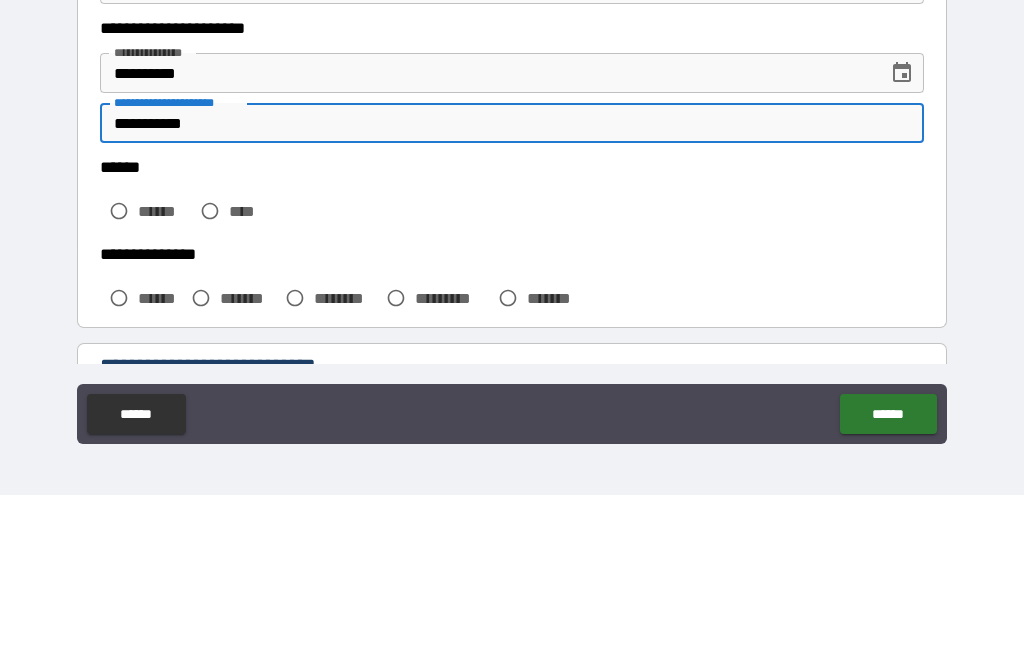 type on "**********" 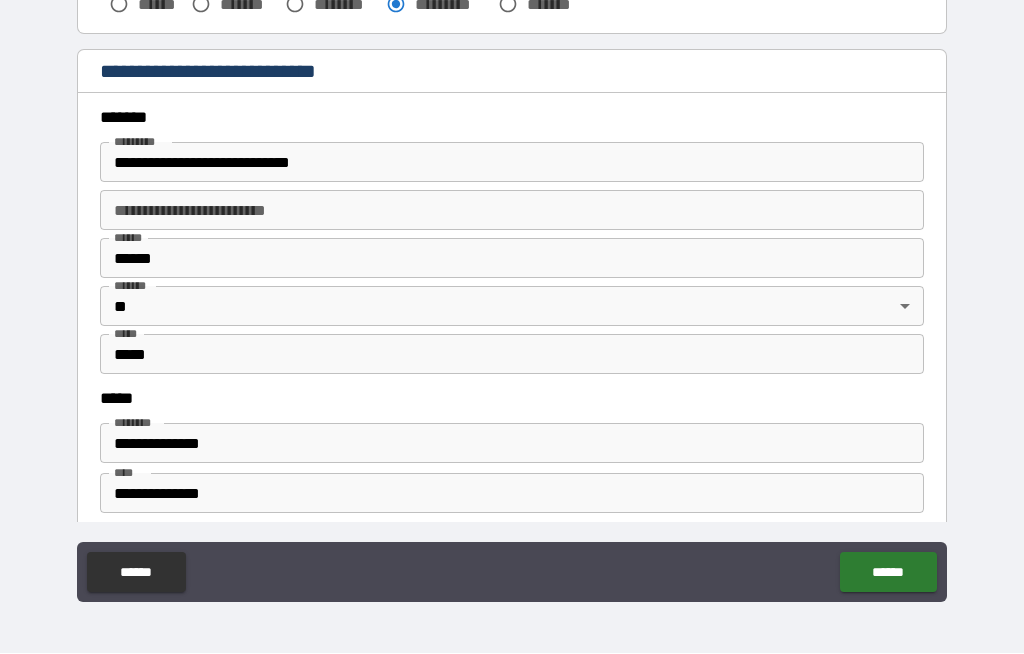 scroll, scrollTop: 610, scrollLeft: 0, axis: vertical 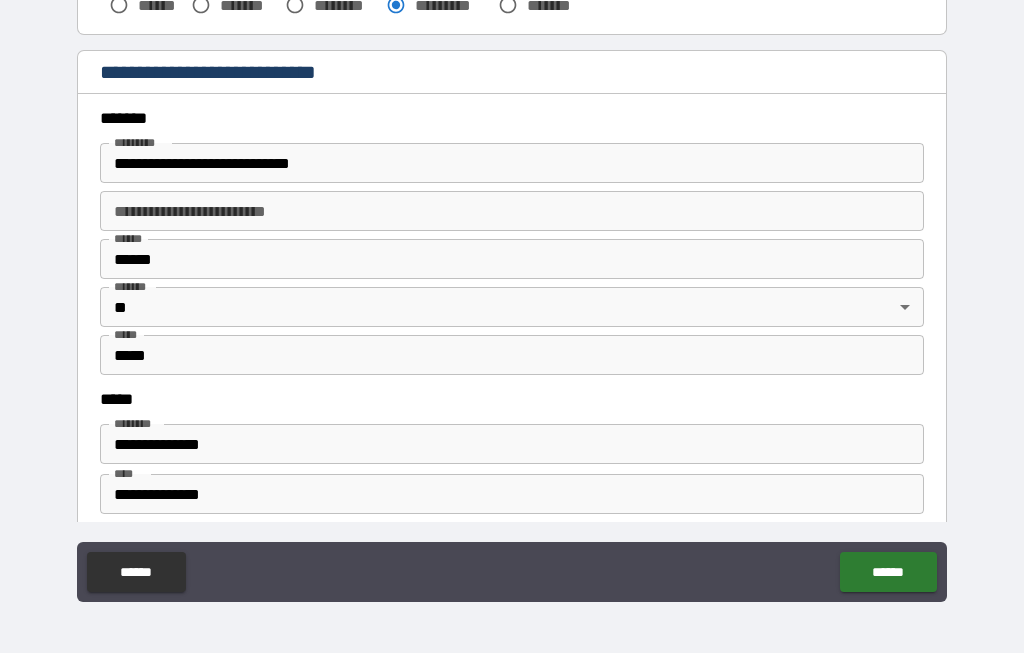 click on "**********" at bounding box center [512, 164] 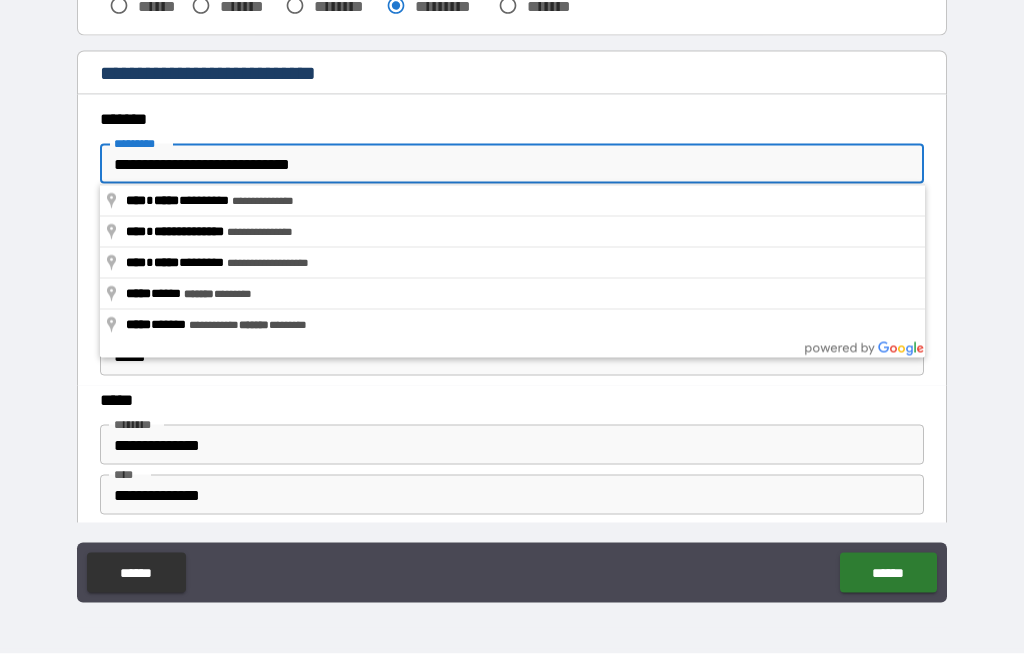click on "**********" at bounding box center (512, 164) 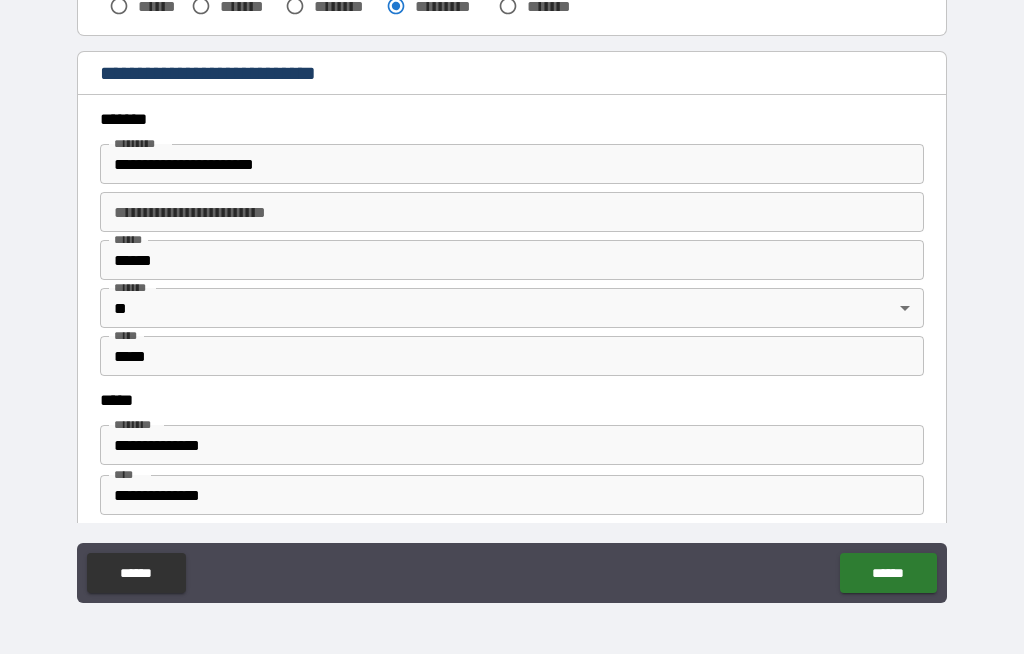 type on "**********" 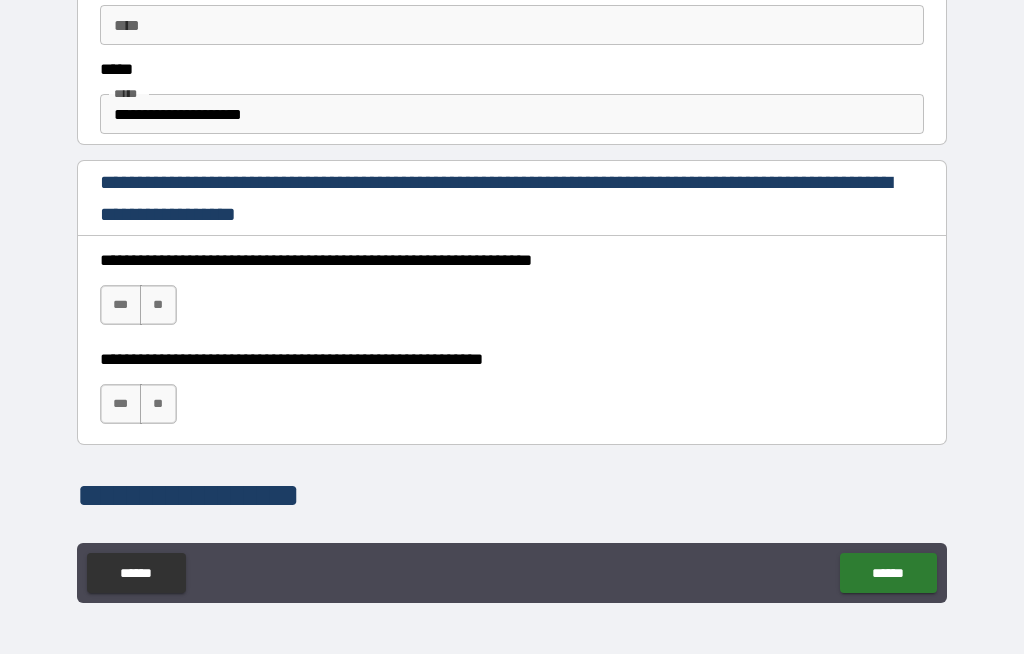 scroll, scrollTop: 1131, scrollLeft: 0, axis: vertical 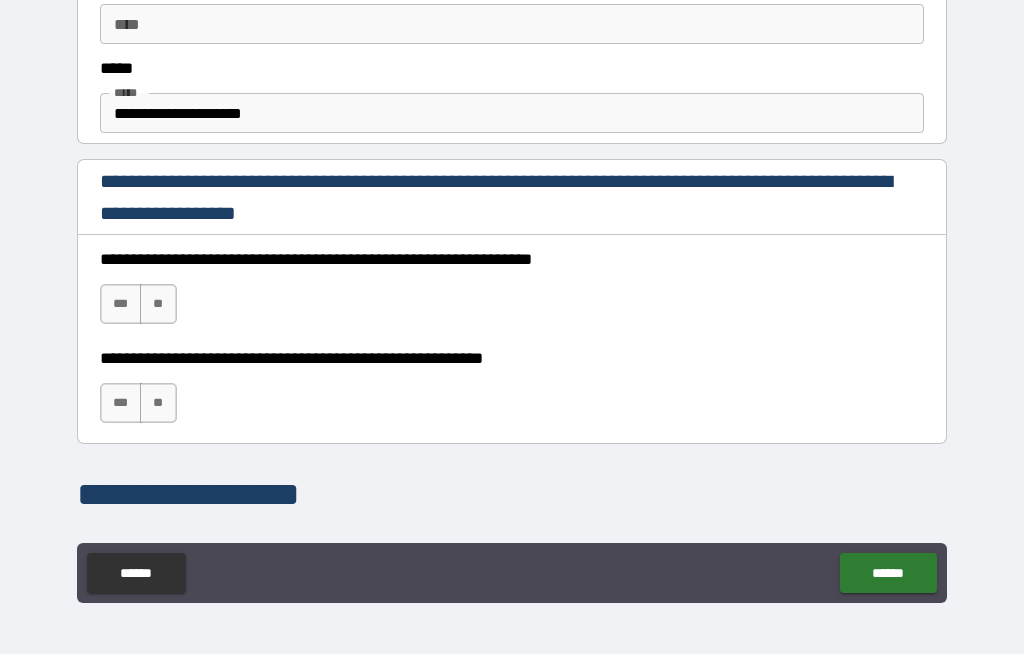 click on "***" at bounding box center (121, 304) 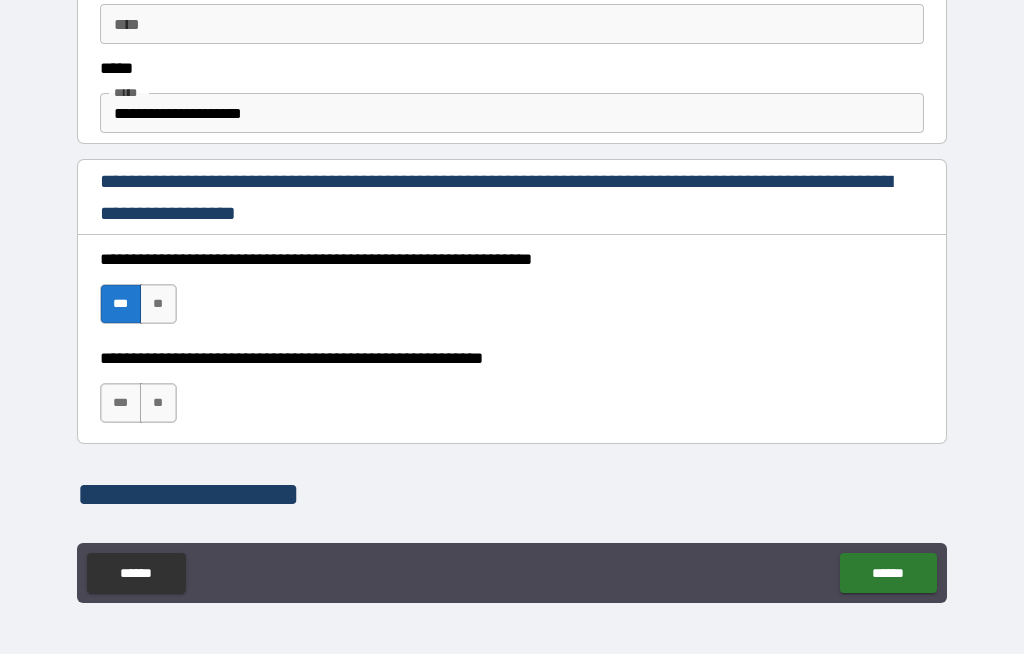 click on "***" at bounding box center [121, 403] 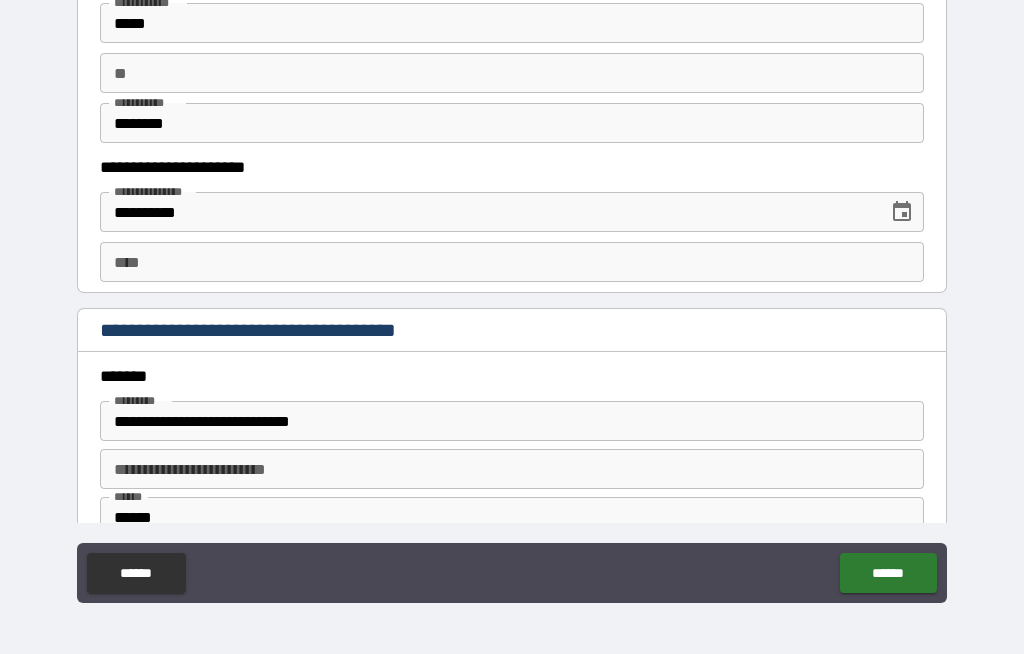 scroll, scrollTop: 1944, scrollLeft: 0, axis: vertical 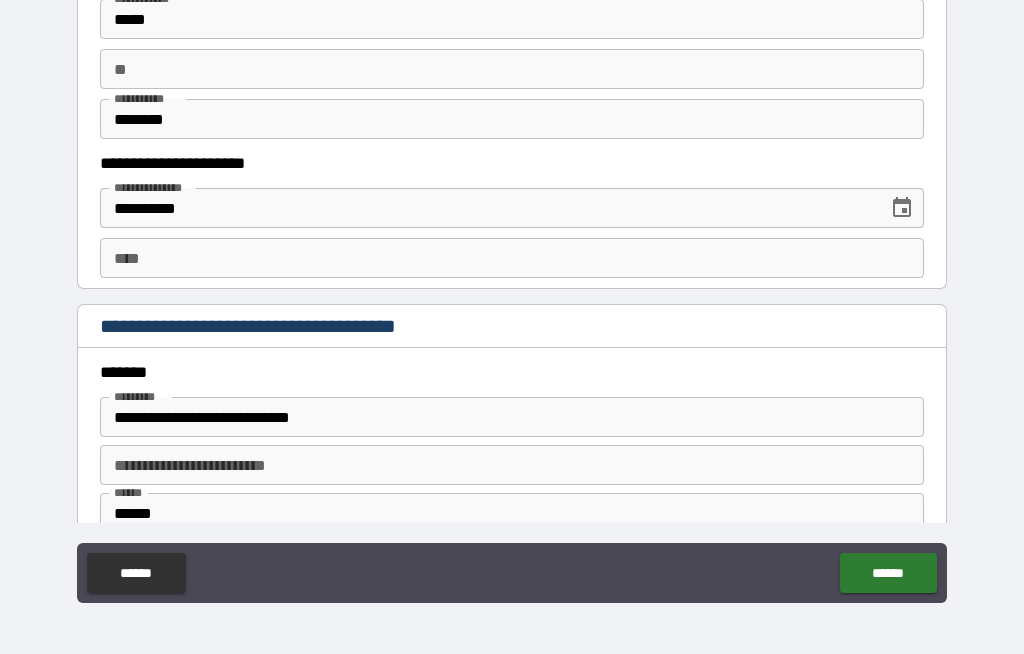click on "****" at bounding box center (512, 258) 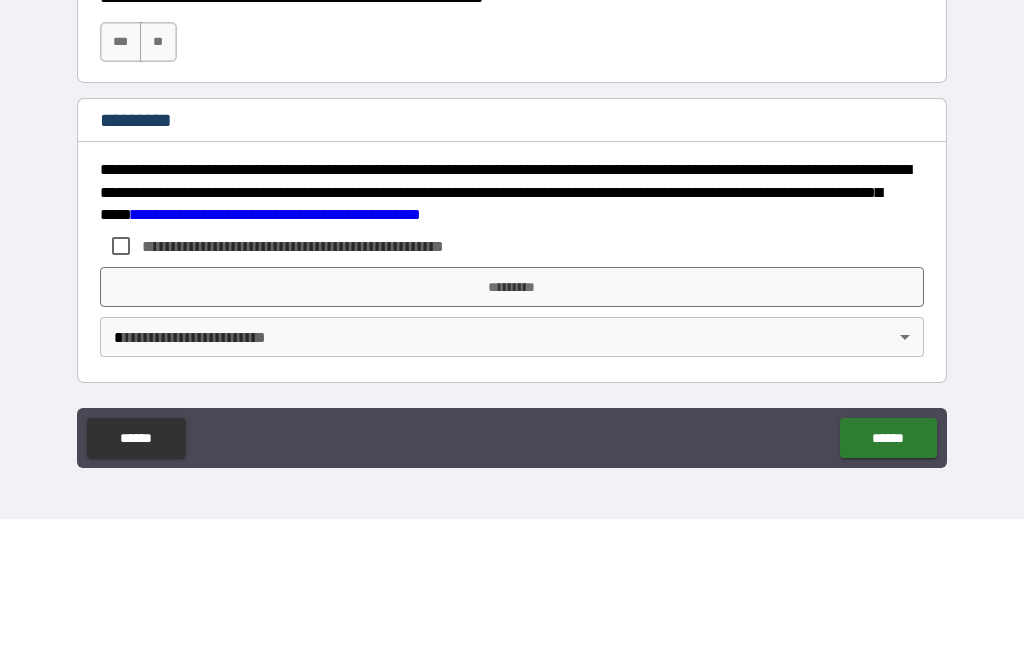 scroll, scrollTop: 2944, scrollLeft: 0, axis: vertical 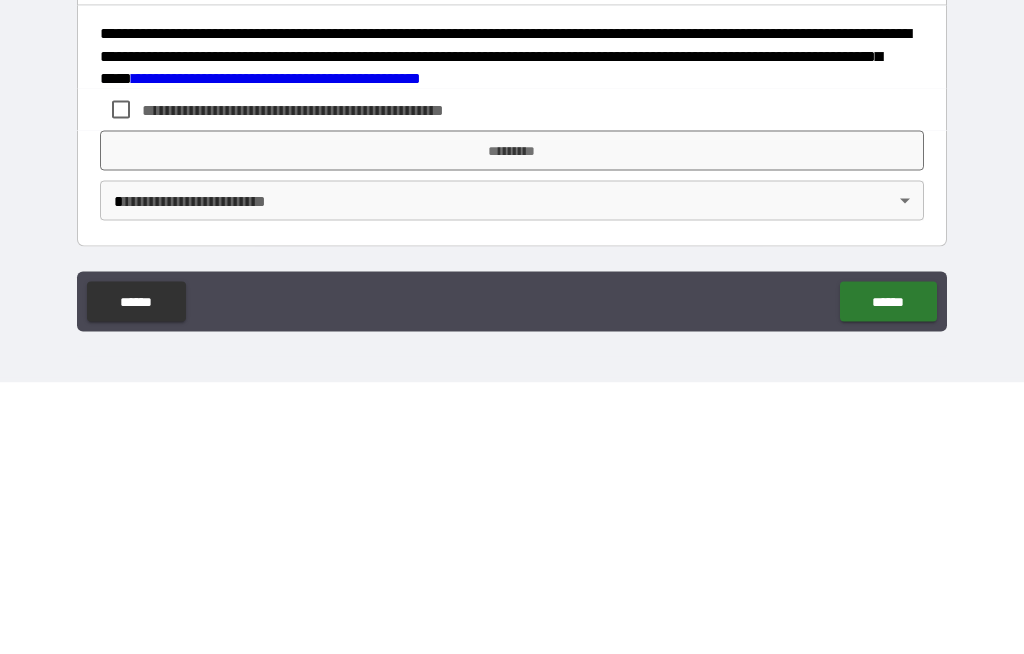 type on "**********" 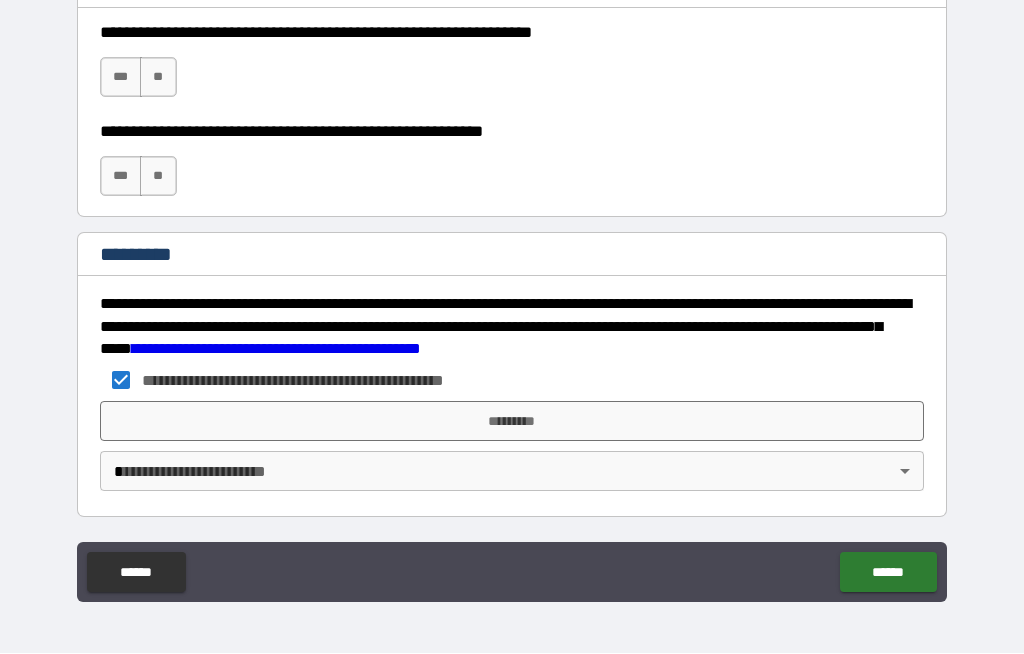 click on "*********" at bounding box center [512, 422] 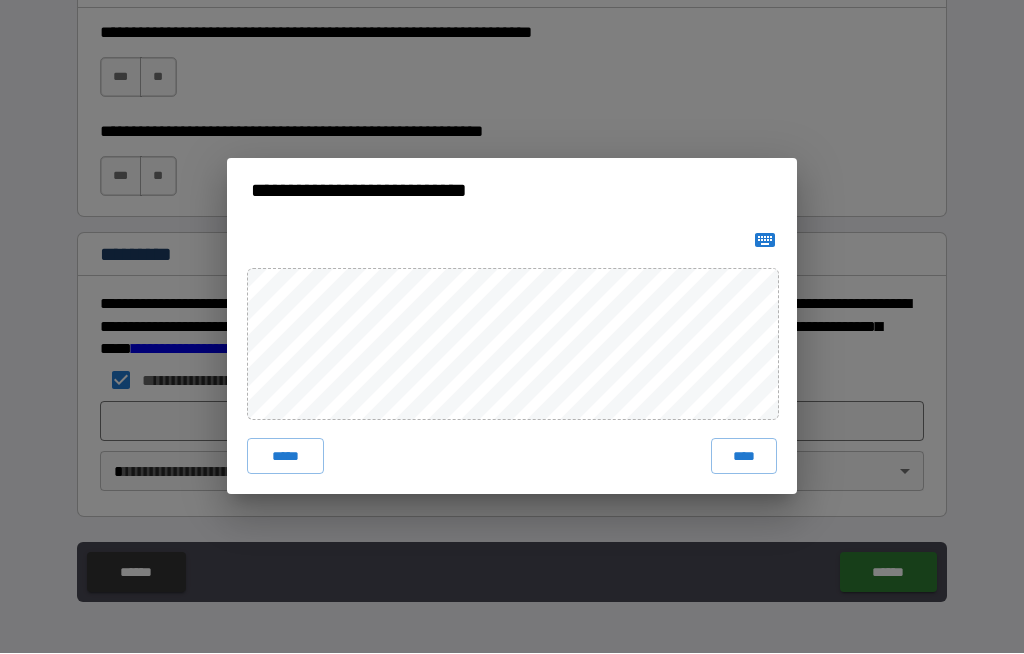 click on "****" at bounding box center [744, 457] 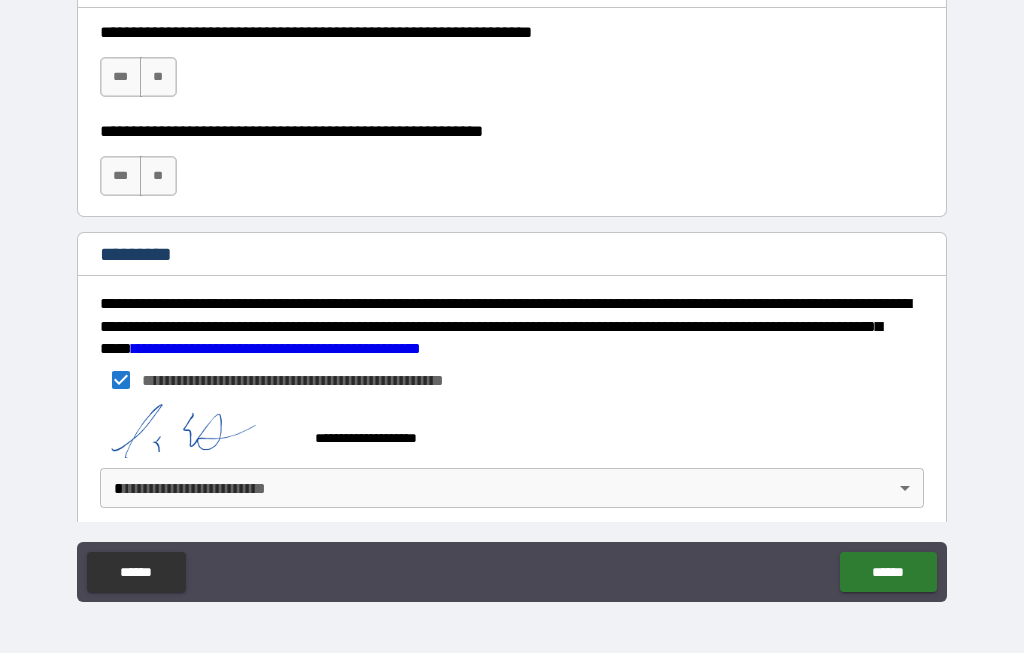 click on "**********" at bounding box center (512, 292) 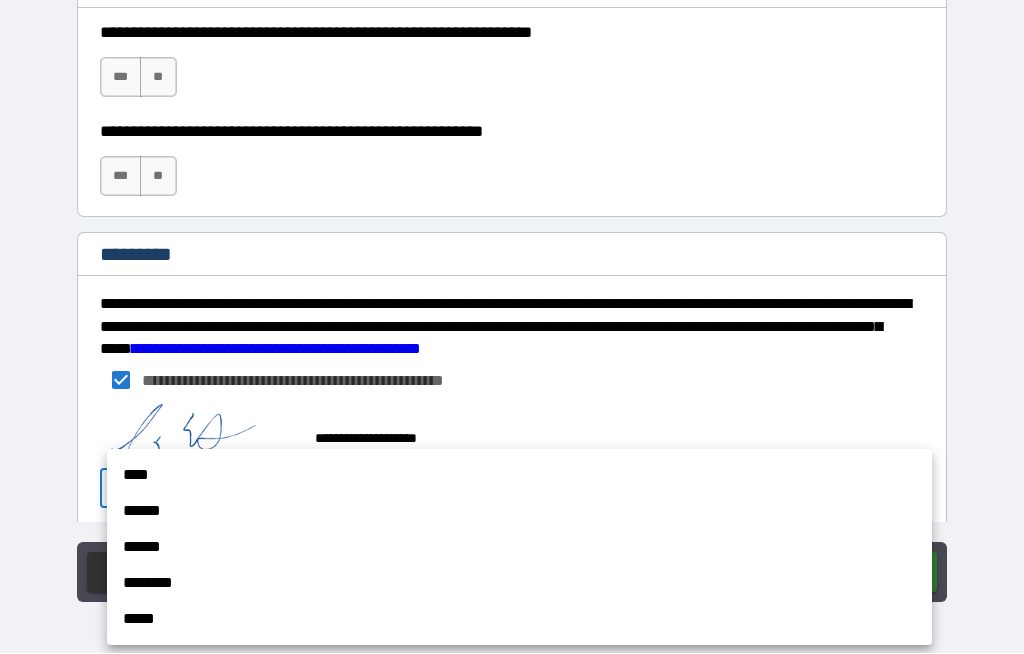 click on "****" at bounding box center [519, 476] 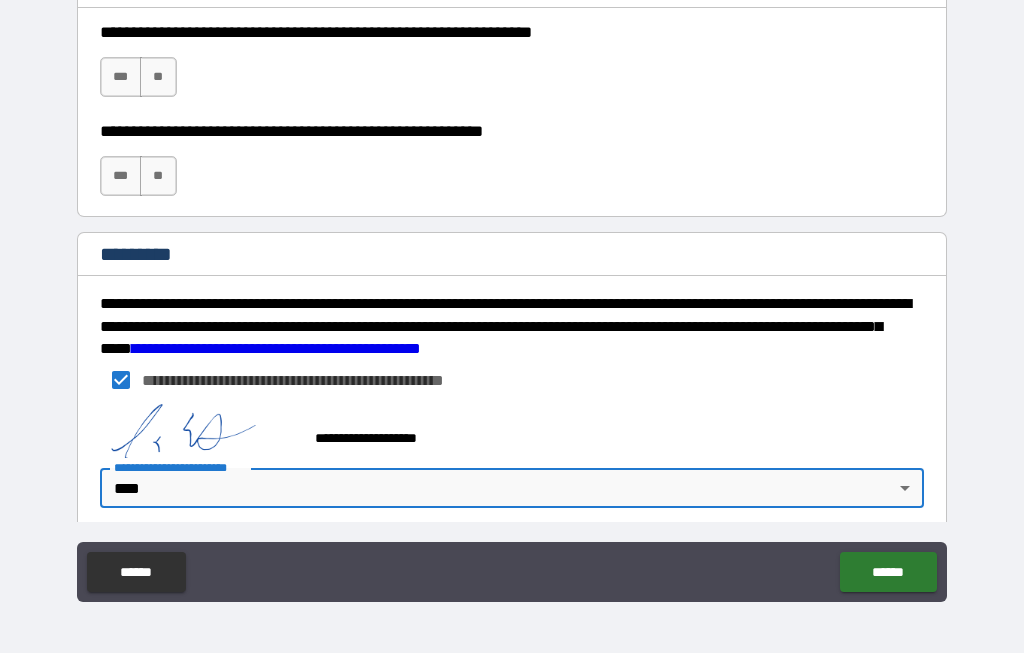 type on "*" 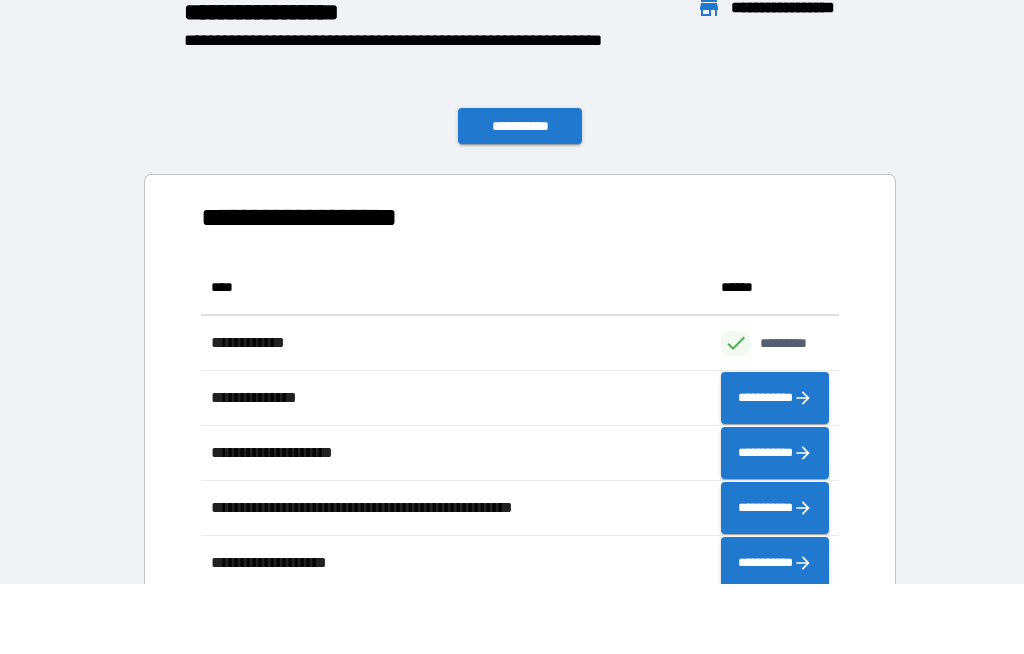 scroll, scrollTop: 386, scrollLeft: 638, axis: both 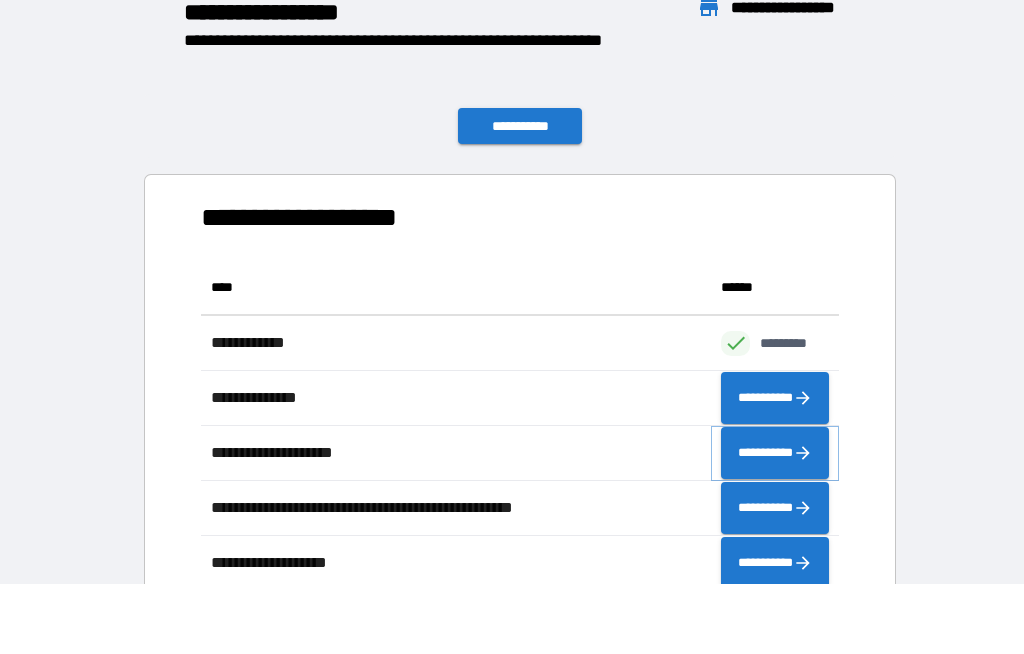 click on "**********" at bounding box center (775, 454) 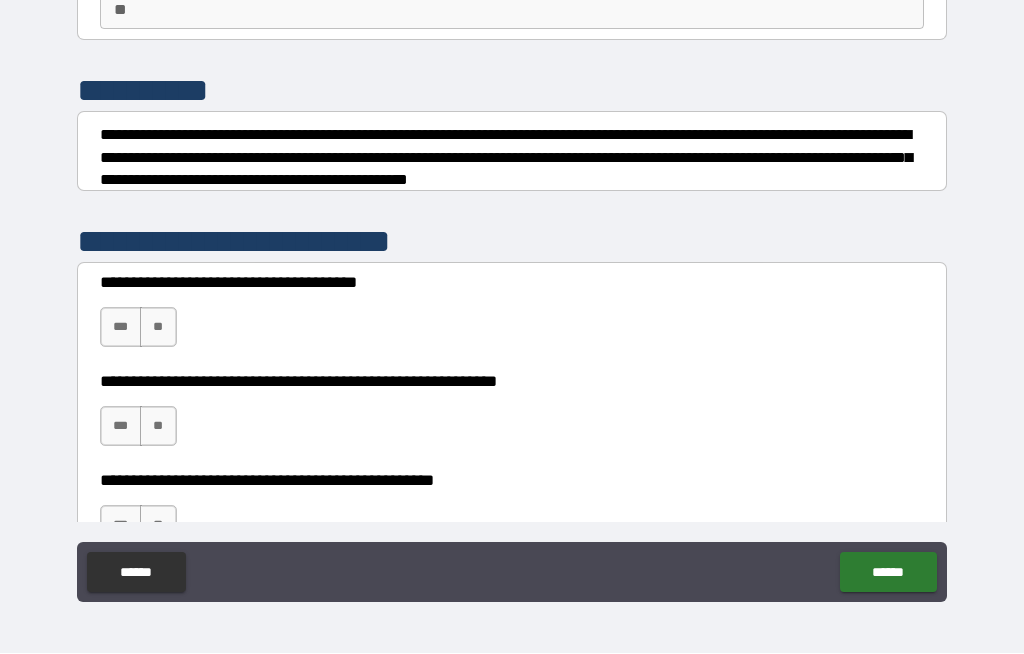 scroll, scrollTop: 193, scrollLeft: 0, axis: vertical 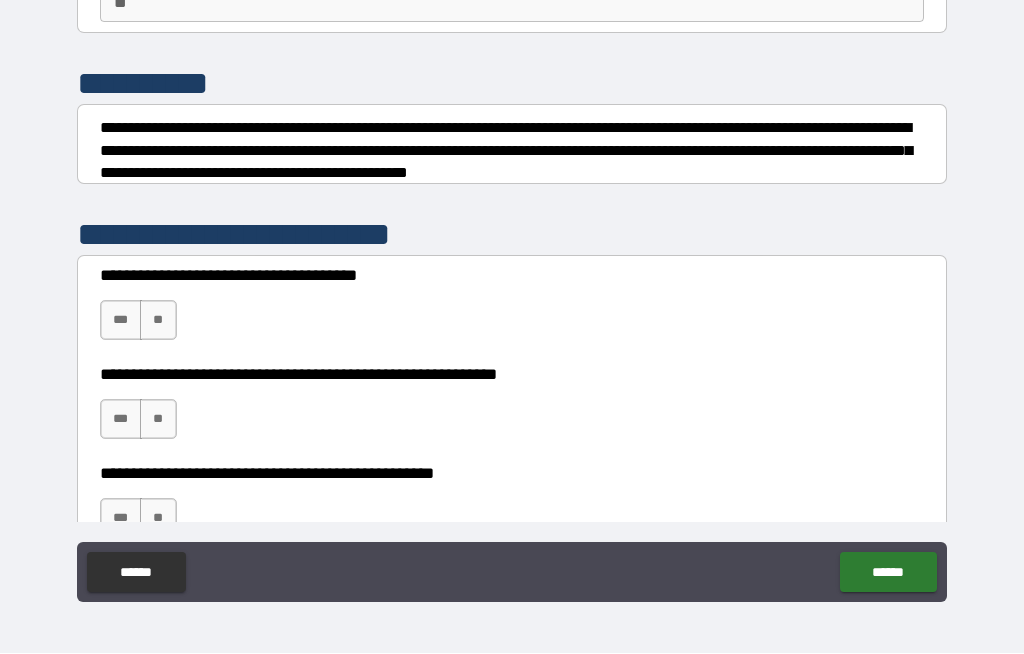 click on "***" at bounding box center (121, 321) 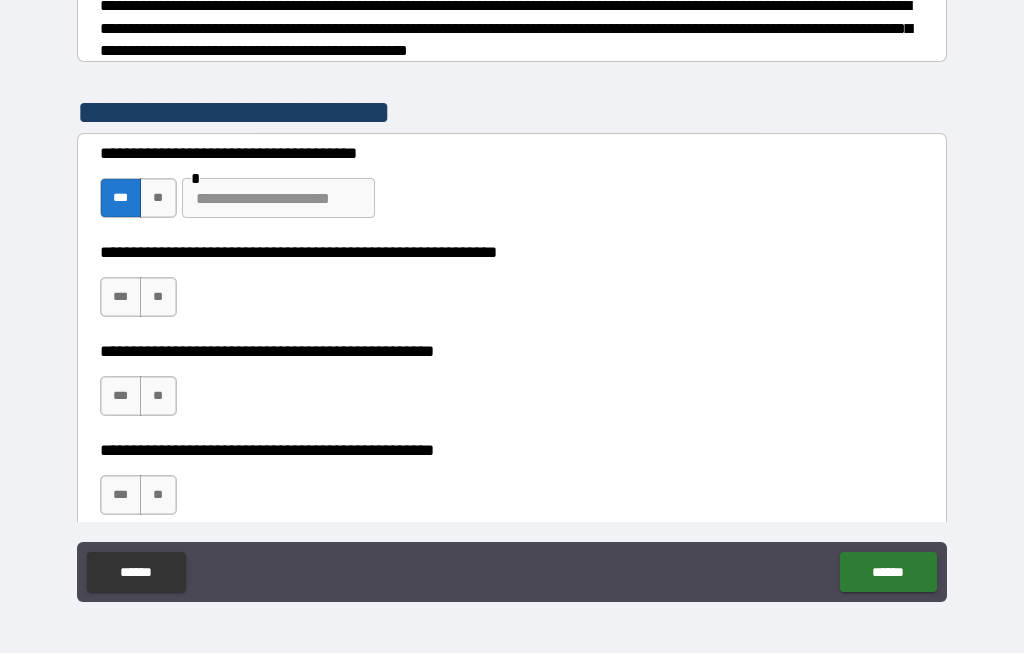 scroll, scrollTop: 337, scrollLeft: 0, axis: vertical 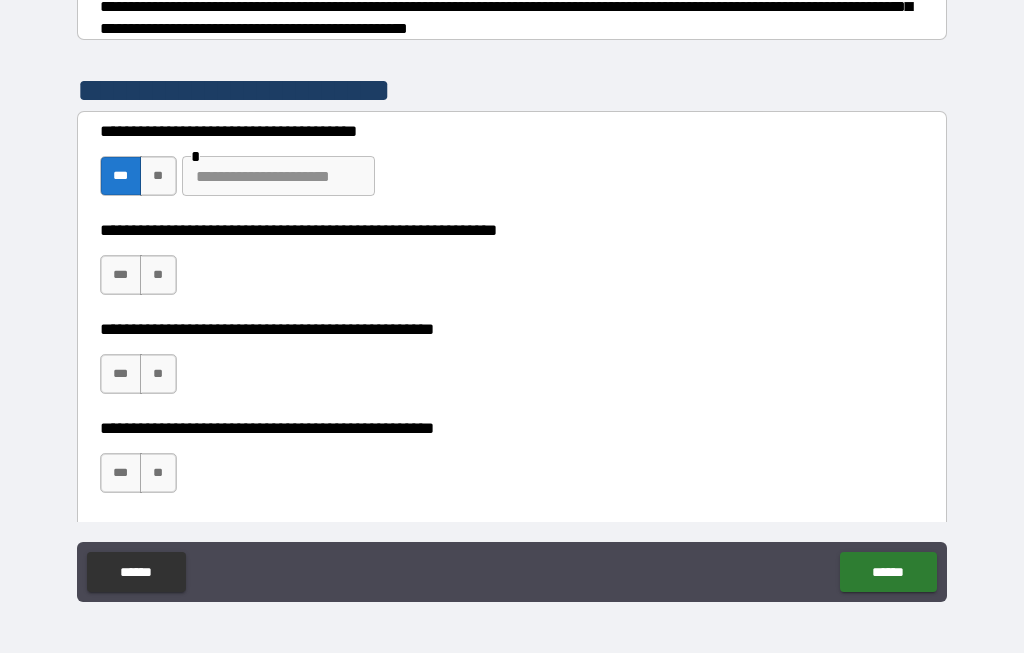 click on "**" at bounding box center (158, 276) 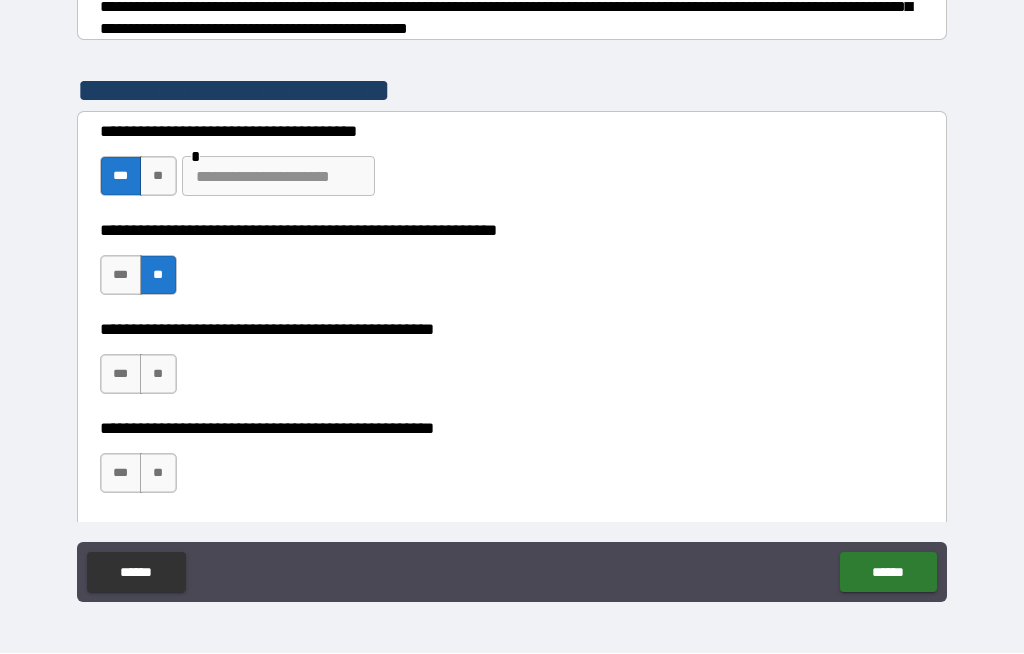 click on "**" at bounding box center (158, 375) 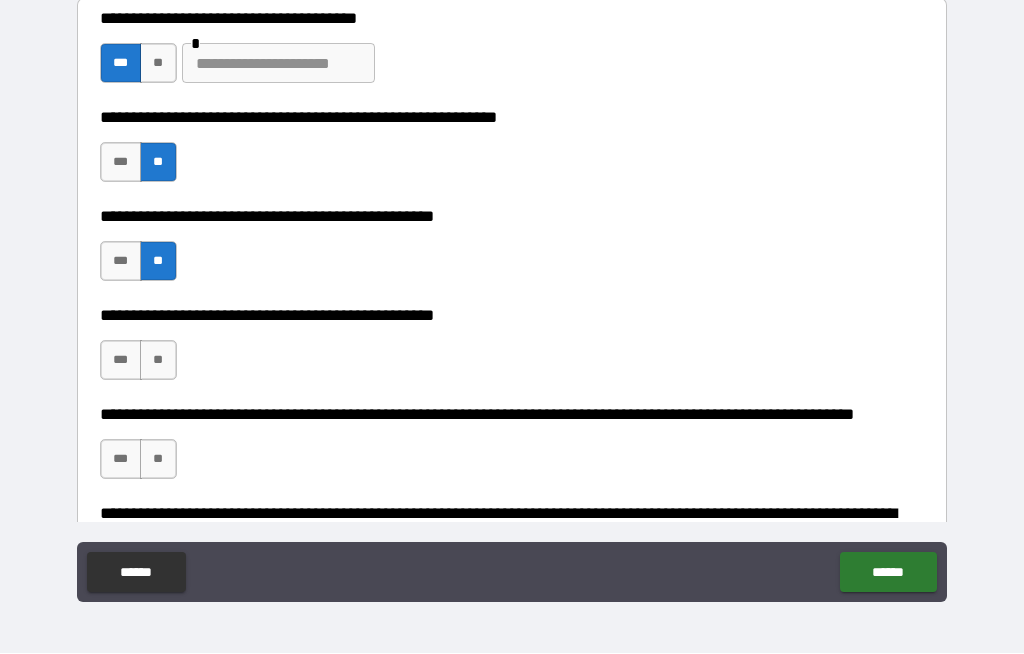 scroll, scrollTop: 464, scrollLeft: 0, axis: vertical 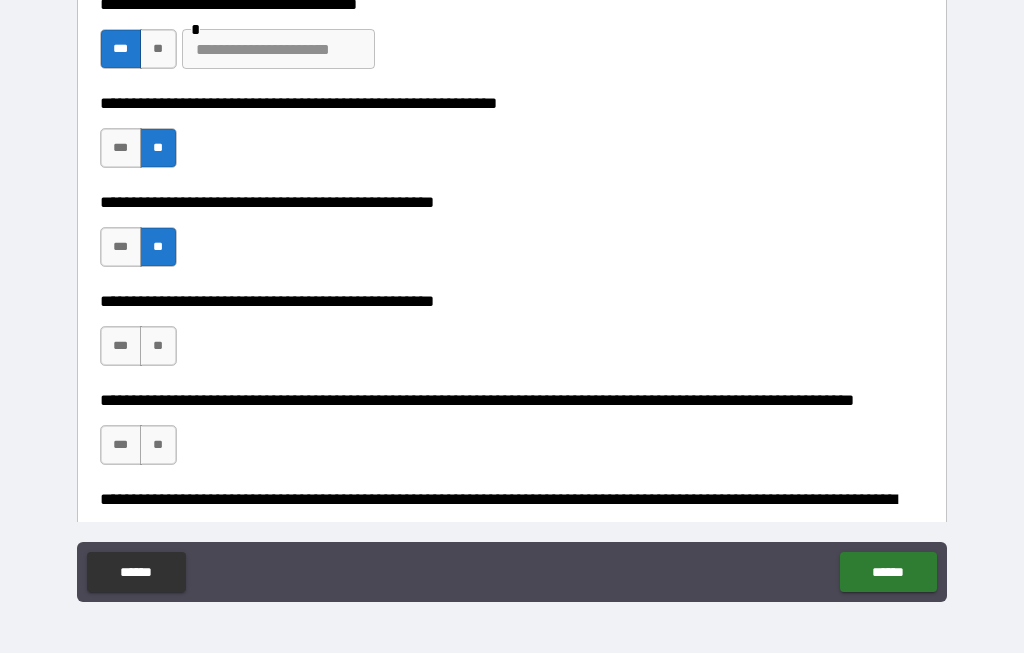 click on "***" at bounding box center [121, 347] 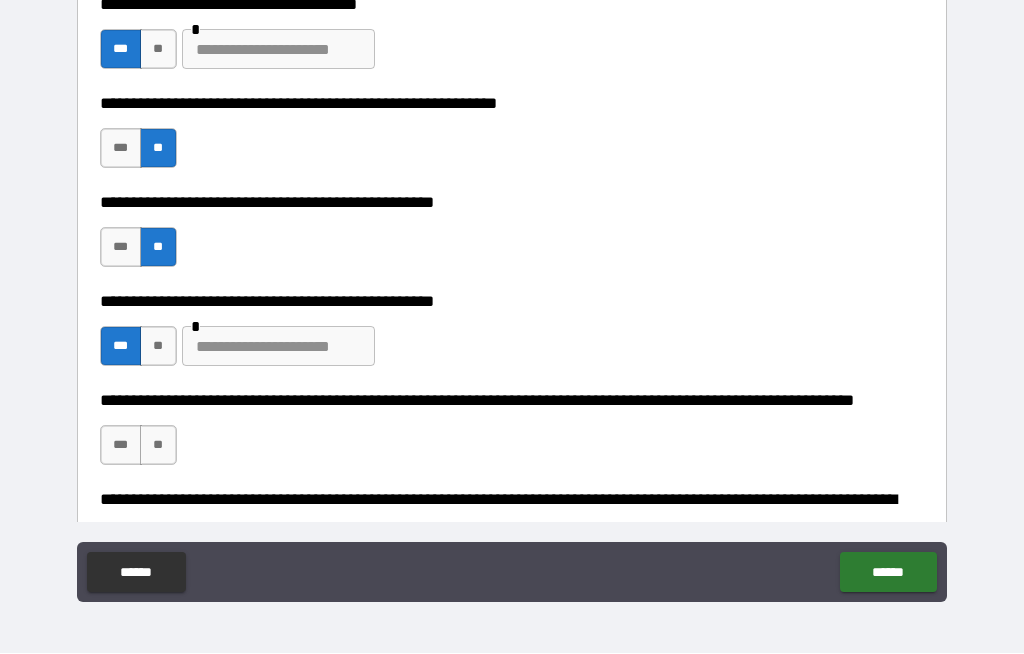 click on "**" at bounding box center [158, 446] 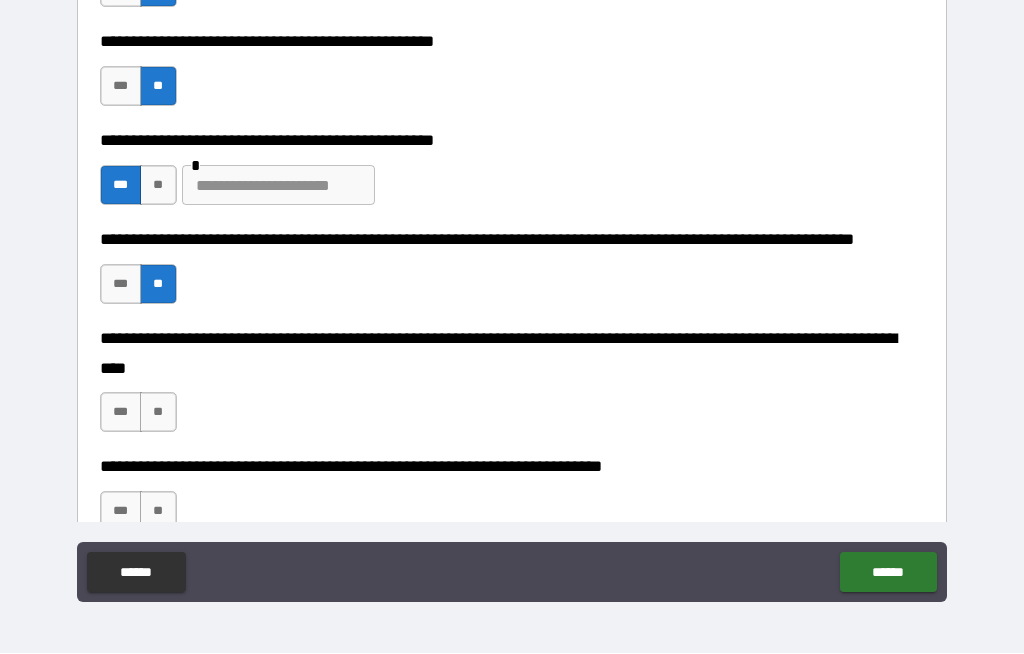 scroll, scrollTop: 625, scrollLeft: 0, axis: vertical 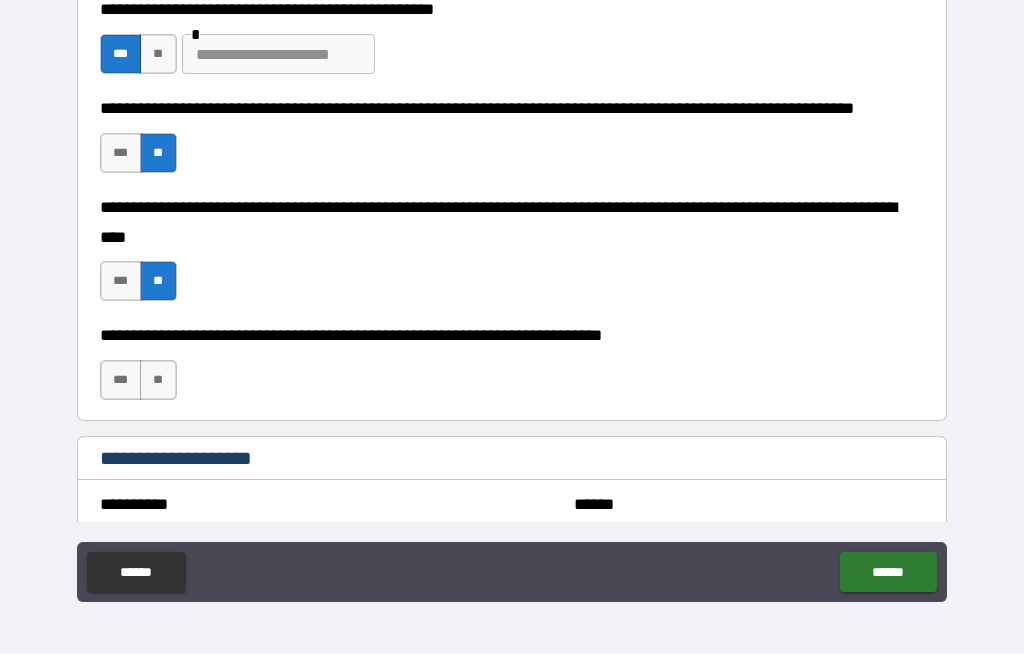 click on "**" at bounding box center [158, 381] 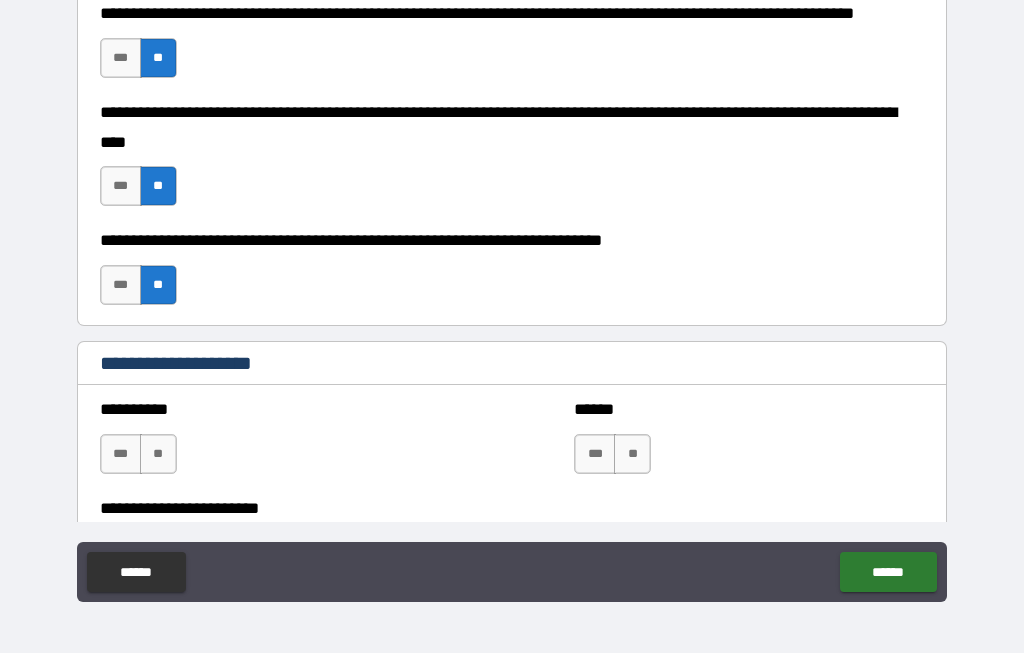 scroll, scrollTop: 880, scrollLeft: 0, axis: vertical 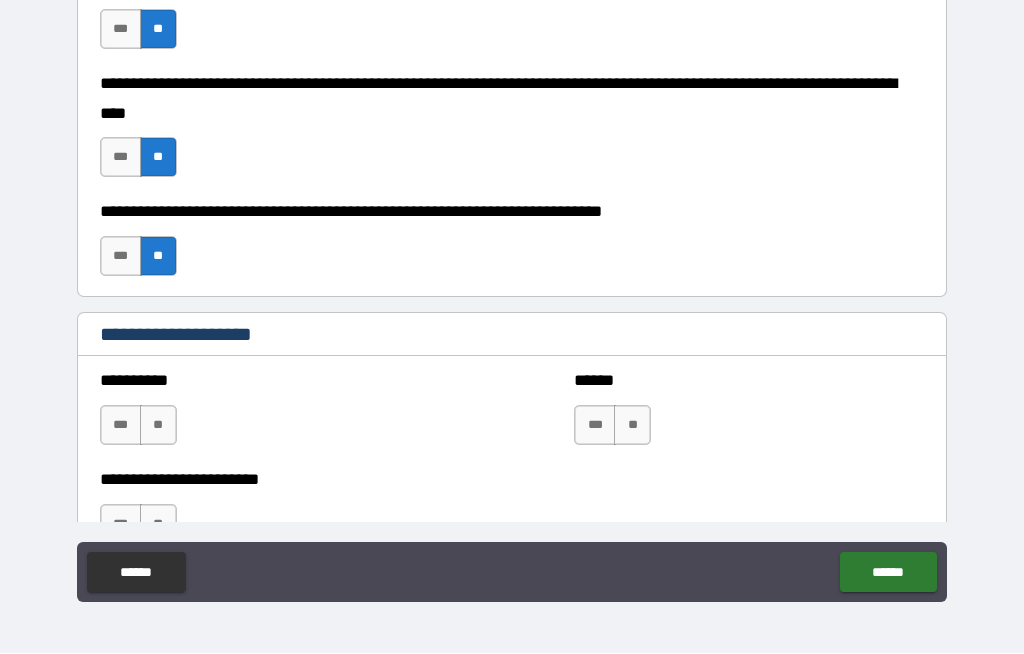 click on "**" at bounding box center (158, 426) 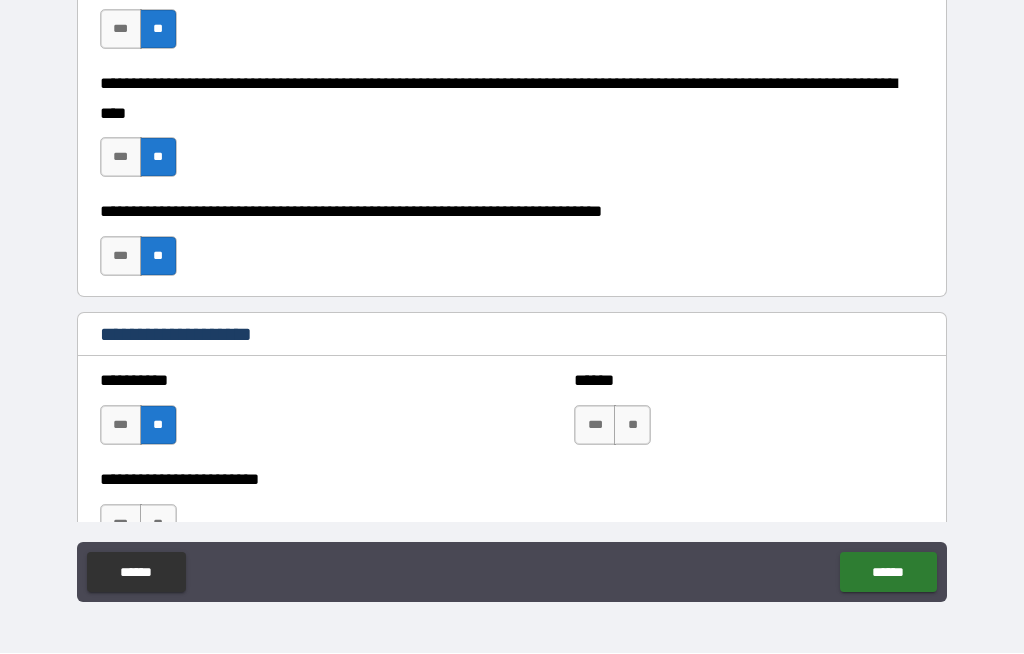 click on "**" at bounding box center (632, 426) 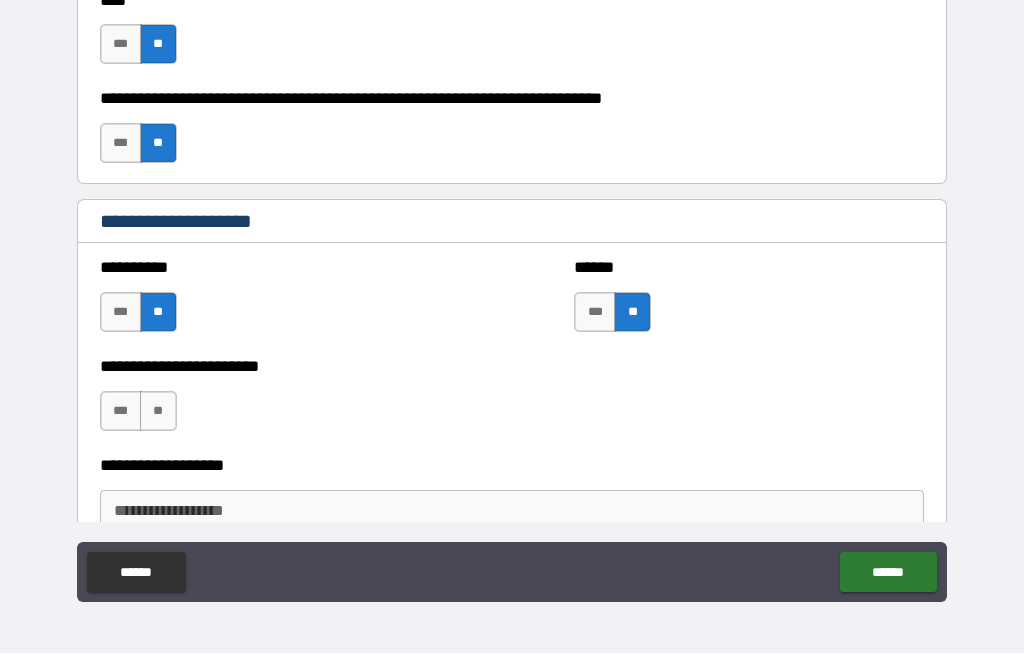 scroll, scrollTop: 1006, scrollLeft: 0, axis: vertical 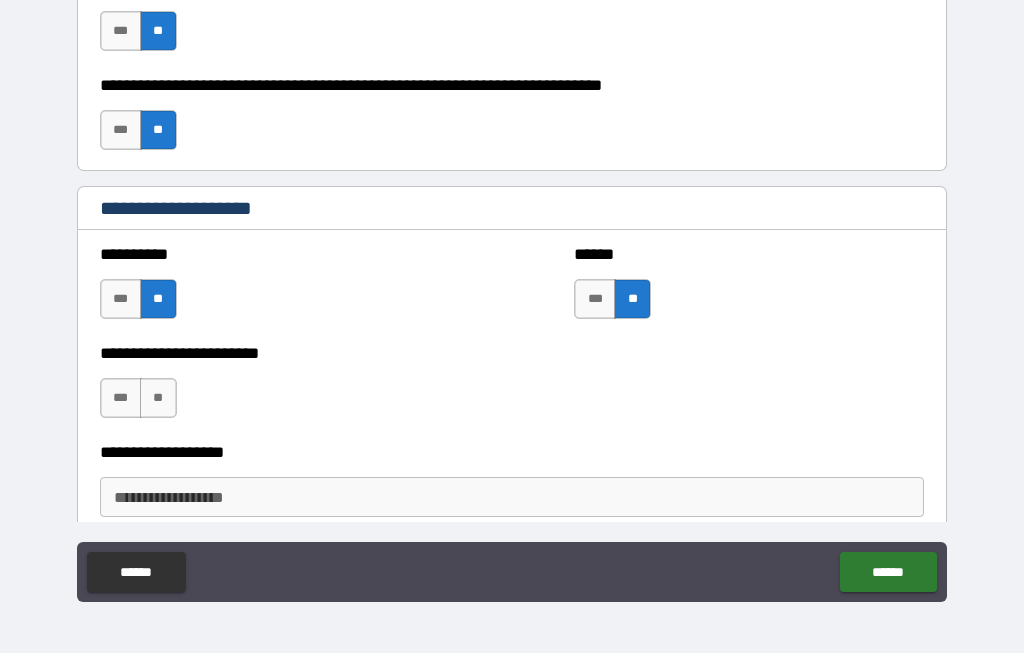 click on "**" at bounding box center [158, 399] 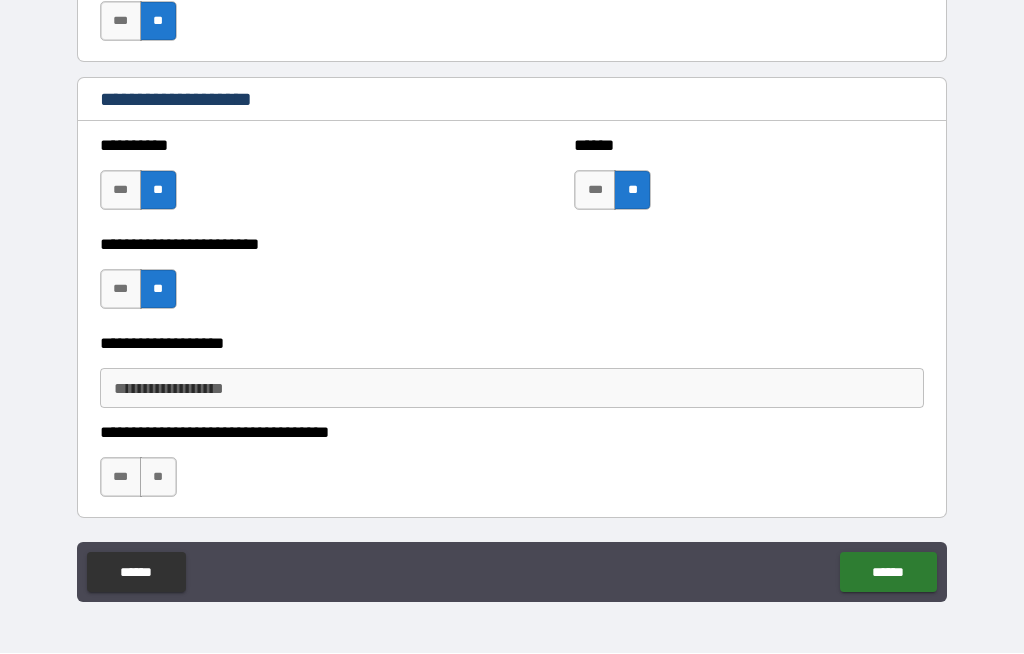 scroll, scrollTop: 1118, scrollLeft: 0, axis: vertical 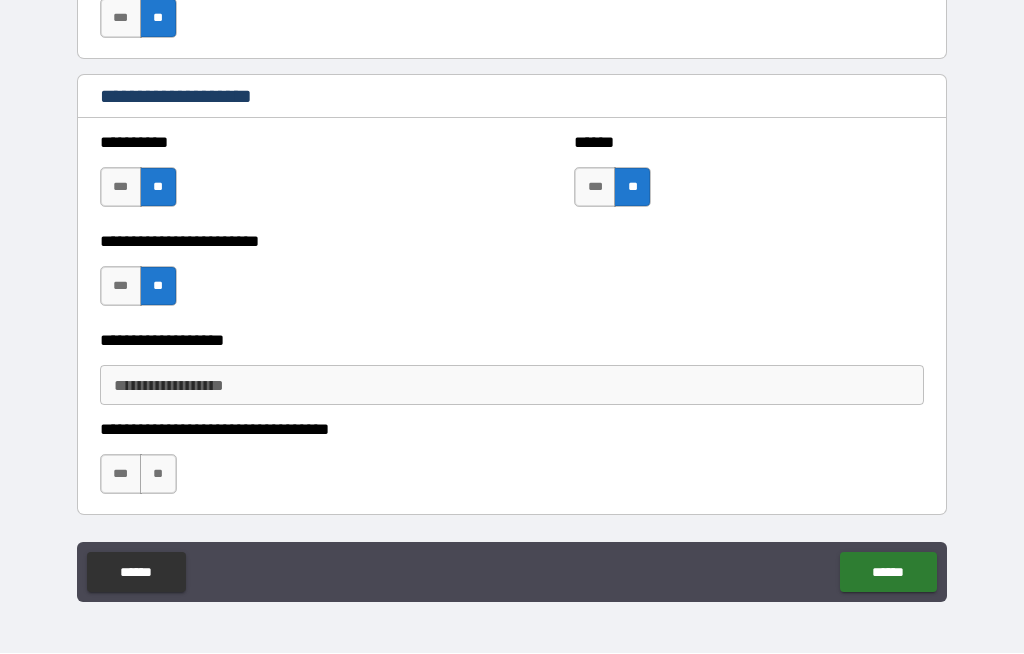 click on "**********" at bounding box center (512, 386) 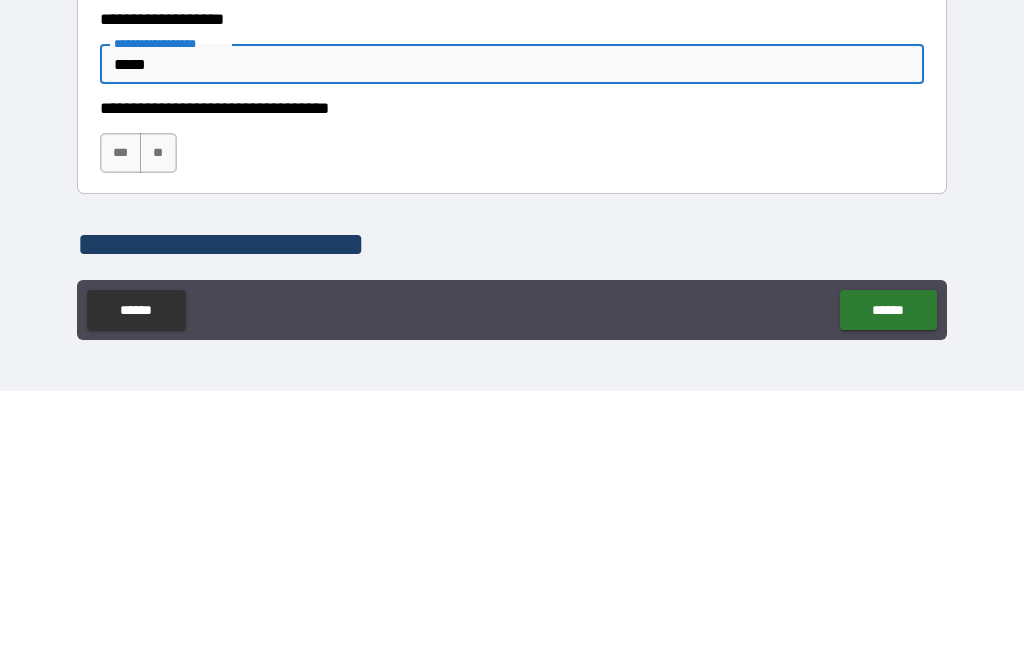 scroll, scrollTop: 1182, scrollLeft: 0, axis: vertical 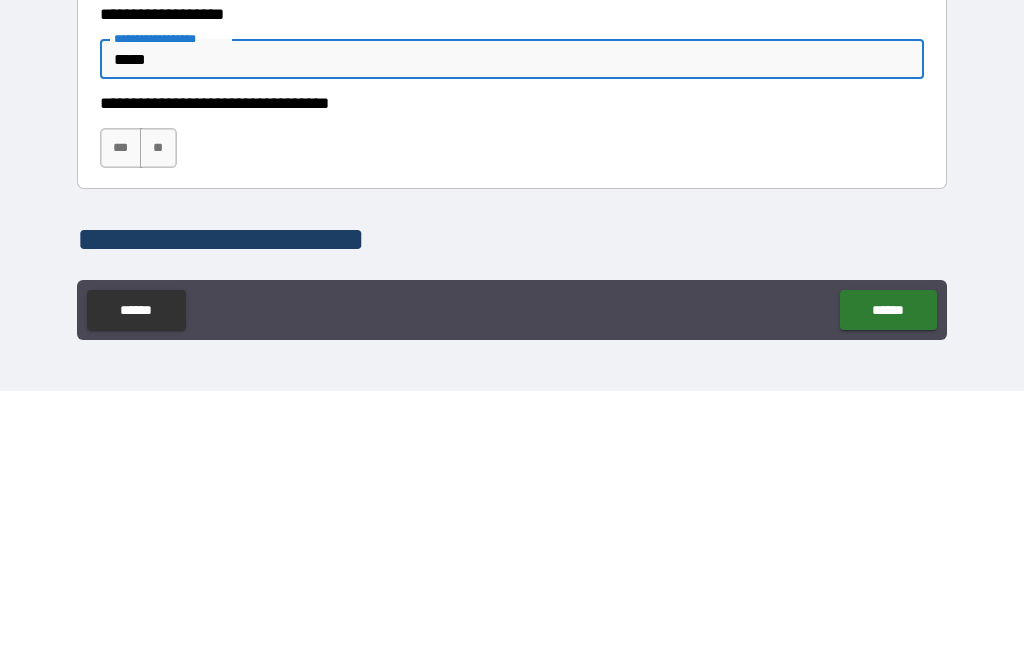 type on "*****" 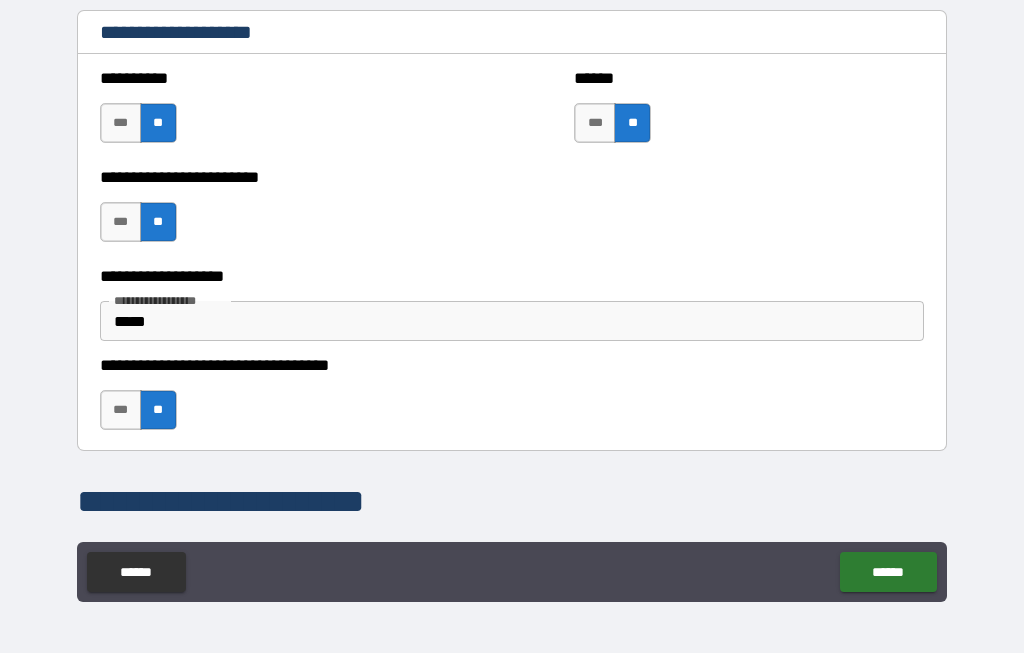 click on "******" at bounding box center (888, 573) 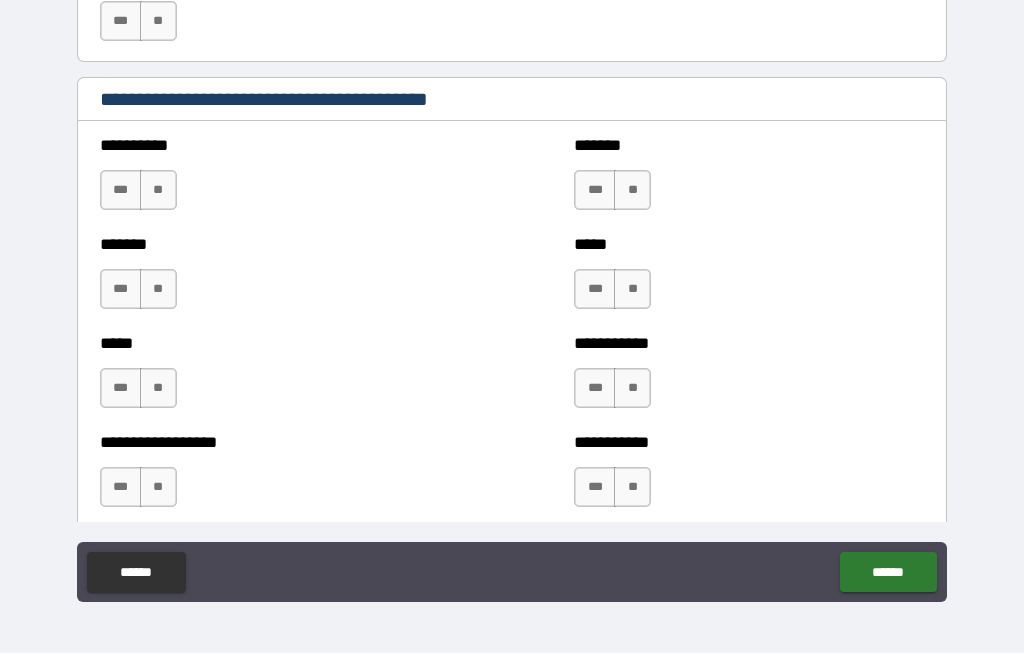 scroll, scrollTop: 1911, scrollLeft: 0, axis: vertical 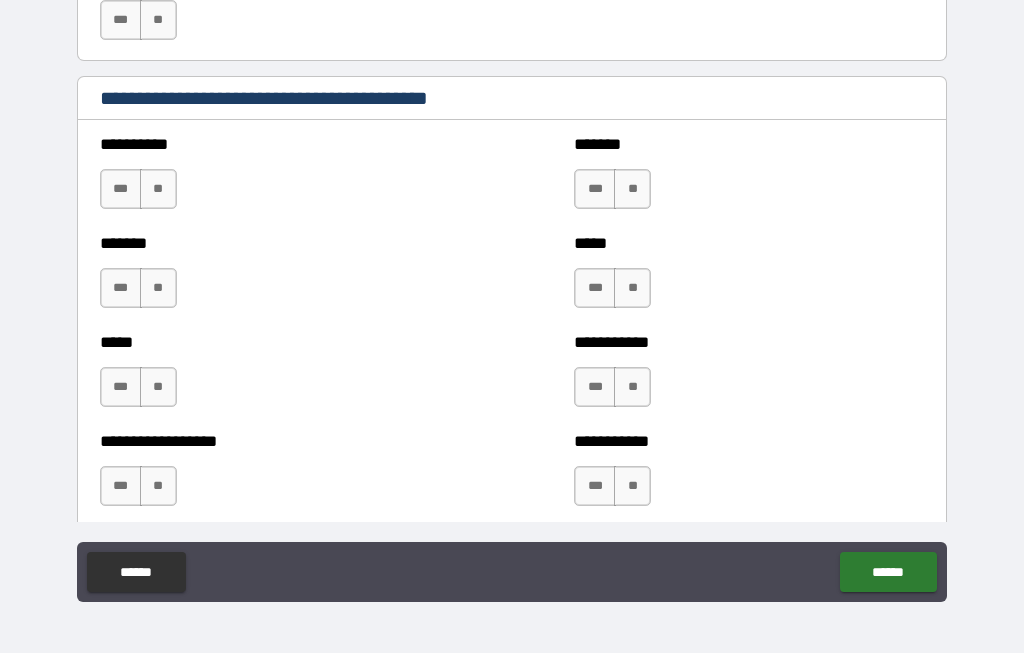 click on "**" at bounding box center [158, 190] 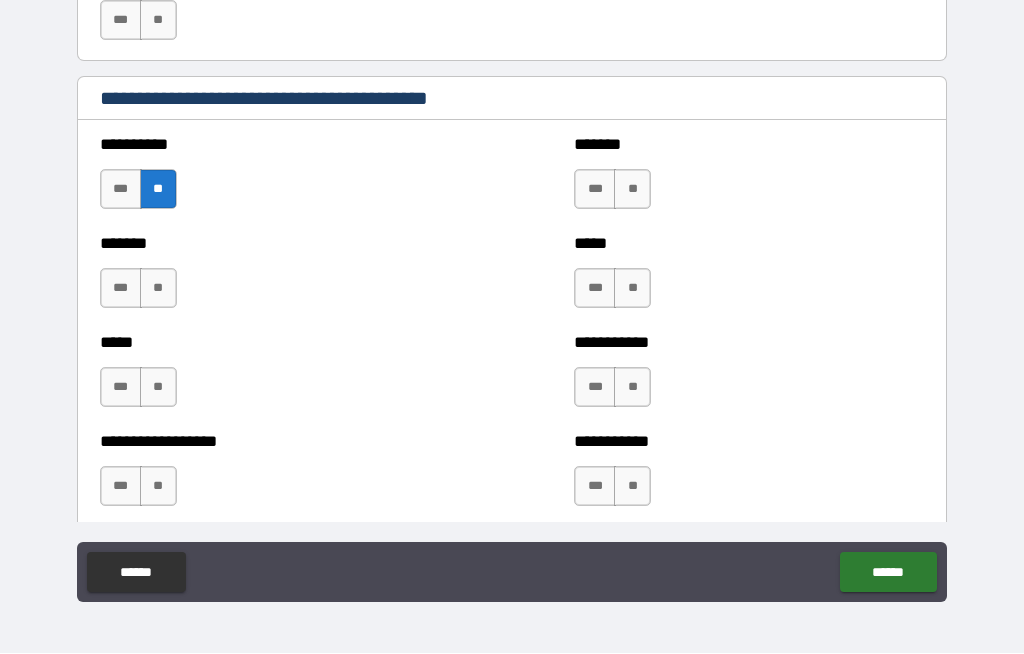 click on "**" at bounding box center [158, 289] 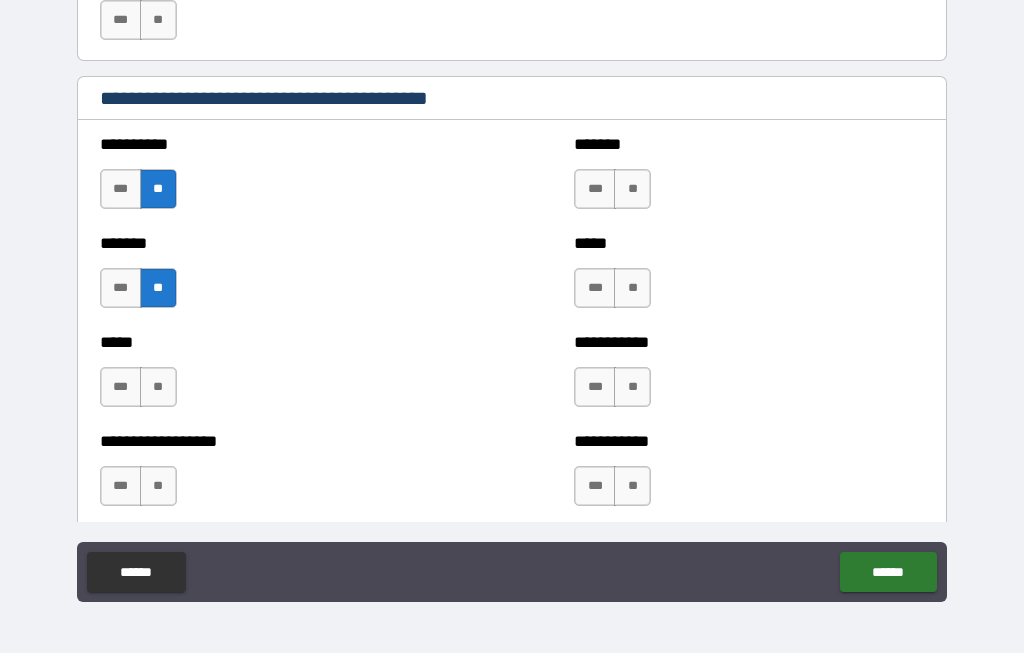 click on "**" at bounding box center (158, 388) 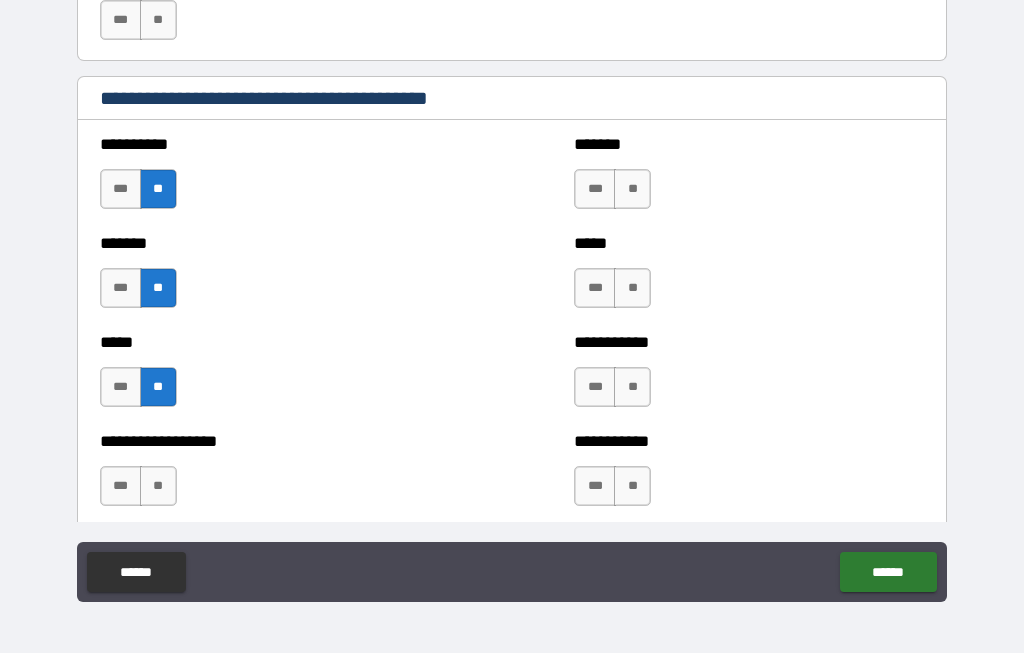 click on "**" at bounding box center [158, 487] 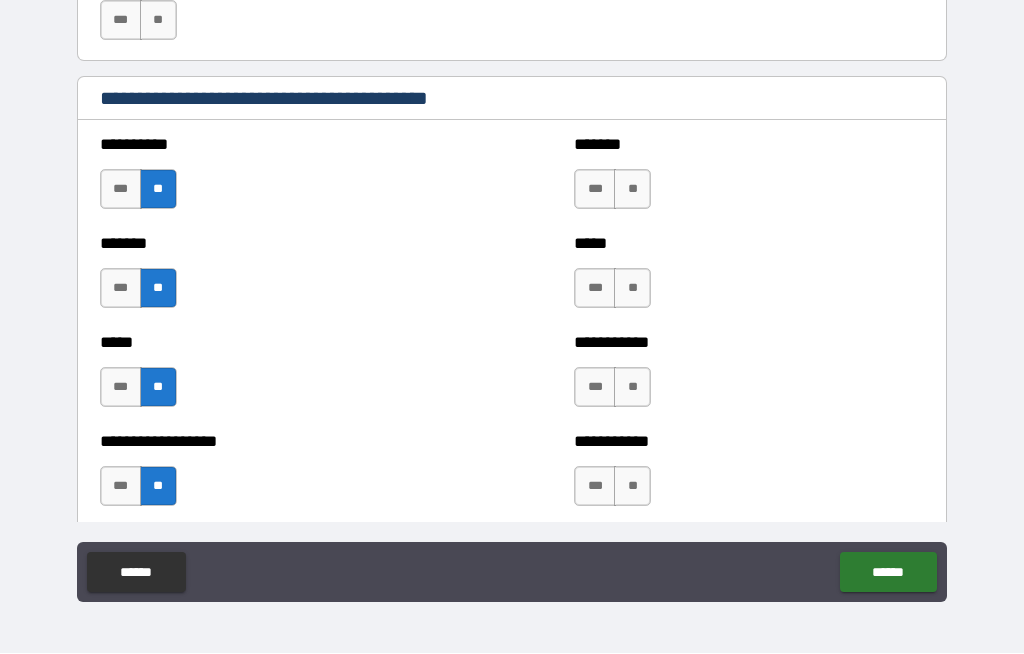 click on "**" at bounding box center (632, 190) 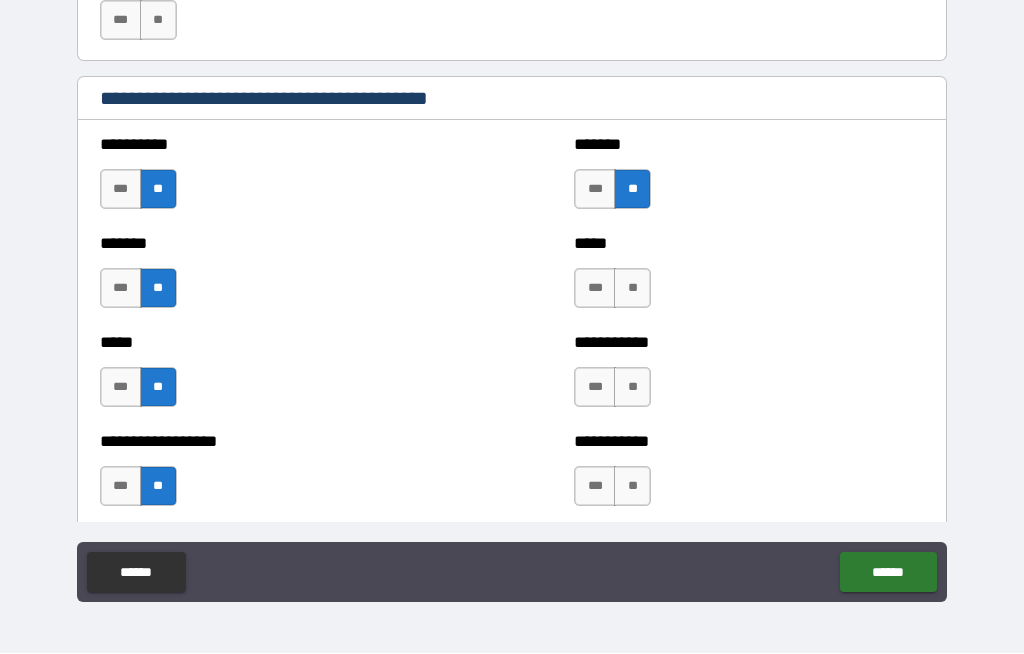 click on "**" at bounding box center [632, 289] 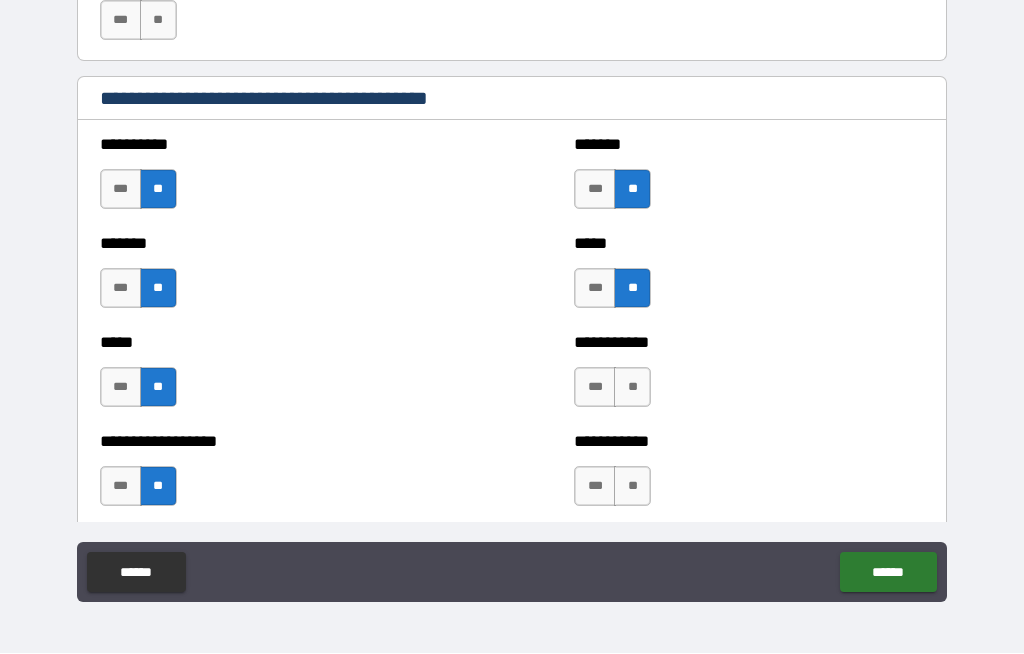 click on "**" at bounding box center [632, 388] 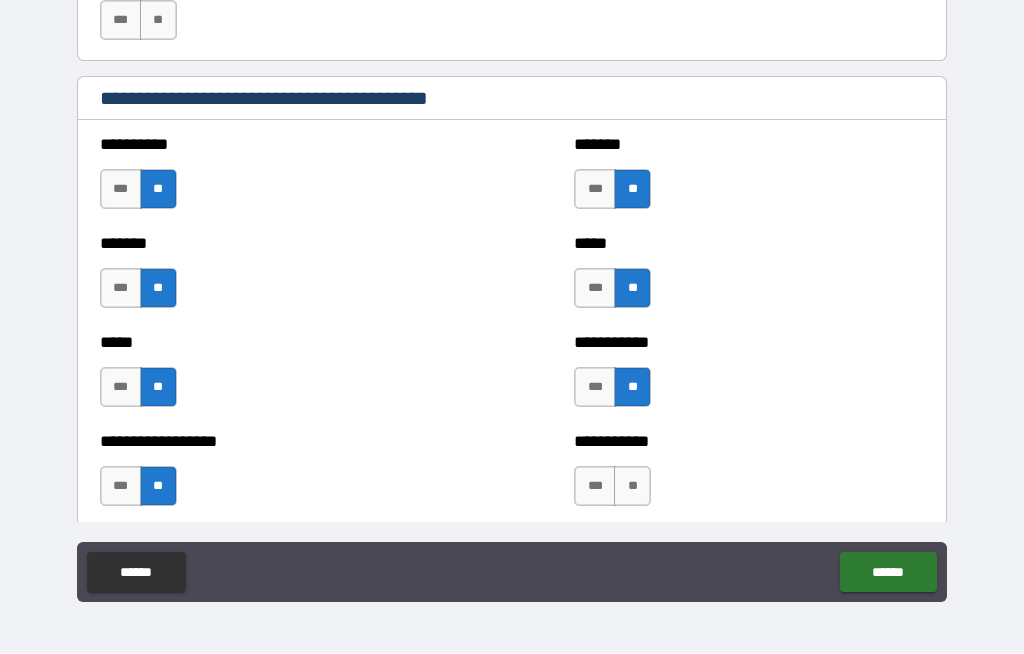 click on "**" at bounding box center (632, 487) 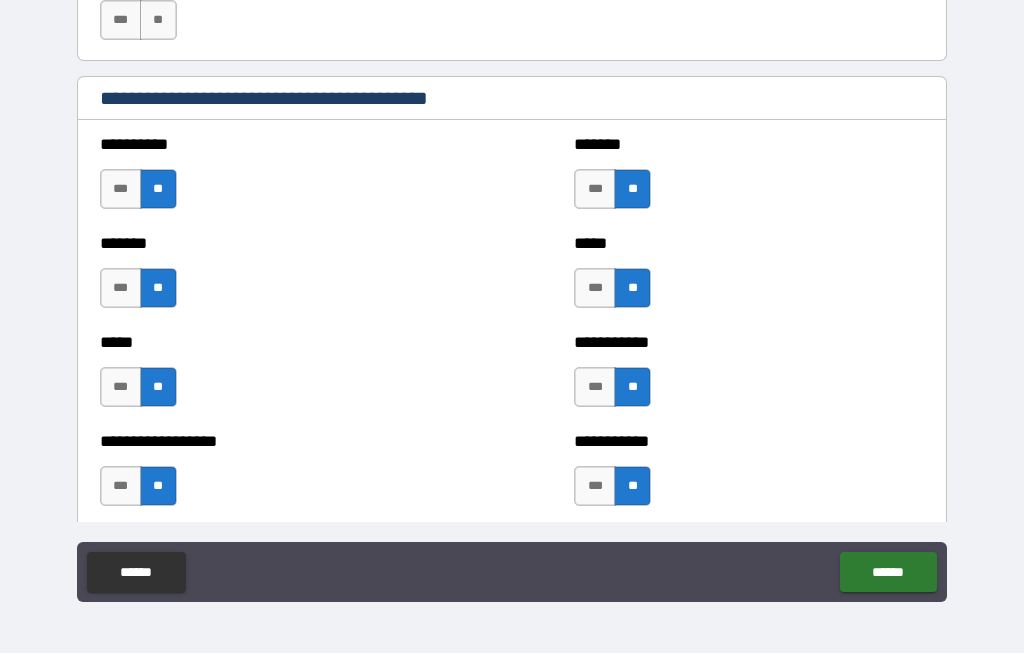 click on "**" at bounding box center [632, 487] 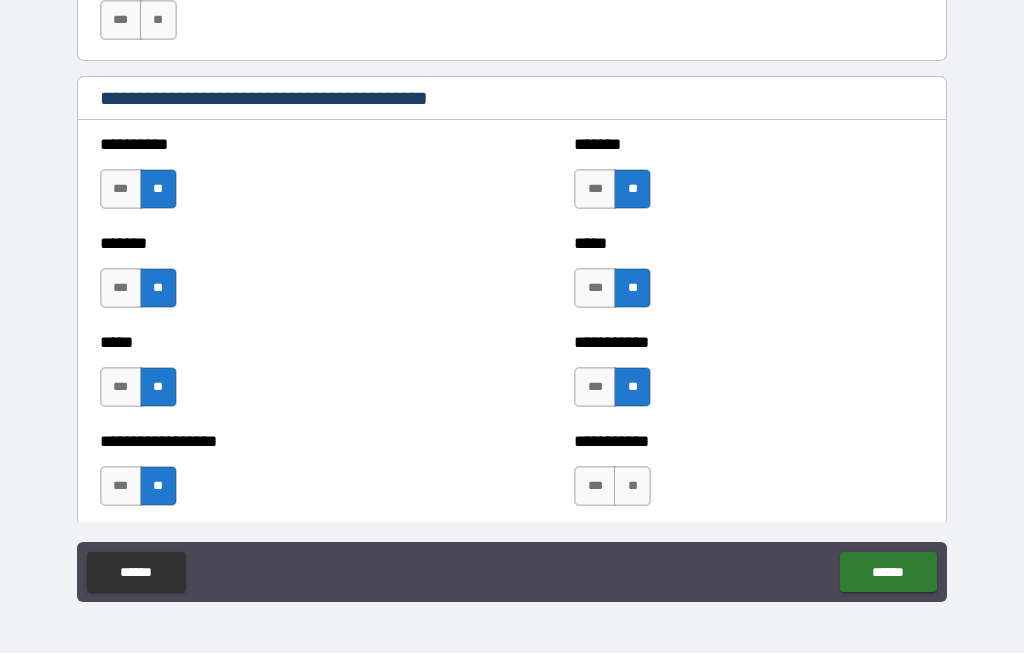 click on "**" at bounding box center [632, 487] 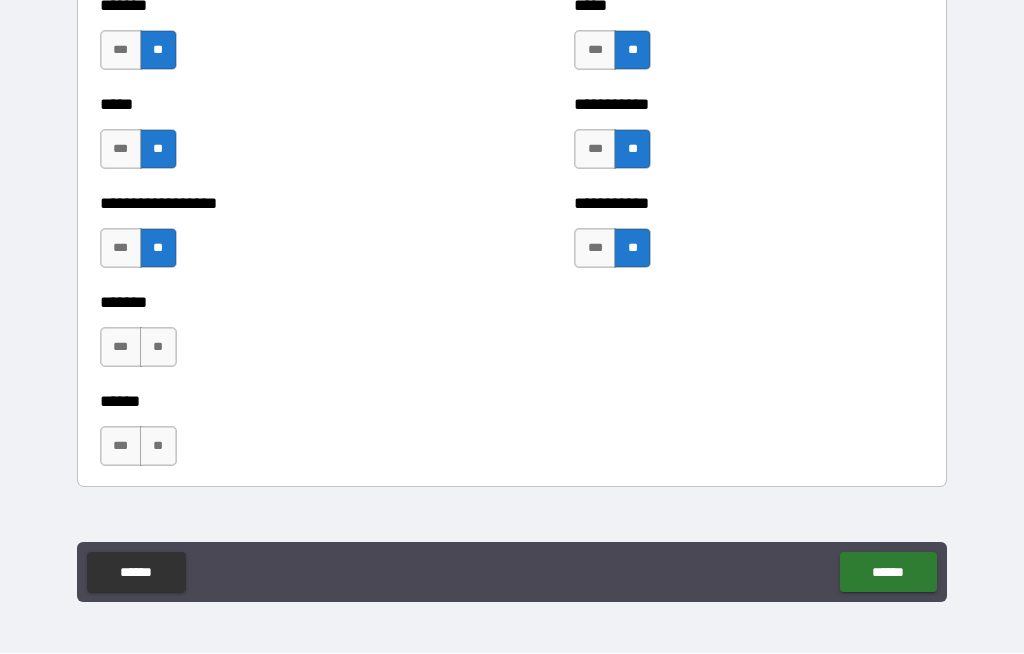 scroll, scrollTop: 2154, scrollLeft: 0, axis: vertical 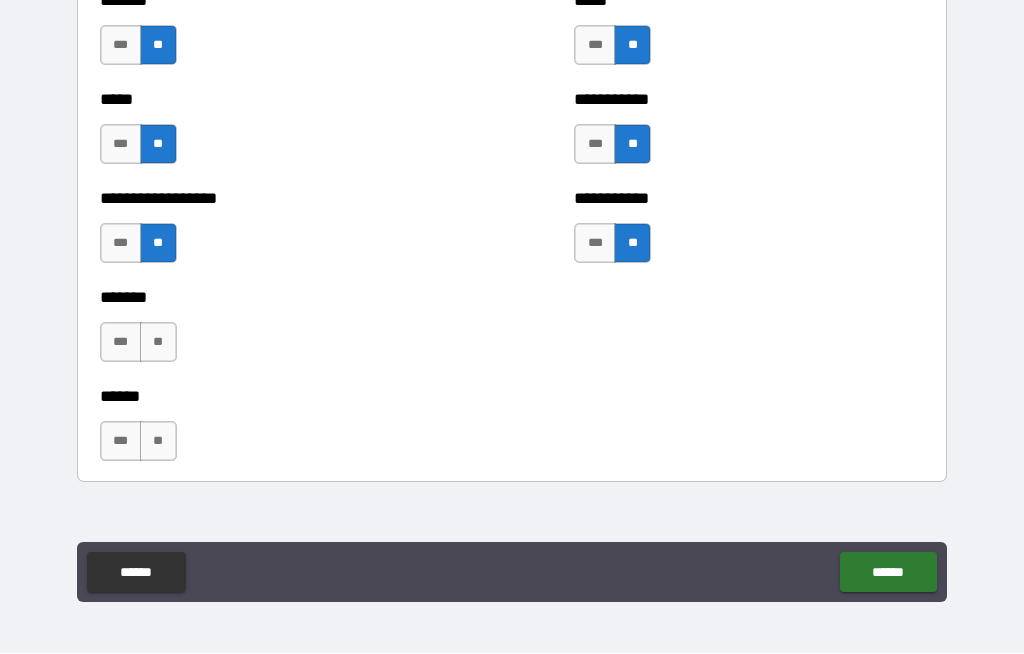 click on "**" at bounding box center (158, 343) 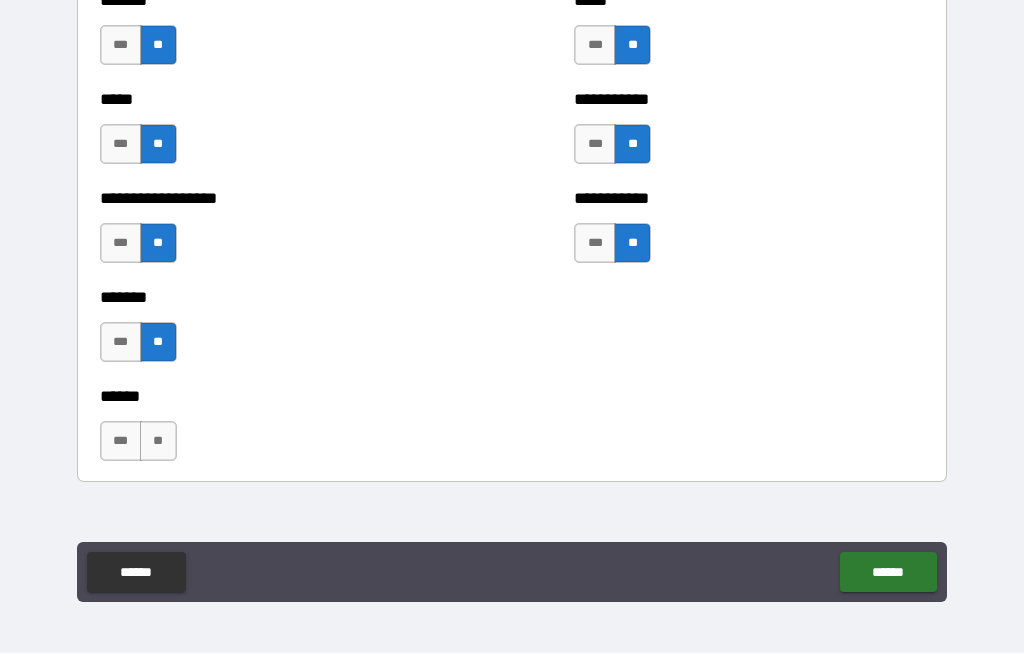 click on "**" at bounding box center [158, 442] 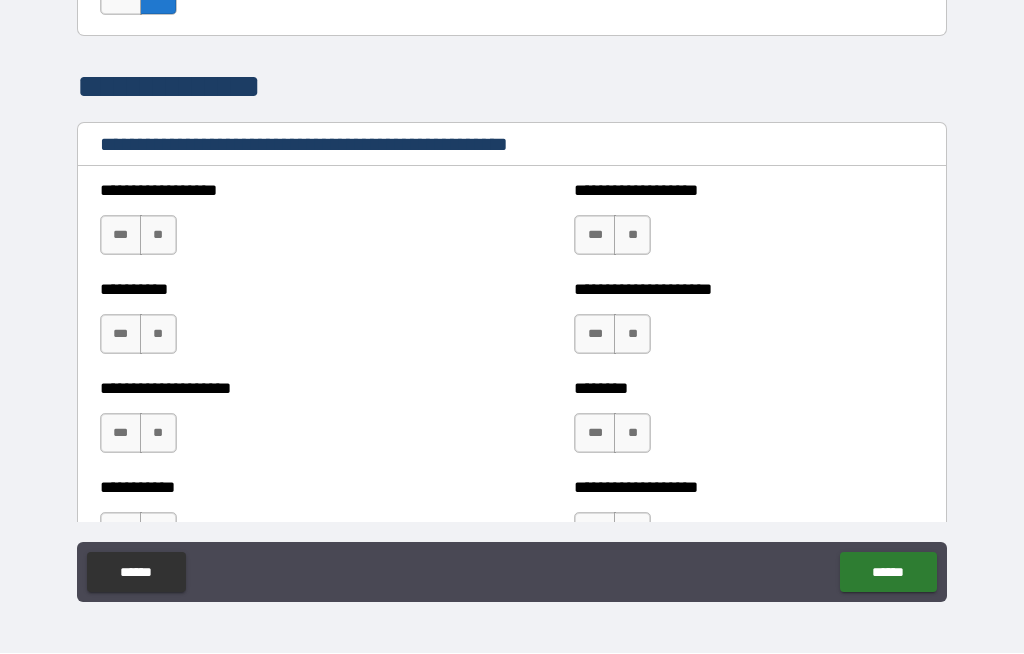 scroll, scrollTop: 2601, scrollLeft: 0, axis: vertical 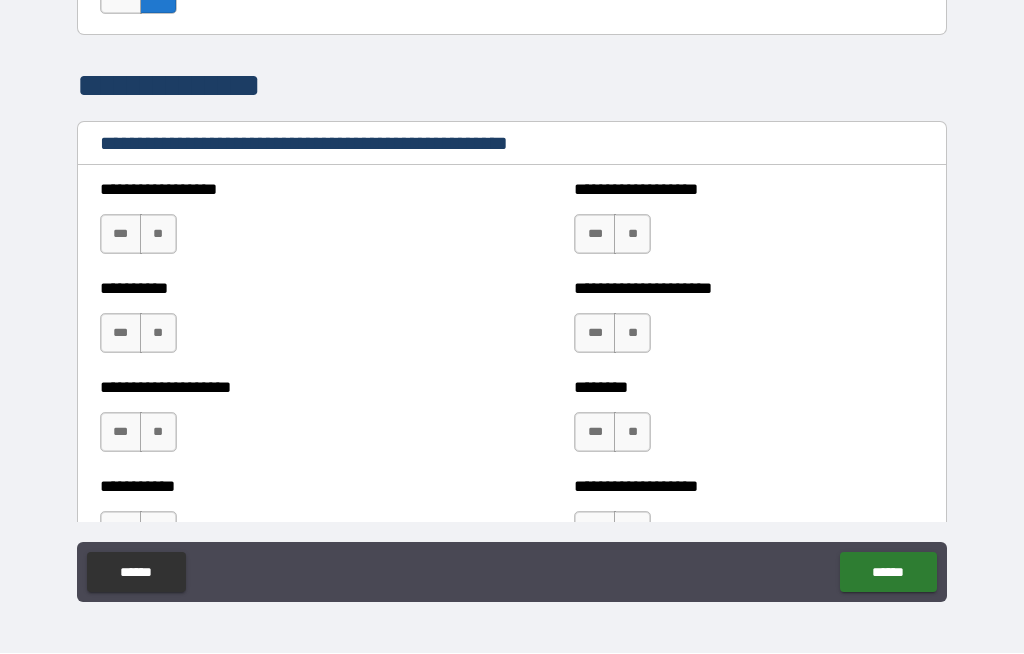 click on "**" at bounding box center (158, 235) 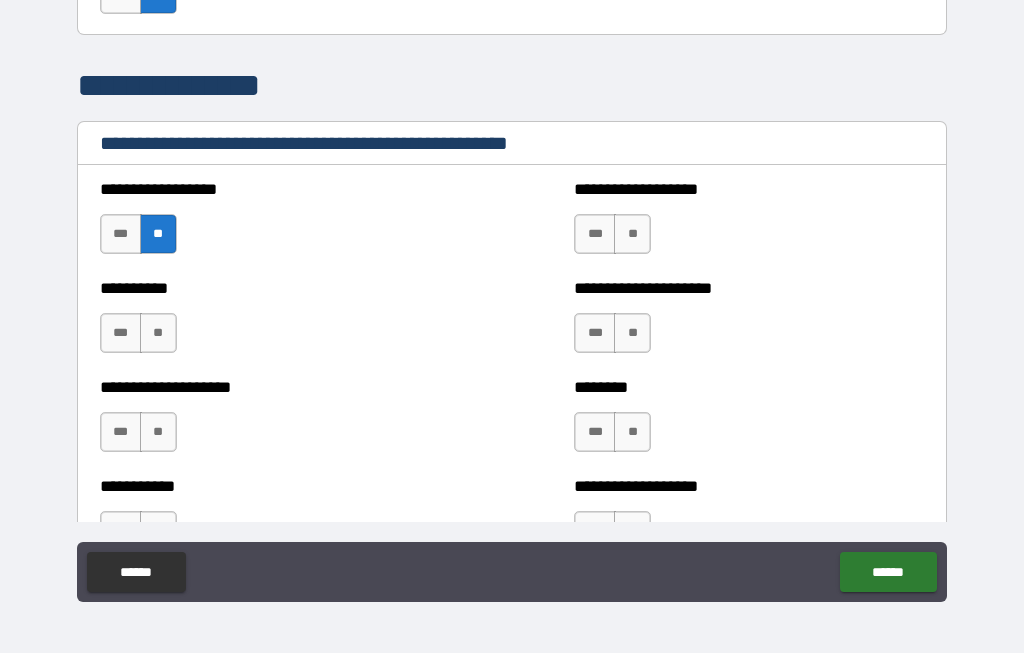 click on "**" at bounding box center [158, 433] 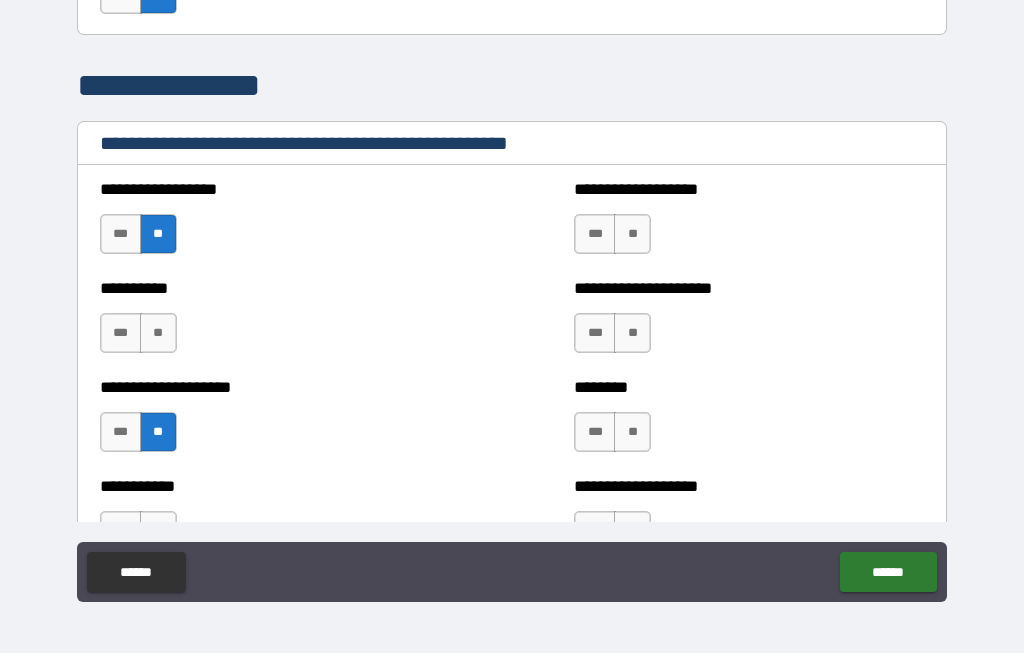 click on "**" at bounding box center (158, 334) 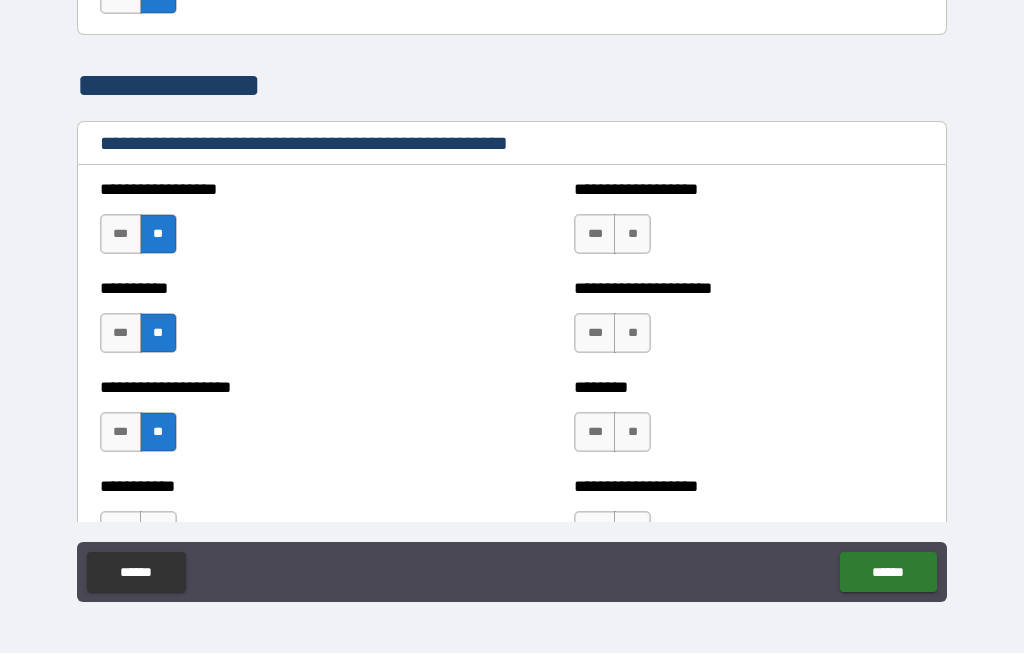 click on "**" at bounding box center [632, 235] 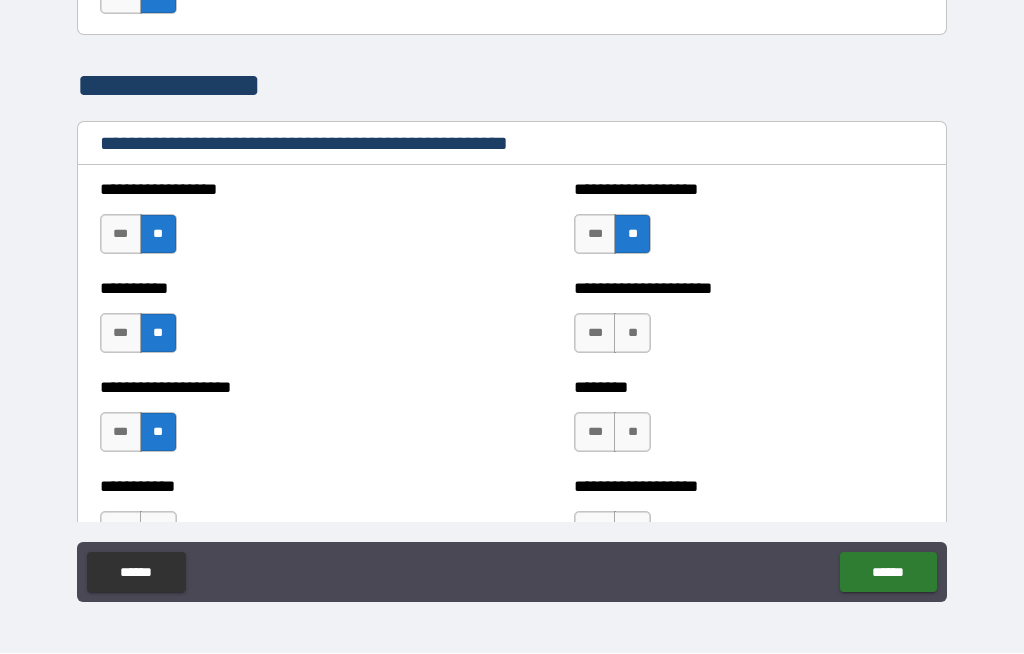 click on "**" at bounding box center (632, 334) 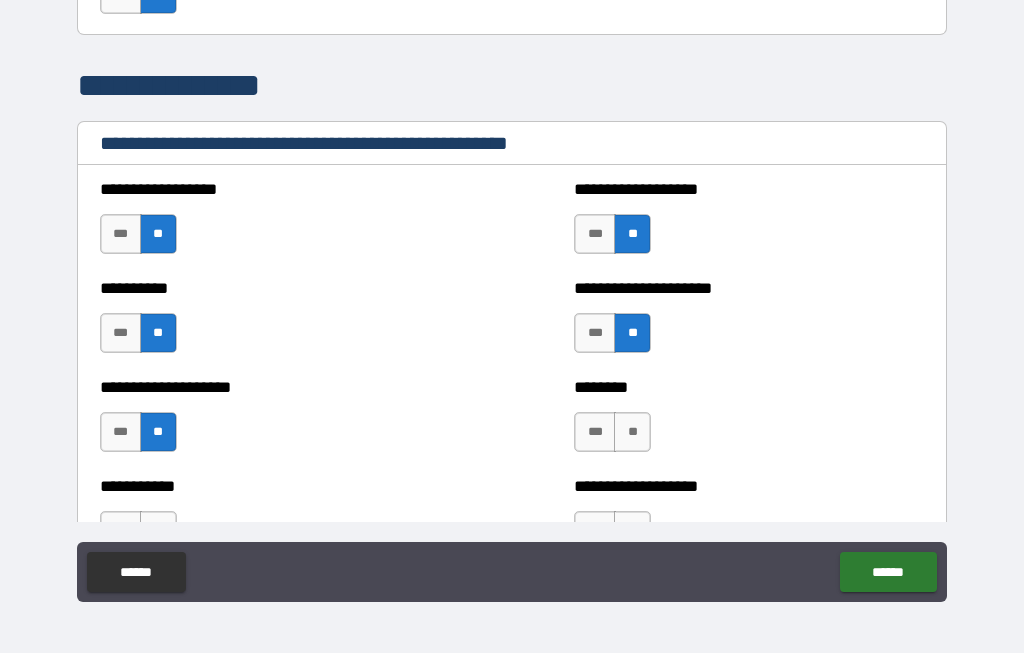click on "**" at bounding box center (632, 433) 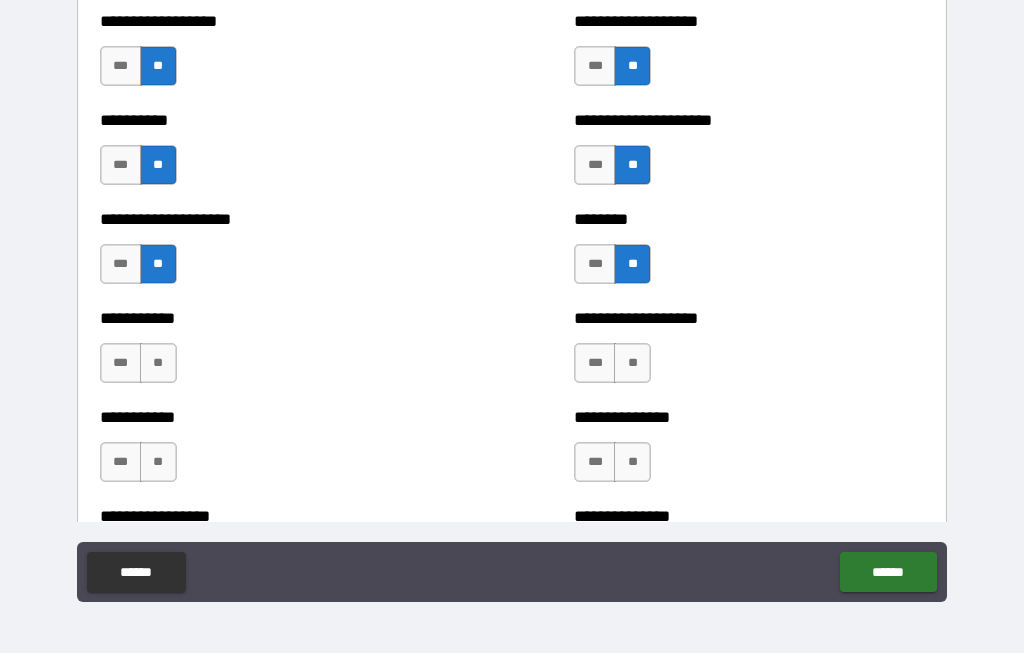 scroll, scrollTop: 2776, scrollLeft: 0, axis: vertical 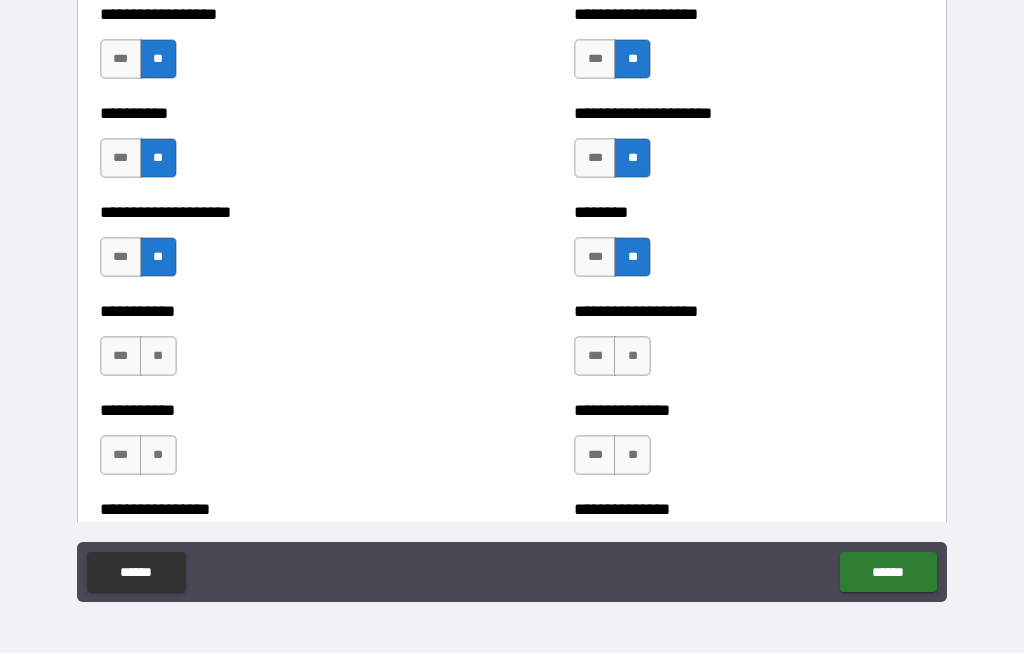 click on "**" at bounding box center [632, 357] 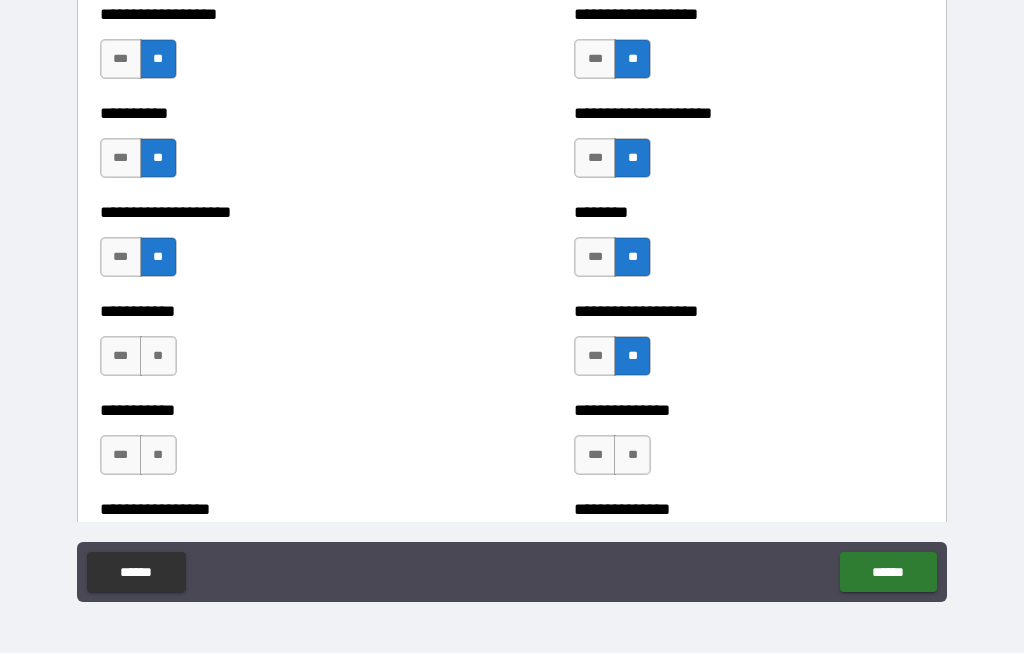click on "**" at bounding box center [632, 456] 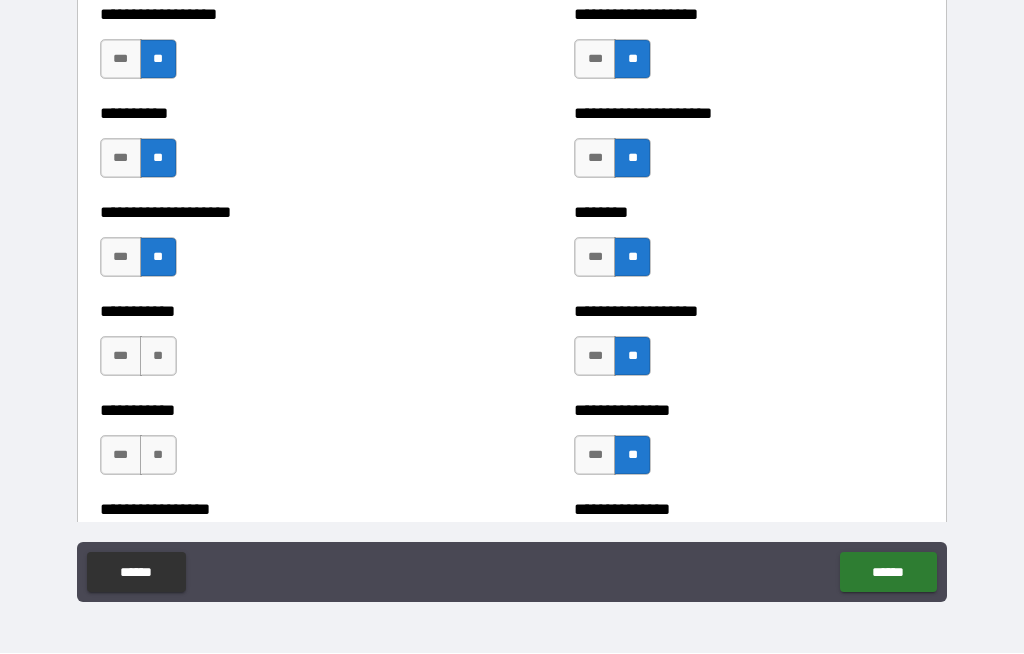click on "**" at bounding box center [158, 357] 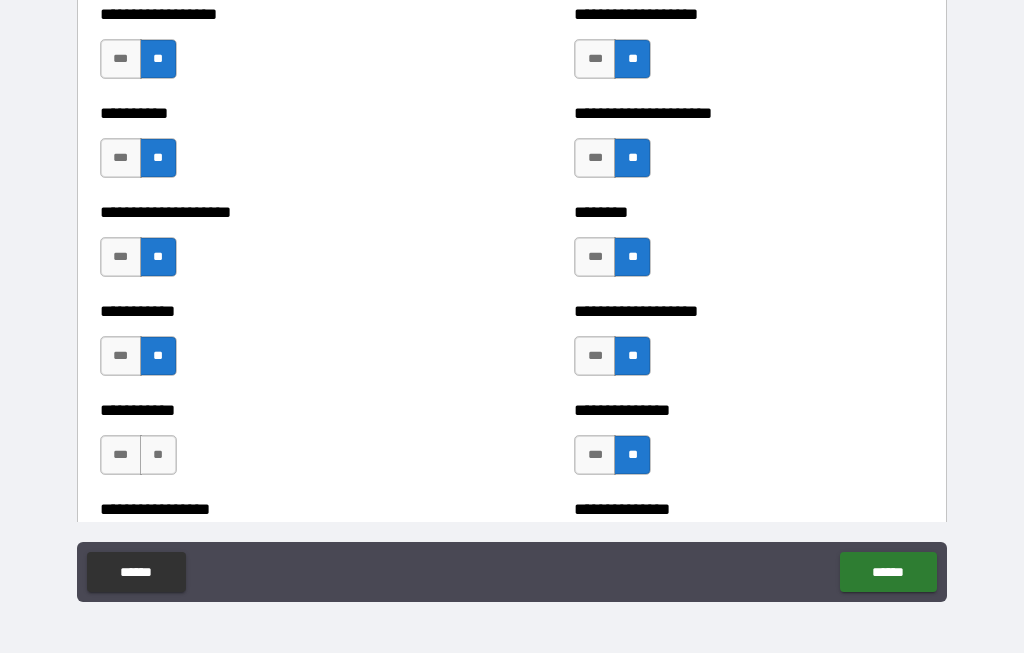 click on "**" at bounding box center [158, 456] 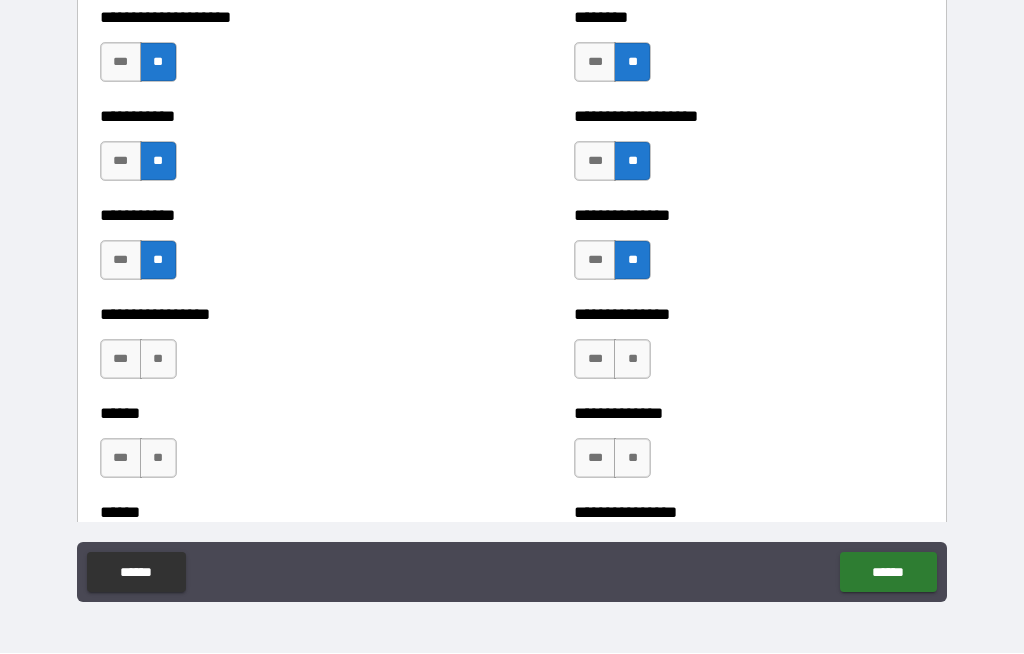 scroll, scrollTop: 2974, scrollLeft: 0, axis: vertical 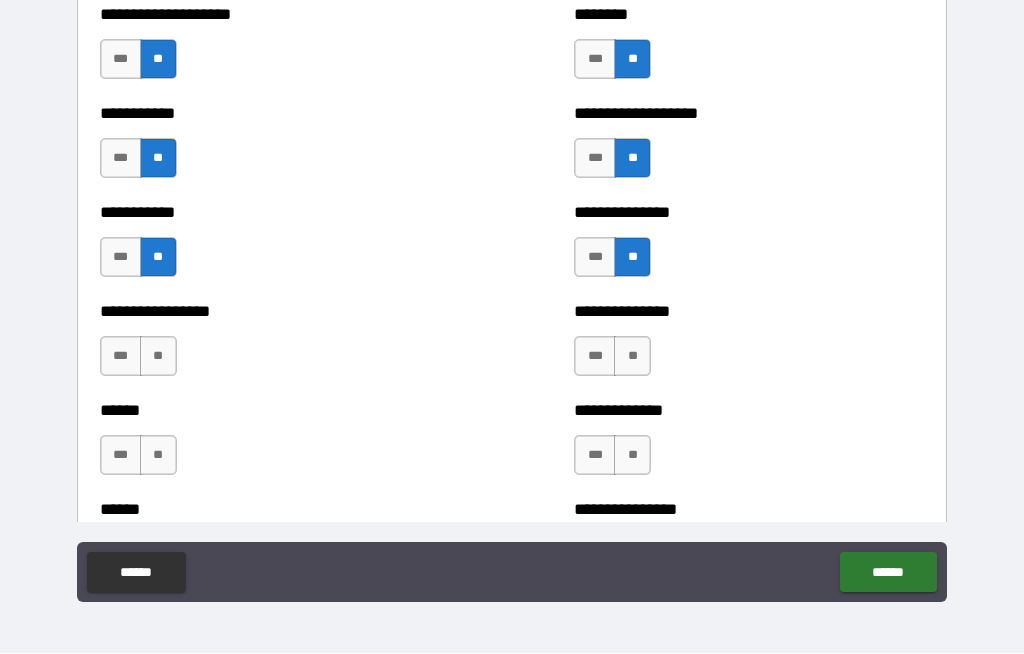 click on "**" at bounding box center [158, 357] 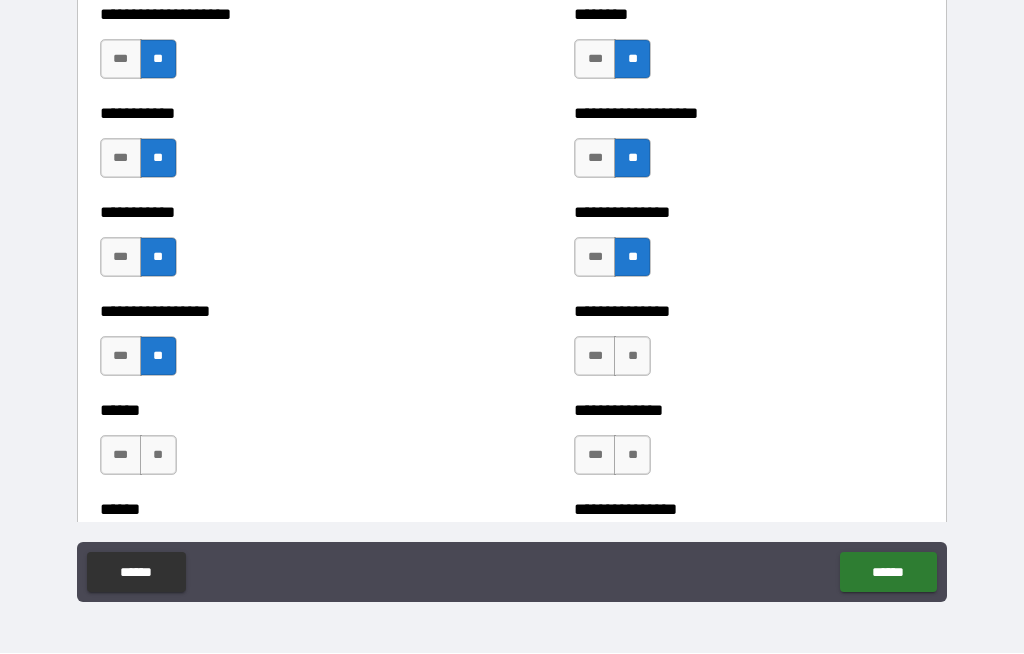 click on "**" at bounding box center [158, 456] 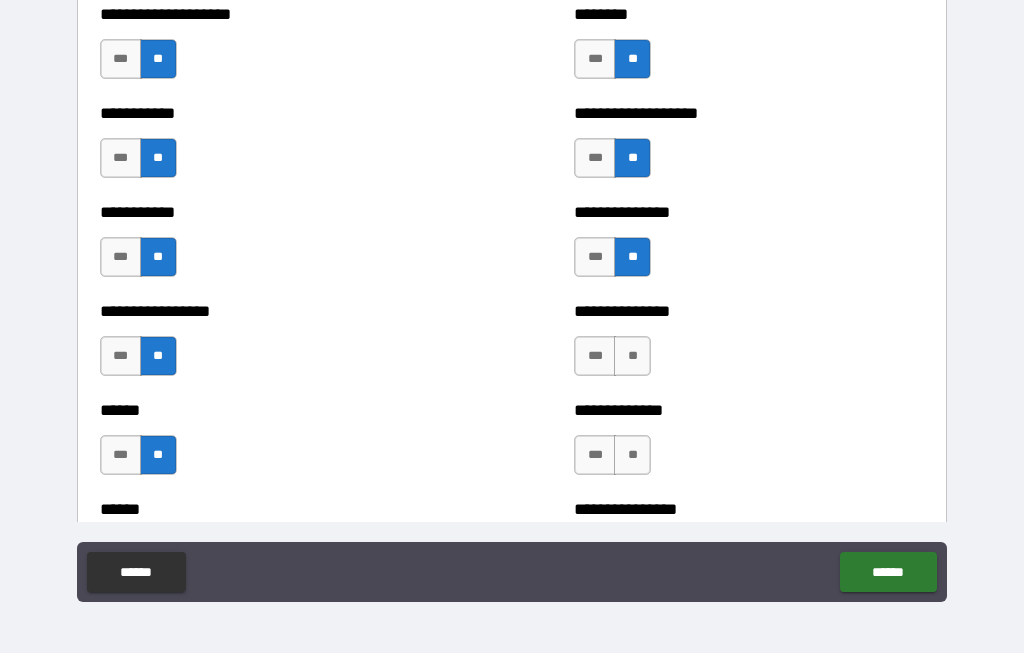 click on "**" at bounding box center (632, 357) 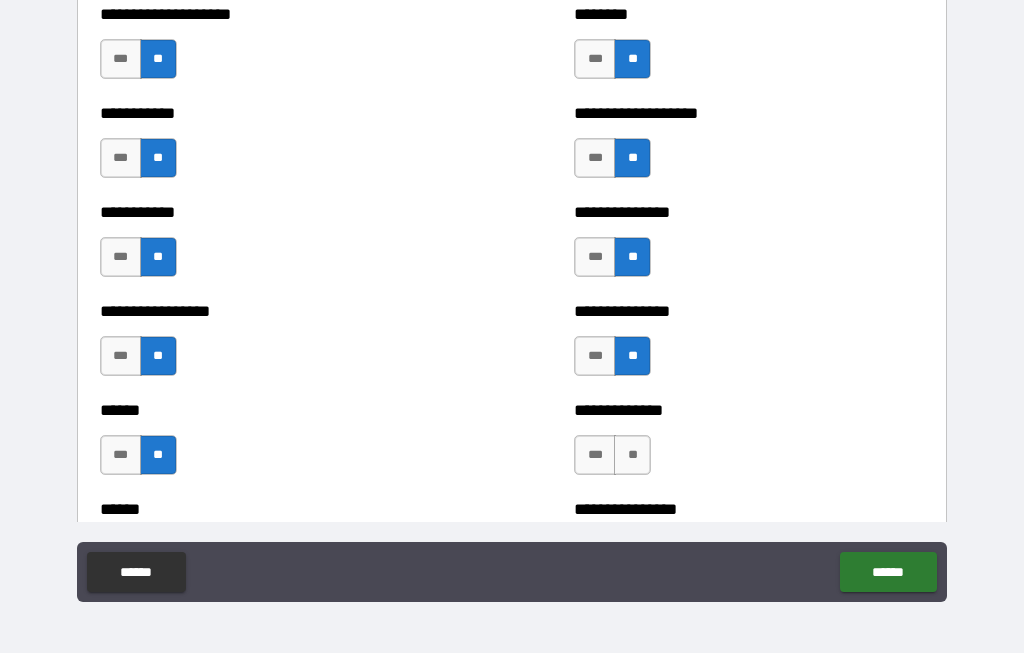click on "**" at bounding box center (632, 456) 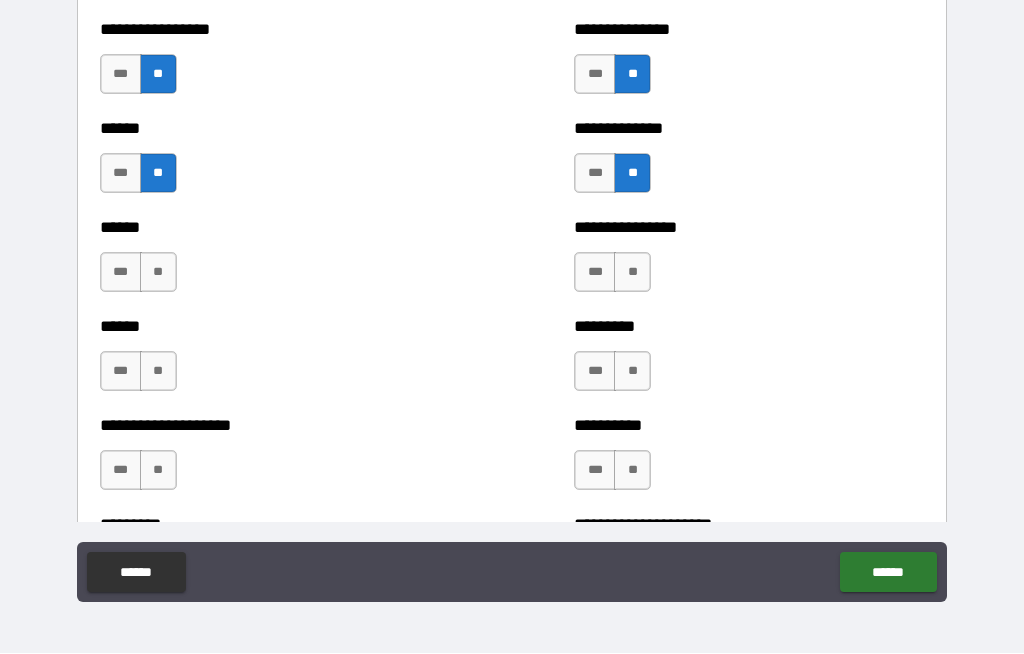 scroll, scrollTop: 3289, scrollLeft: 0, axis: vertical 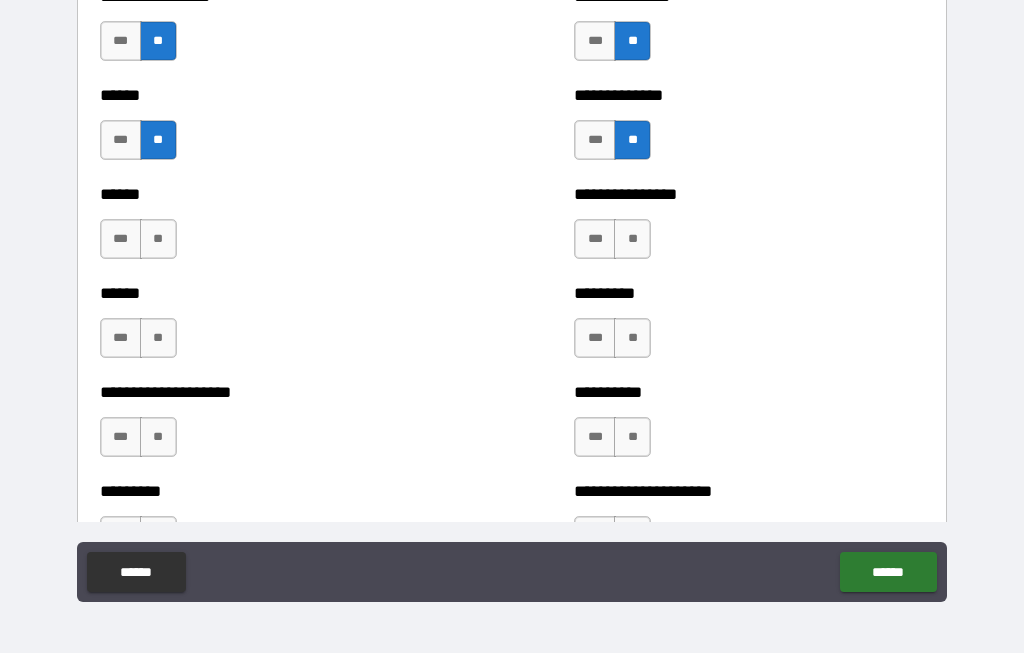 click on "**" at bounding box center [632, 240] 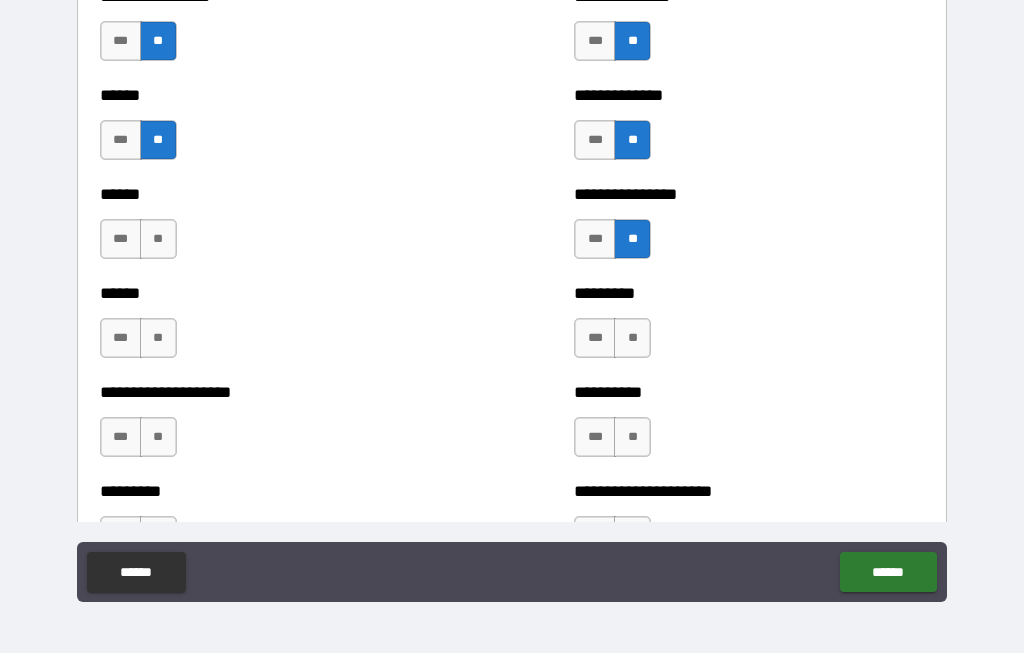 click on "**" at bounding box center [632, 339] 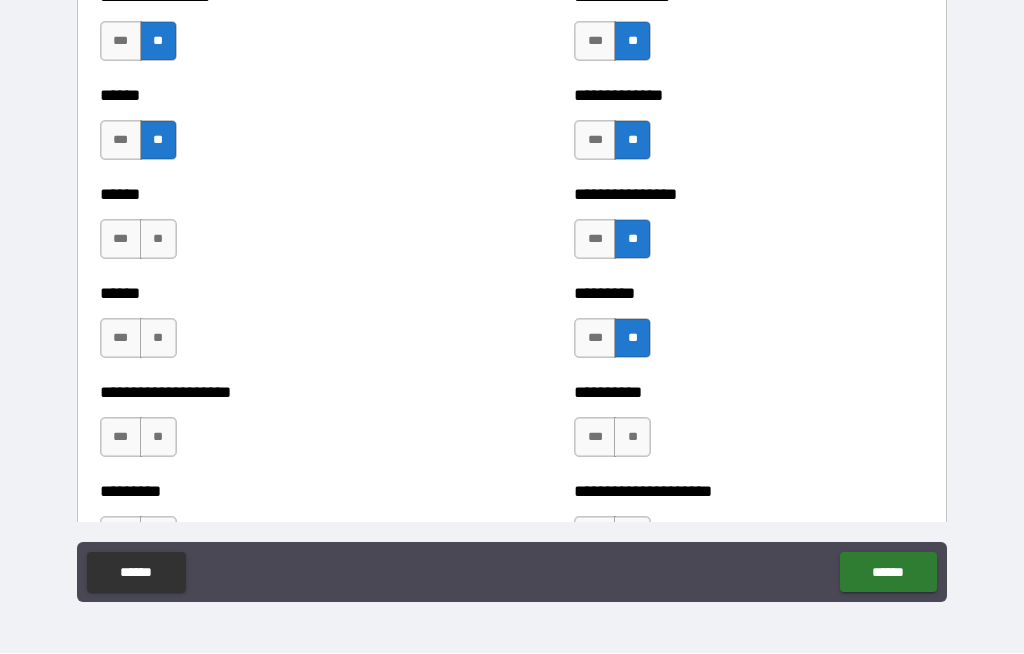 click on "**" at bounding box center (632, 438) 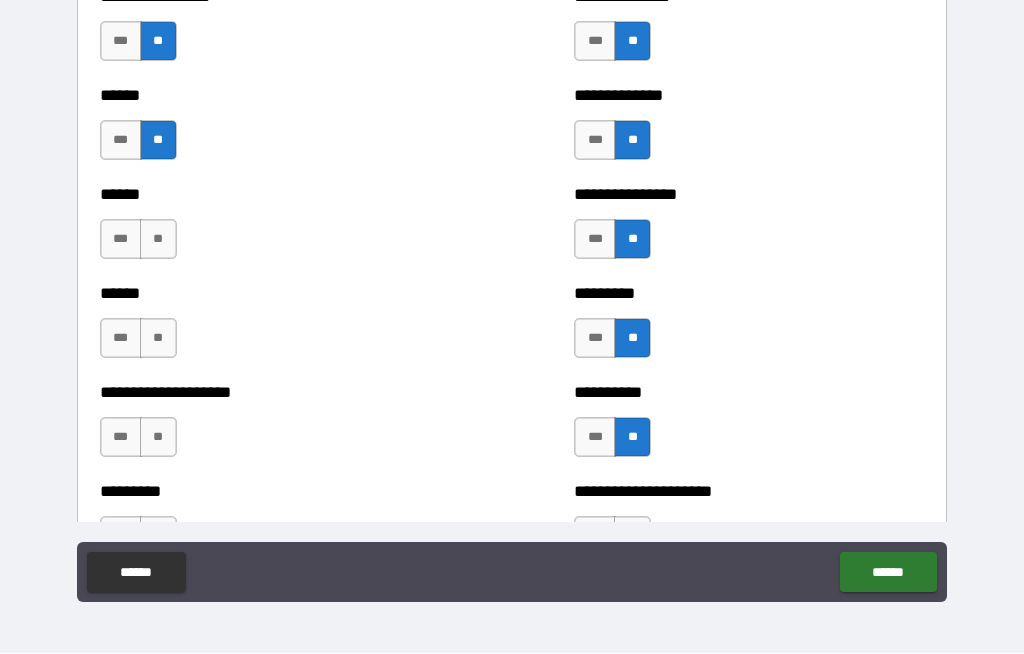 click on "**" at bounding box center (158, 240) 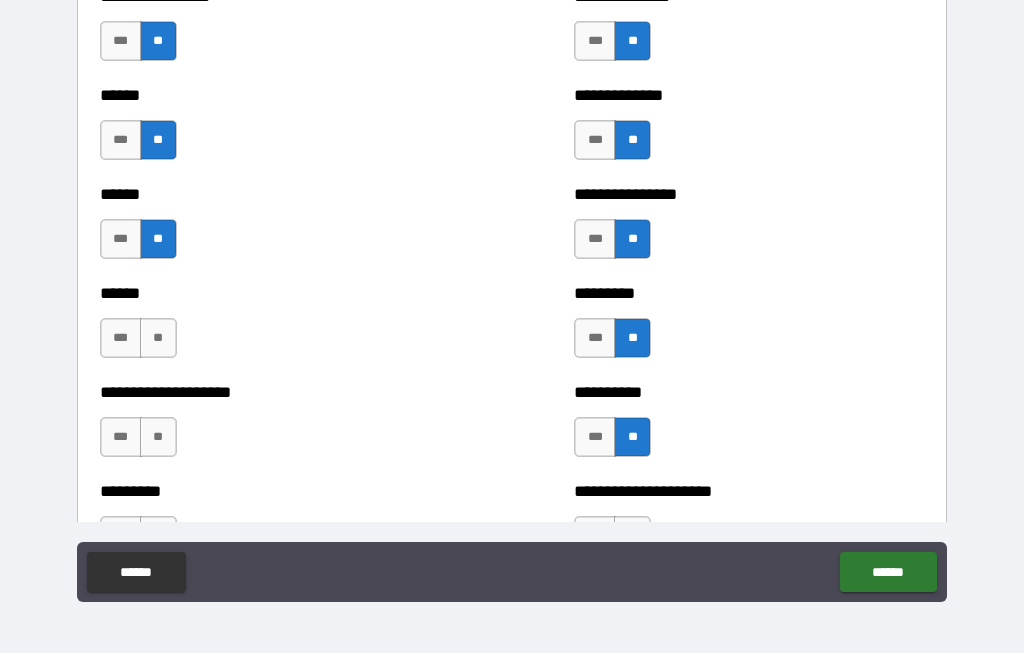 click on "**" at bounding box center [158, 339] 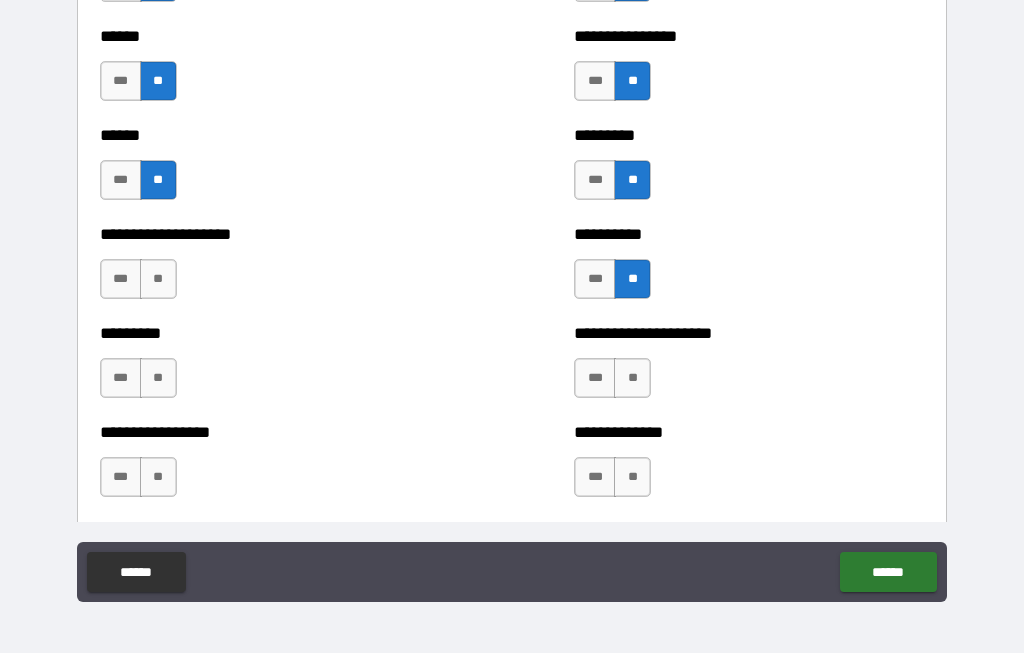 scroll, scrollTop: 3458, scrollLeft: 0, axis: vertical 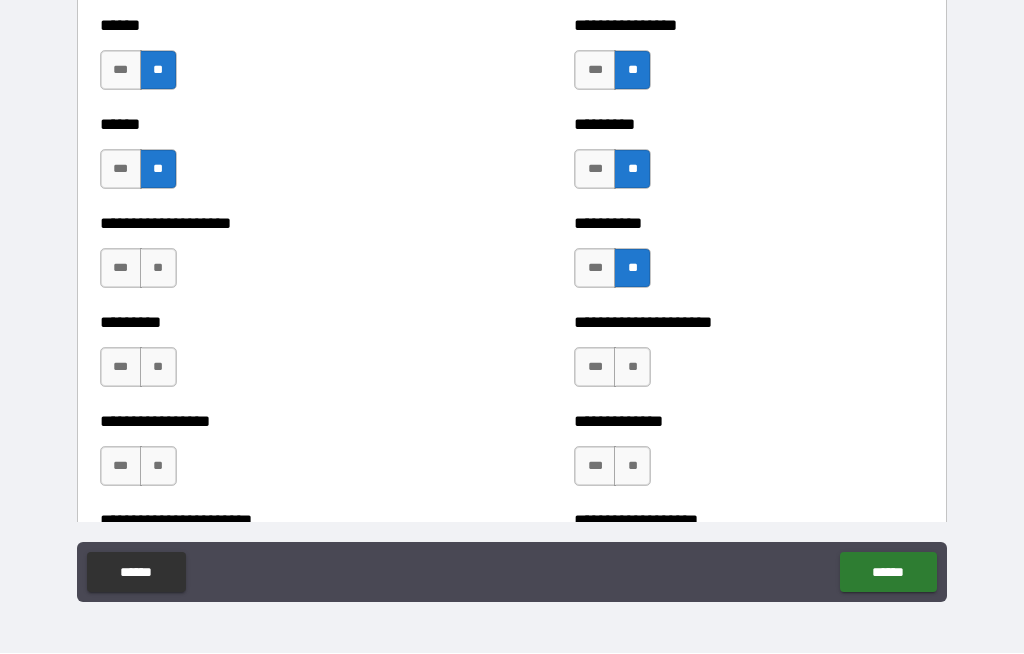 click on "***" at bounding box center (121, 269) 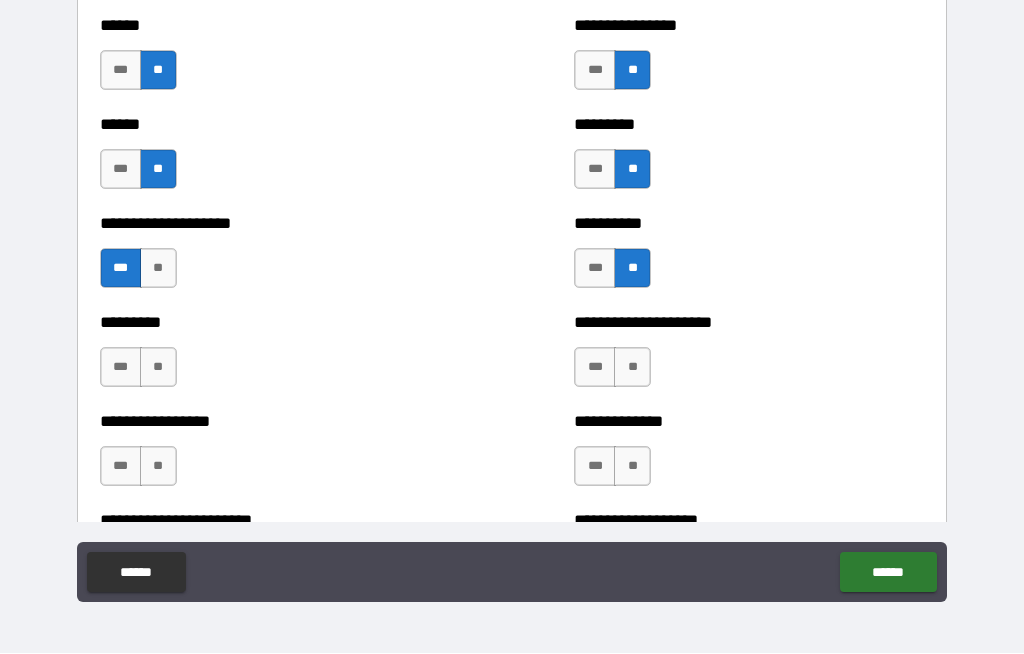 click on "**" at bounding box center (158, 368) 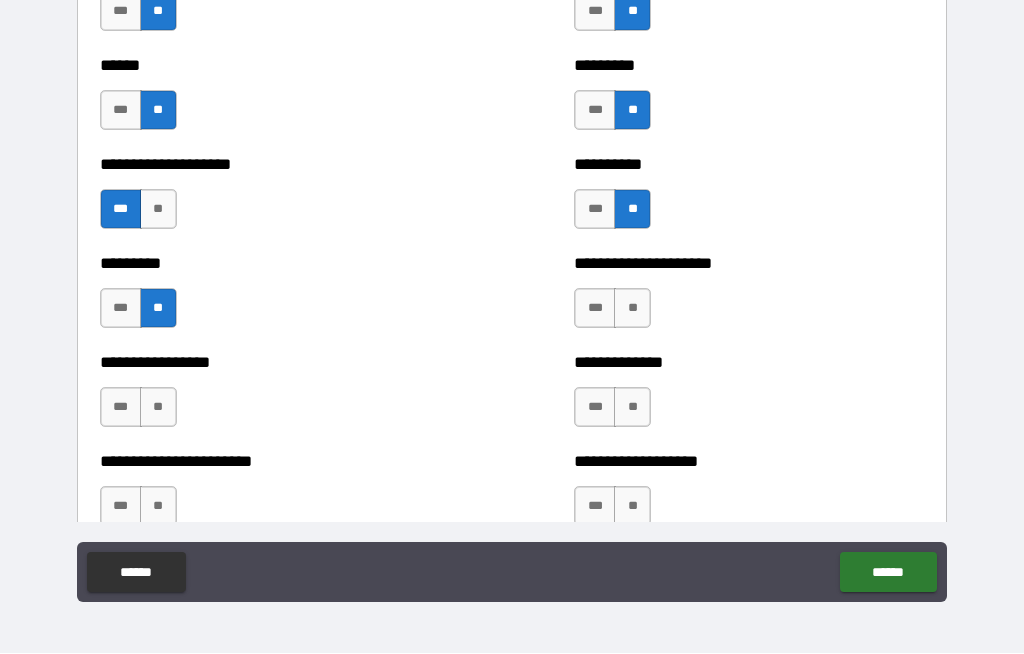 scroll, scrollTop: 3524, scrollLeft: 0, axis: vertical 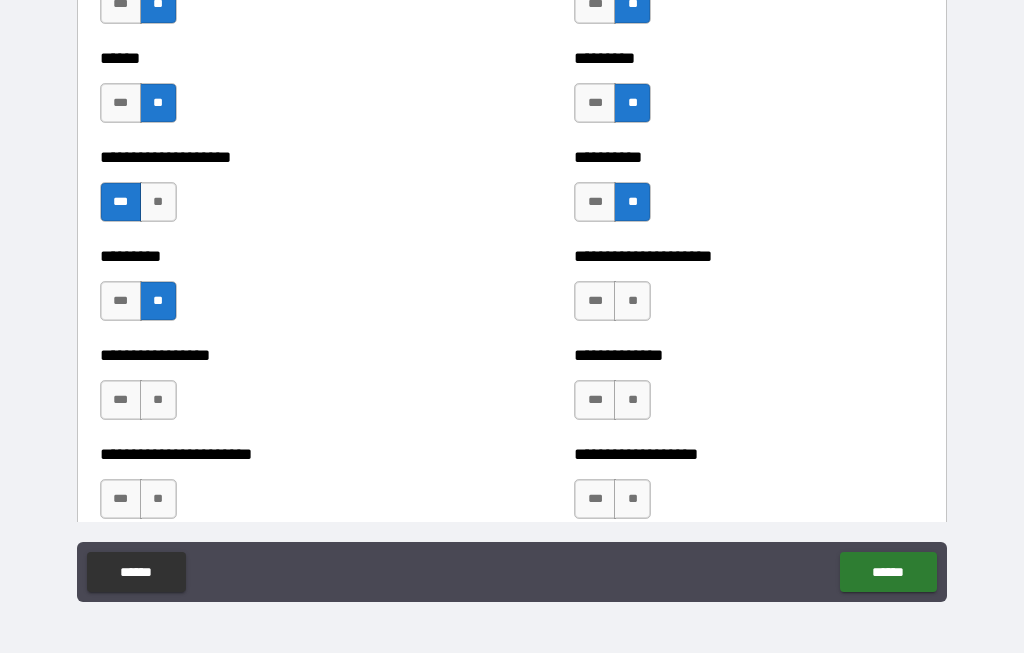 click on "**" at bounding box center (158, 401) 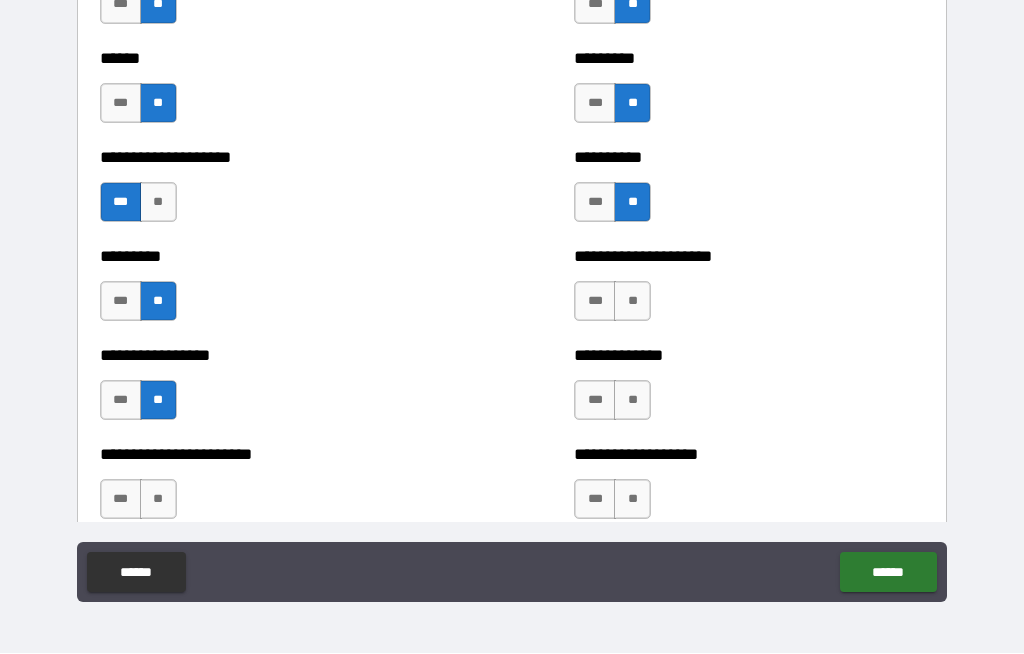 click on "**" at bounding box center [158, 500] 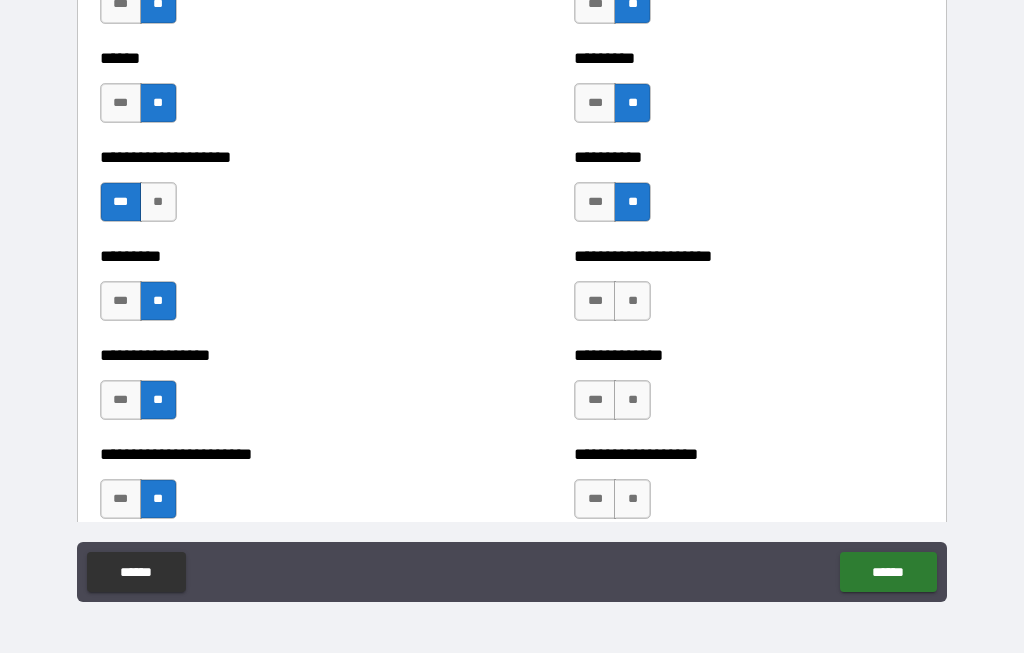 click on "**" at bounding box center (632, 500) 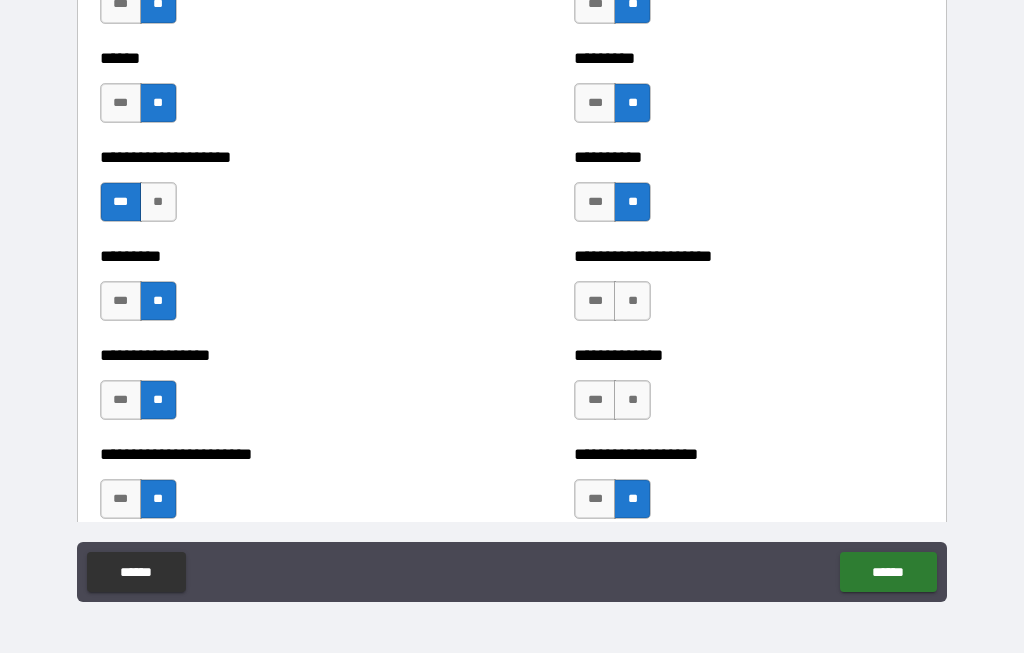 click on "**" at bounding box center (632, 401) 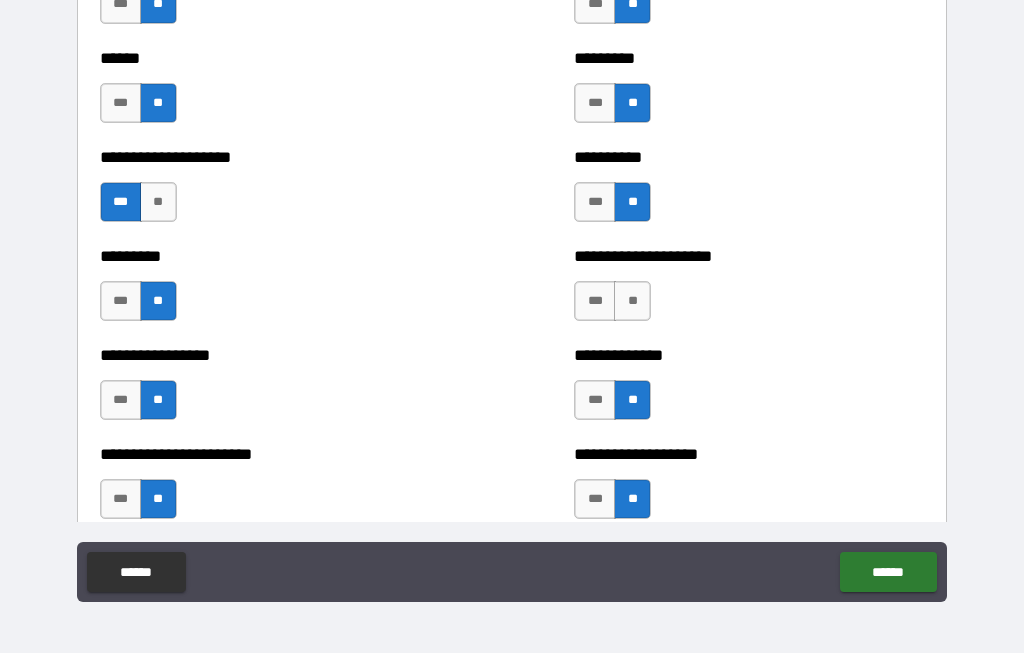 click on "**" at bounding box center [632, 302] 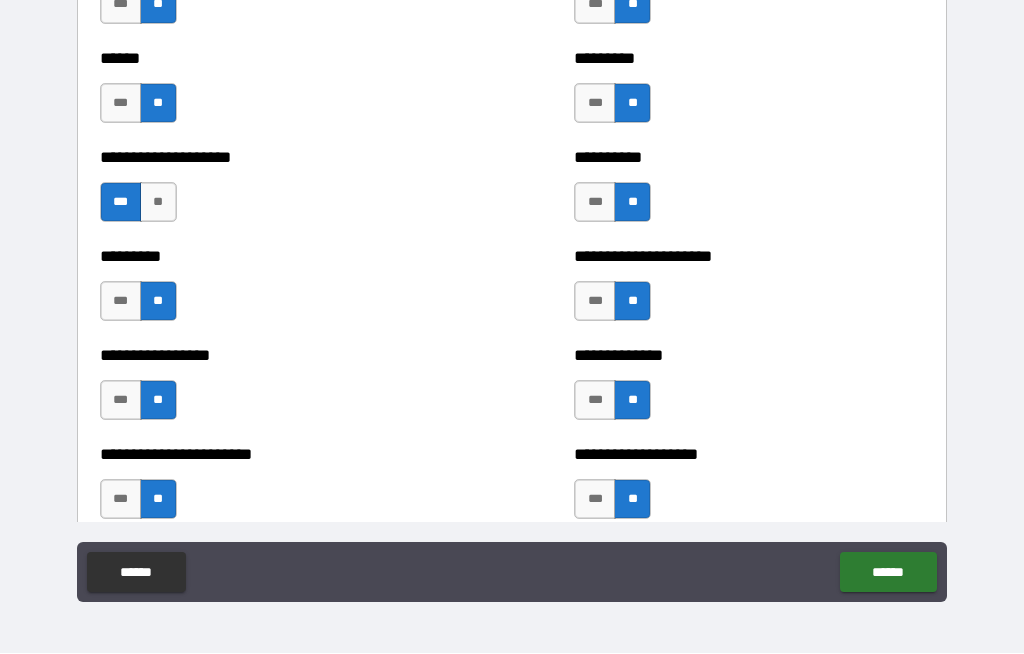 scroll, scrollTop: 3847, scrollLeft: 0, axis: vertical 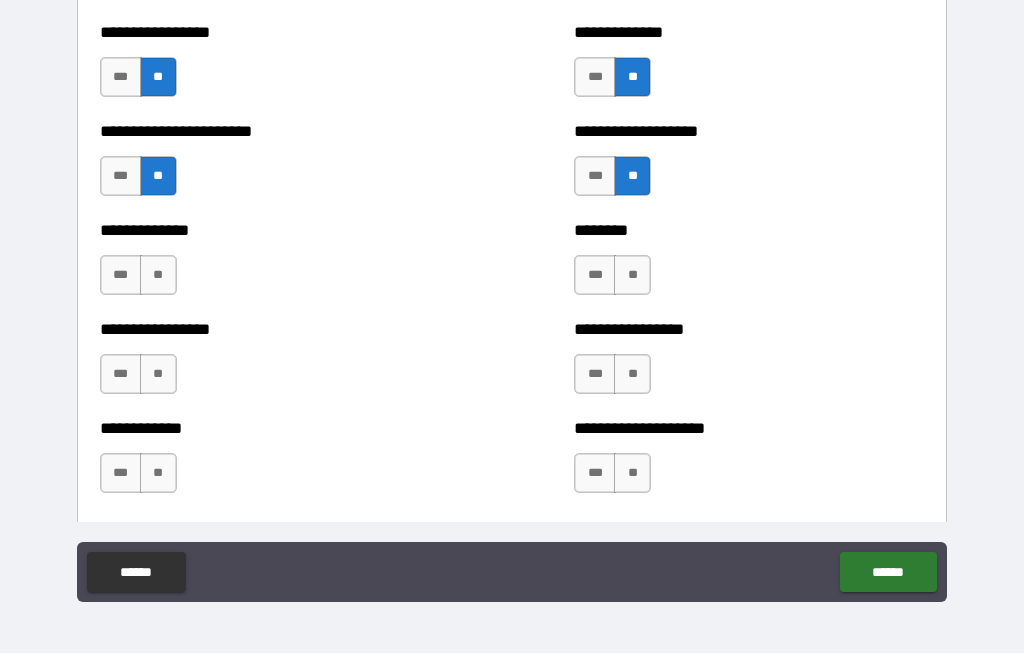 click on "**" at bounding box center (632, 276) 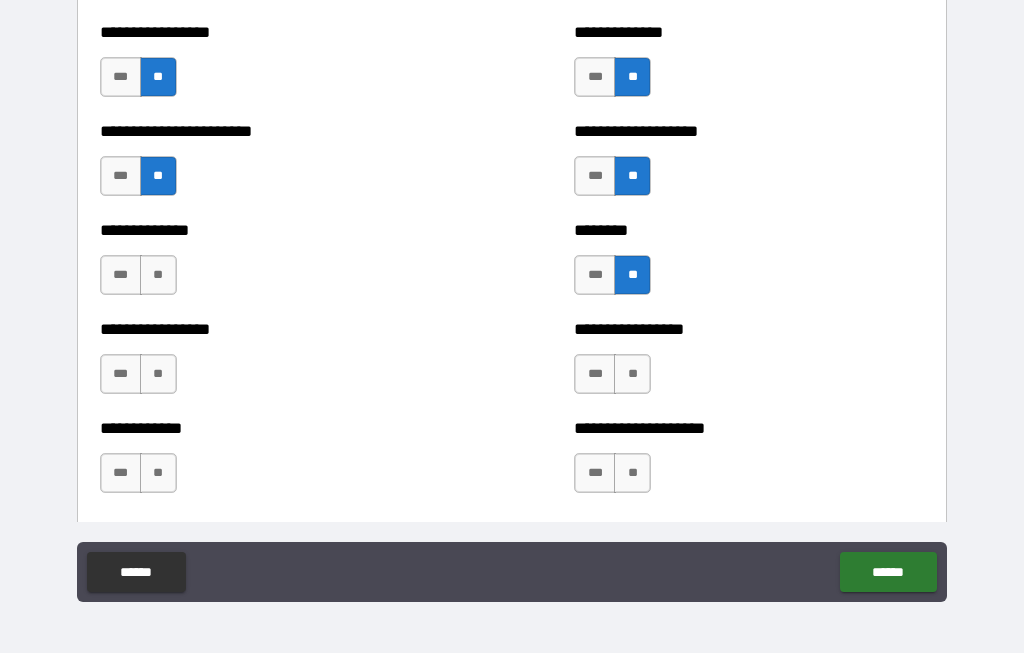 click on "**" at bounding box center [632, 375] 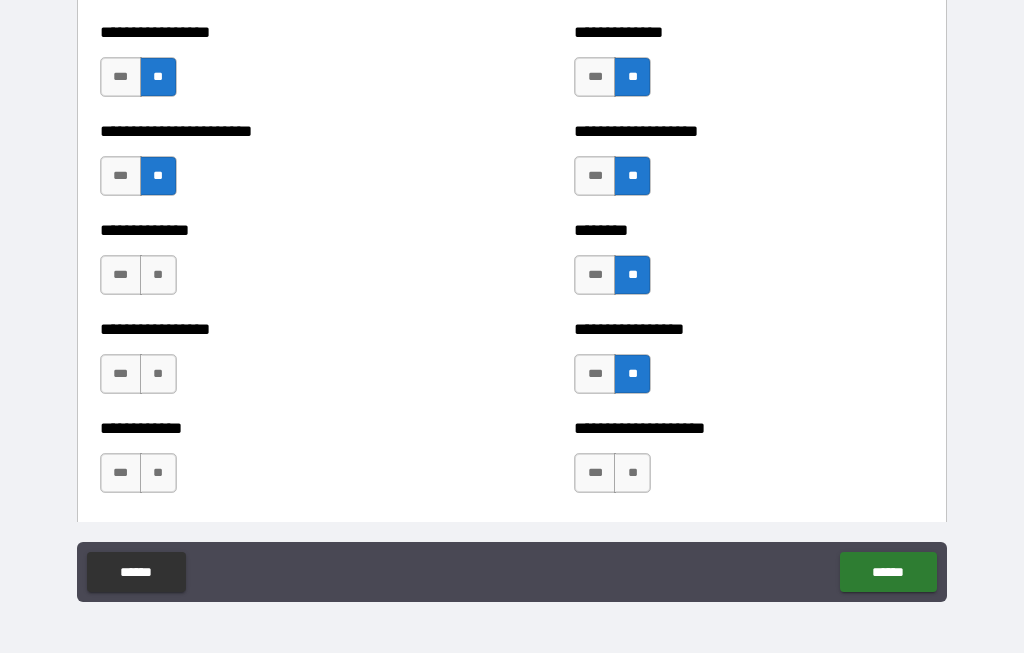 click on "**" at bounding box center [632, 474] 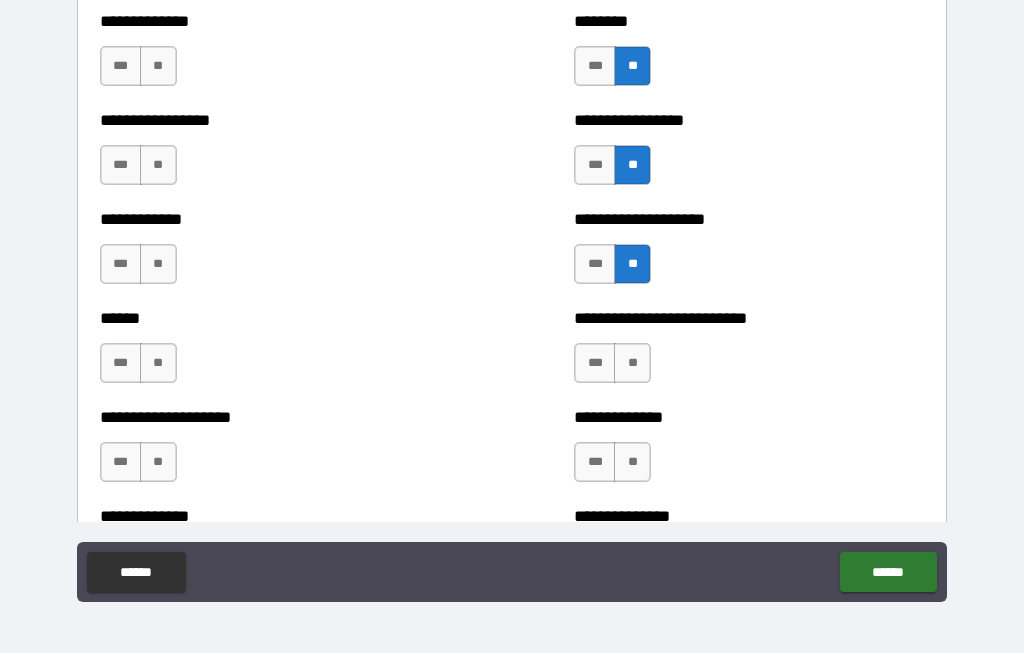 scroll, scrollTop: 4057, scrollLeft: 0, axis: vertical 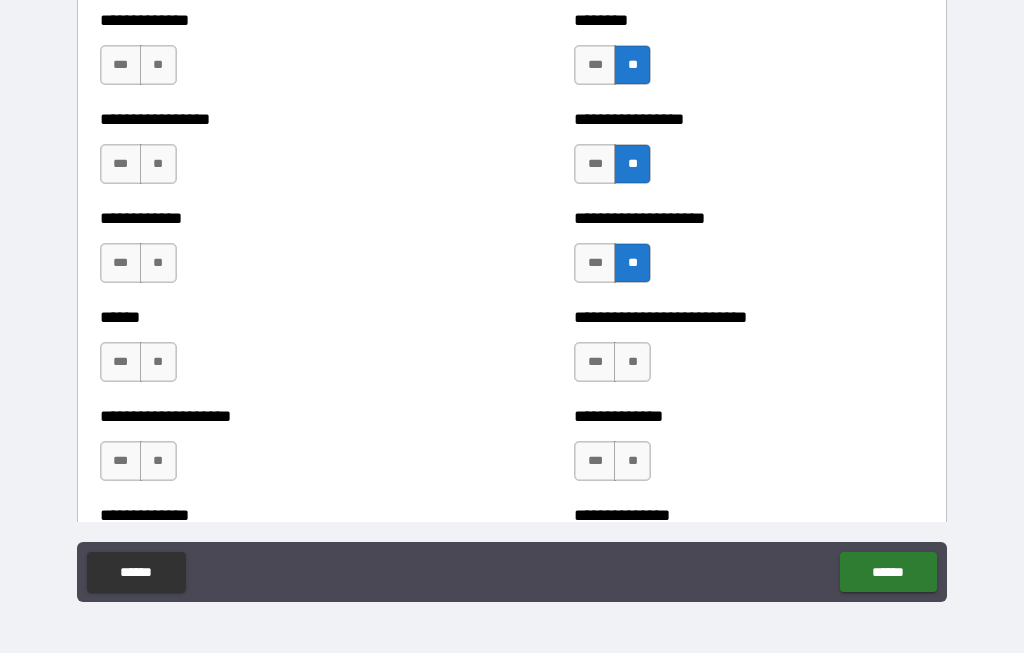 click on "**" at bounding box center (632, 363) 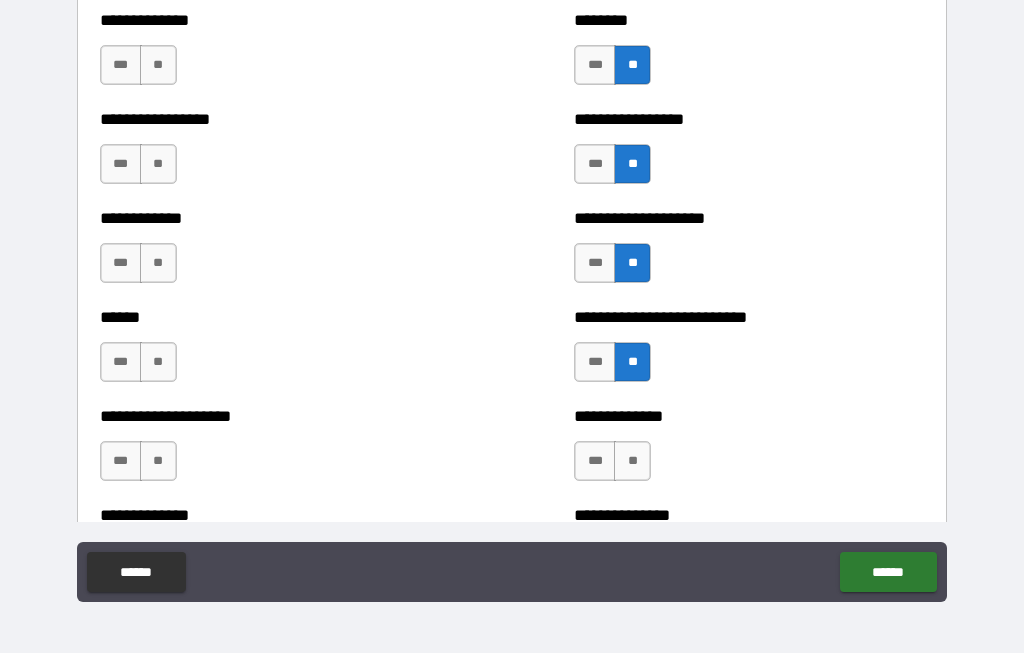 click on "**" at bounding box center (632, 462) 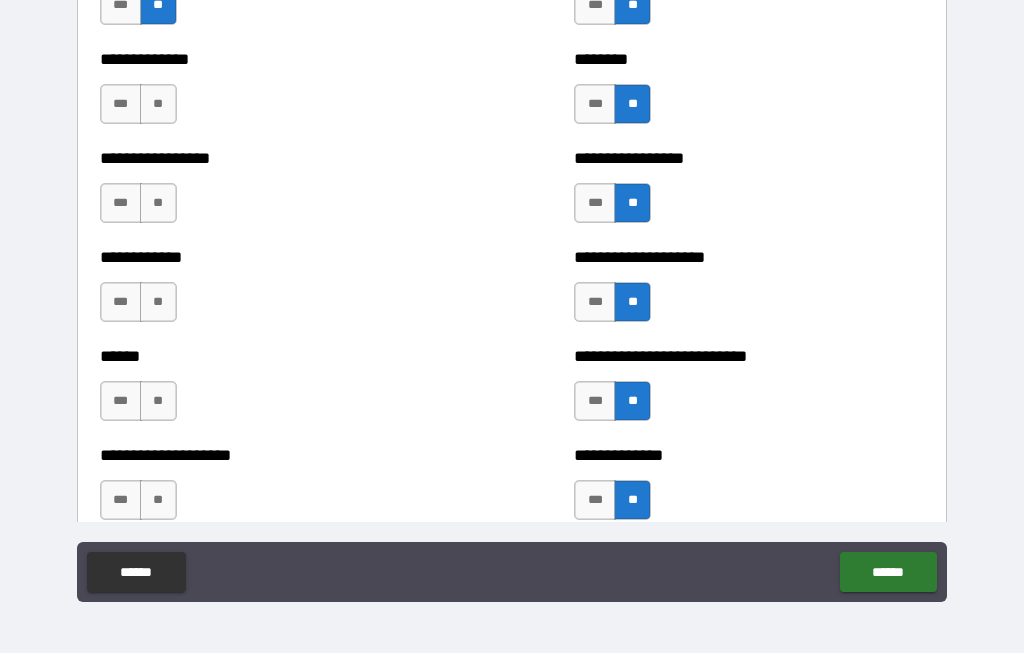 scroll, scrollTop: 4017, scrollLeft: 0, axis: vertical 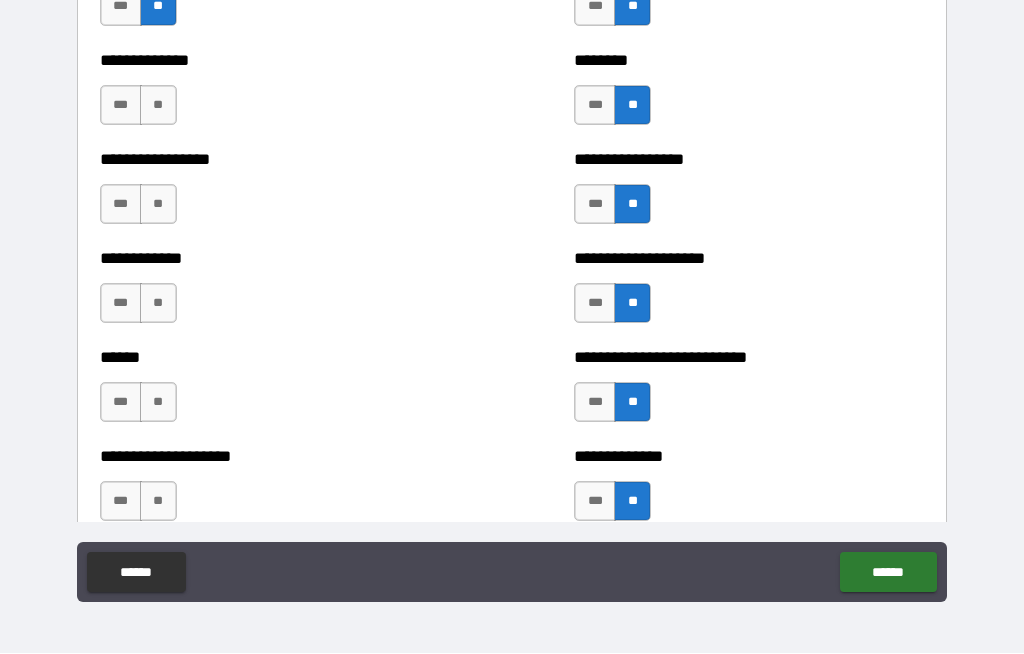 click on "**" at bounding box center (158, 106) 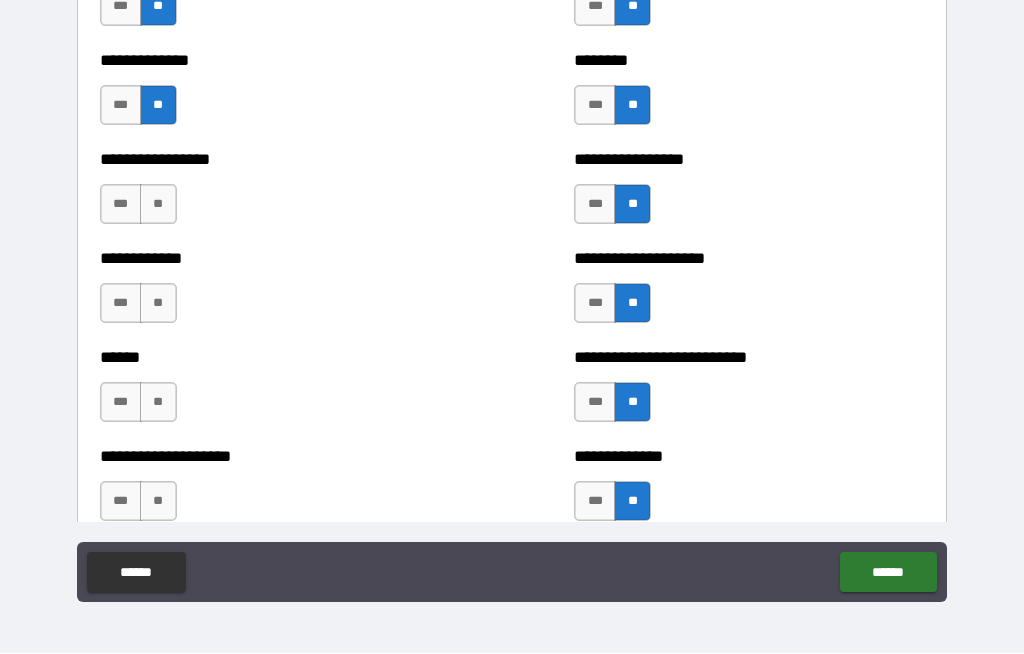 click on "**" at bounding box center [158, 205] 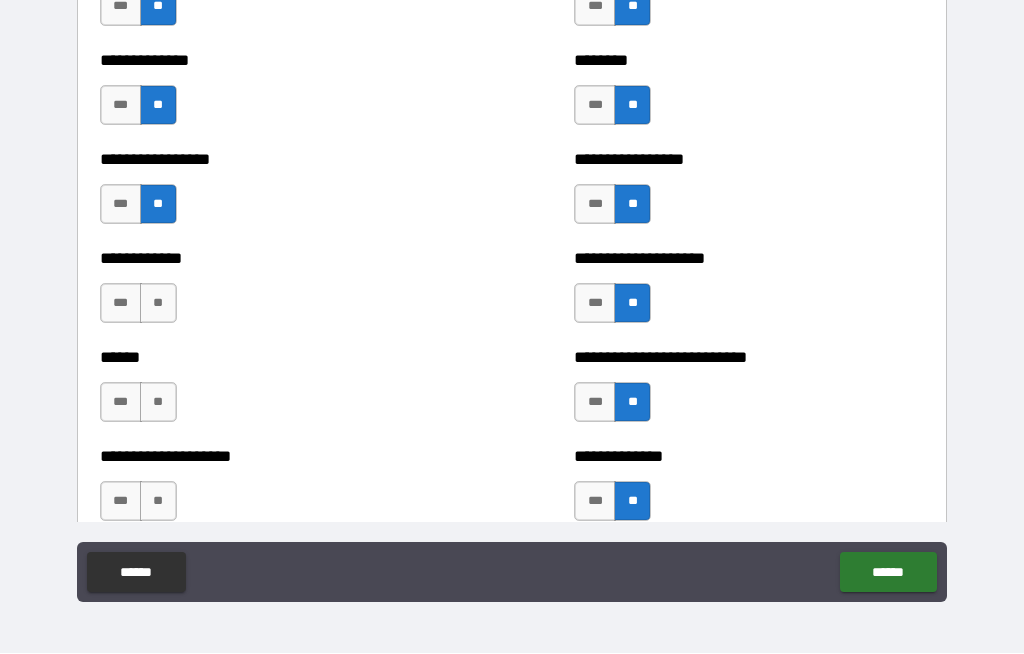 click on "**" at bounding box center (158, 304) 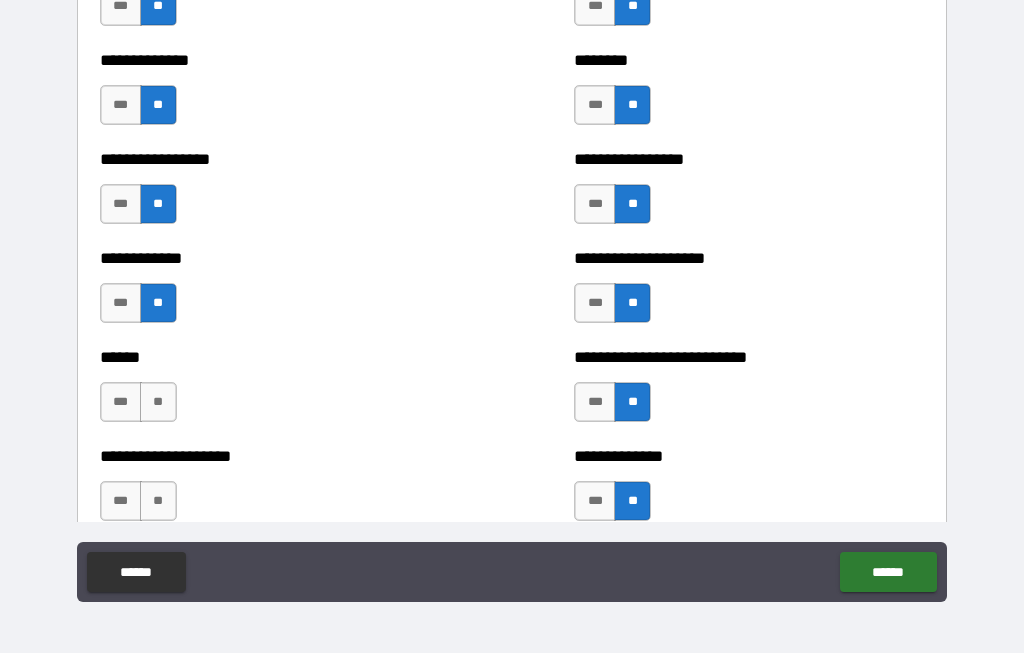 click on "**" at bounding box center (158, 403) 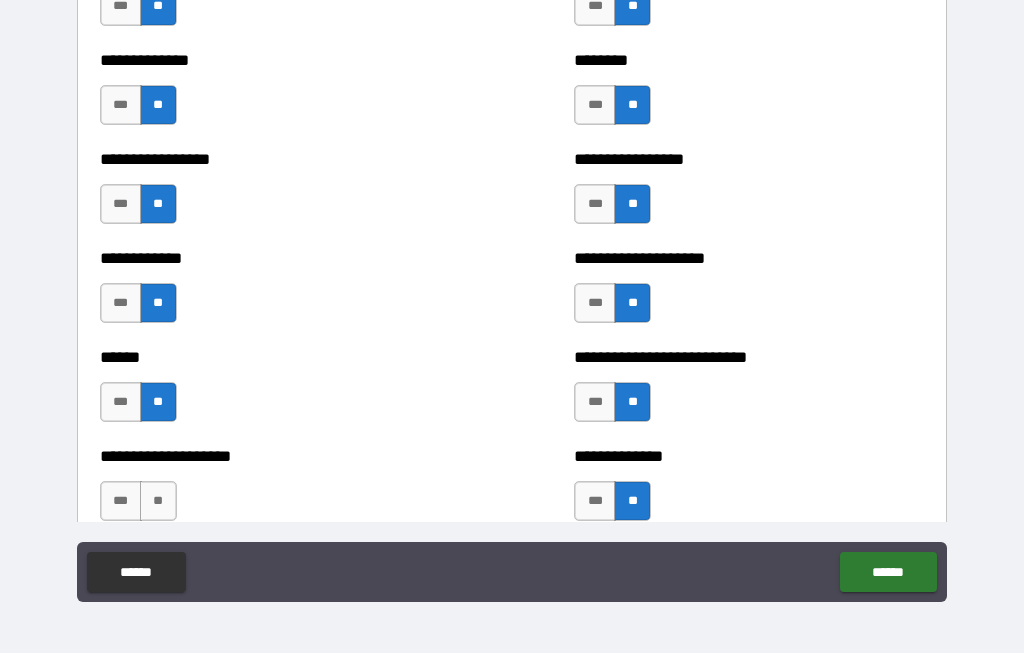click on "**" at bounding box center (158, 502) 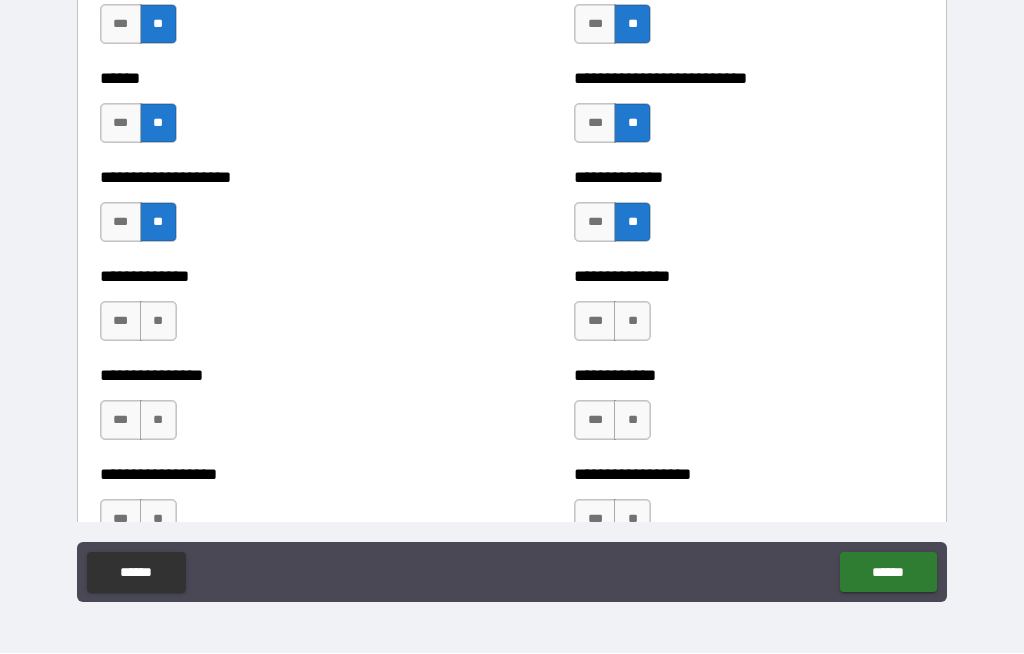 scroll, scrollTop: 4299, scrollLeft: 0, axis: vertical 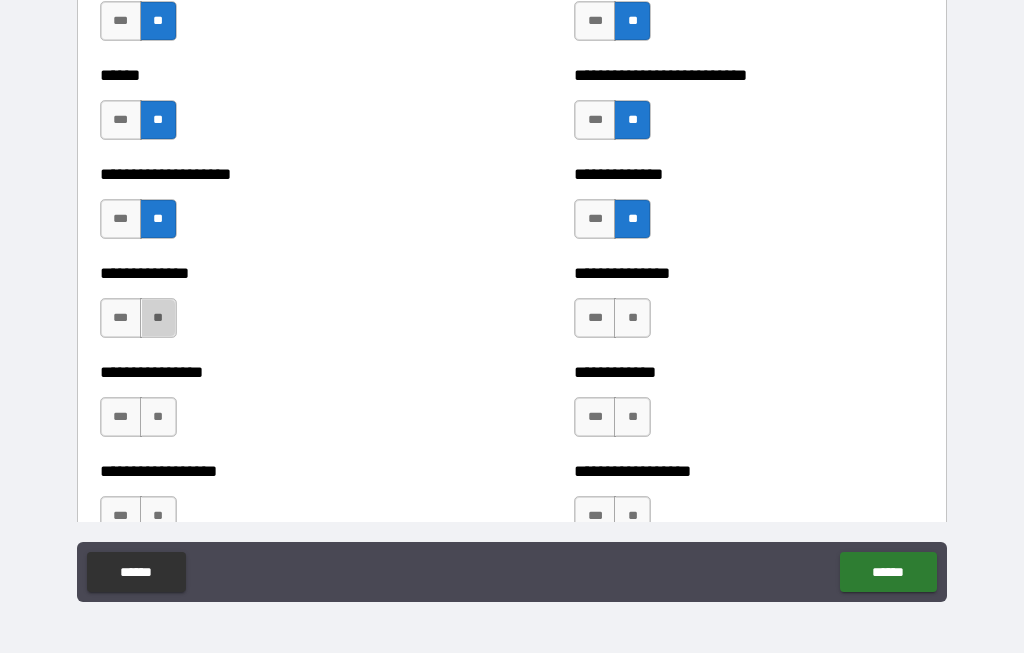 click on "**" at bounding box center (158, 319) 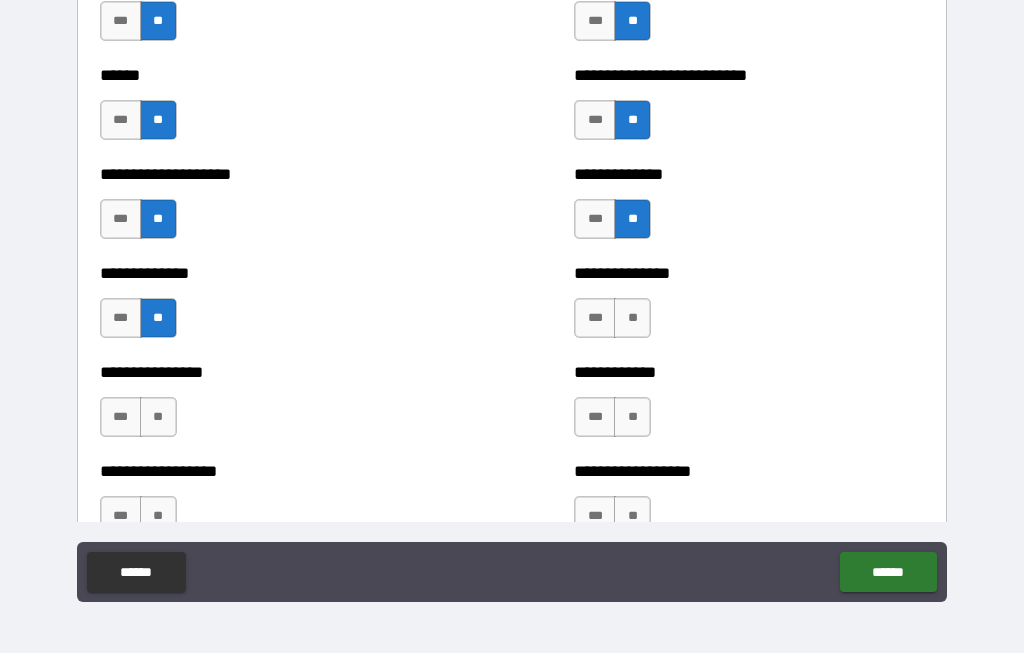 click on "**" at bounding box center (158, 418) 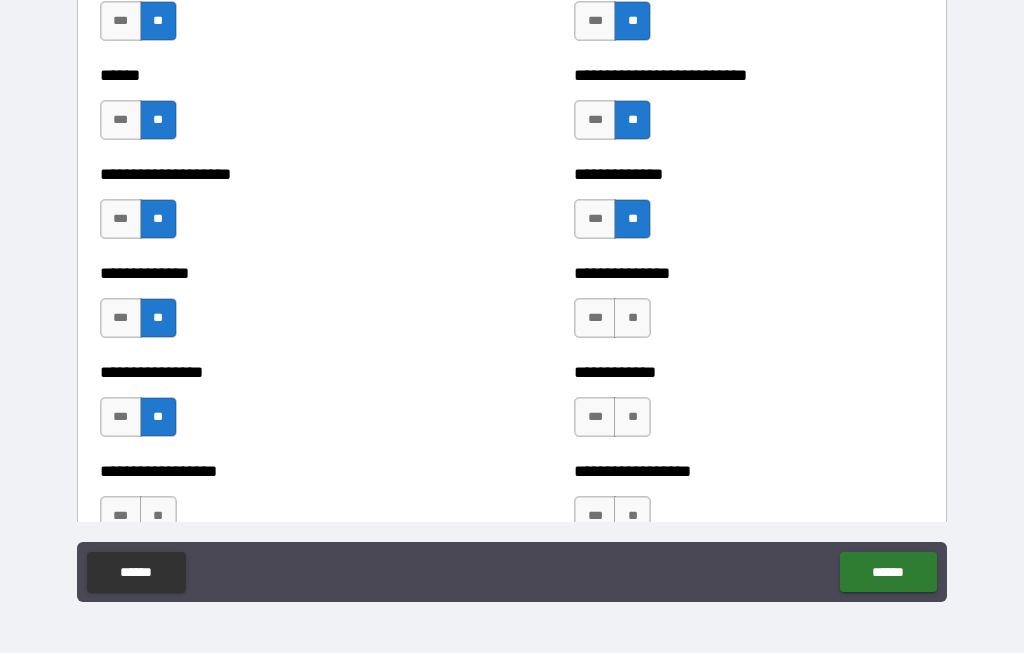 click on "**" at bounding box center (158, 517) 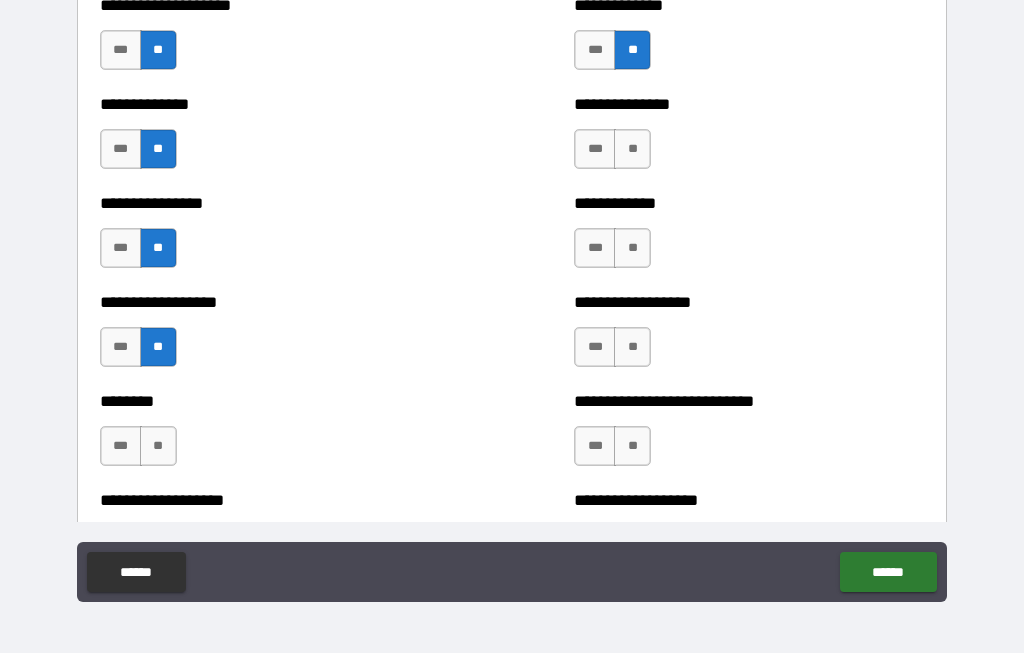 scroll, scrollTop: 4471, scrollLeft: 0, axis: vertical 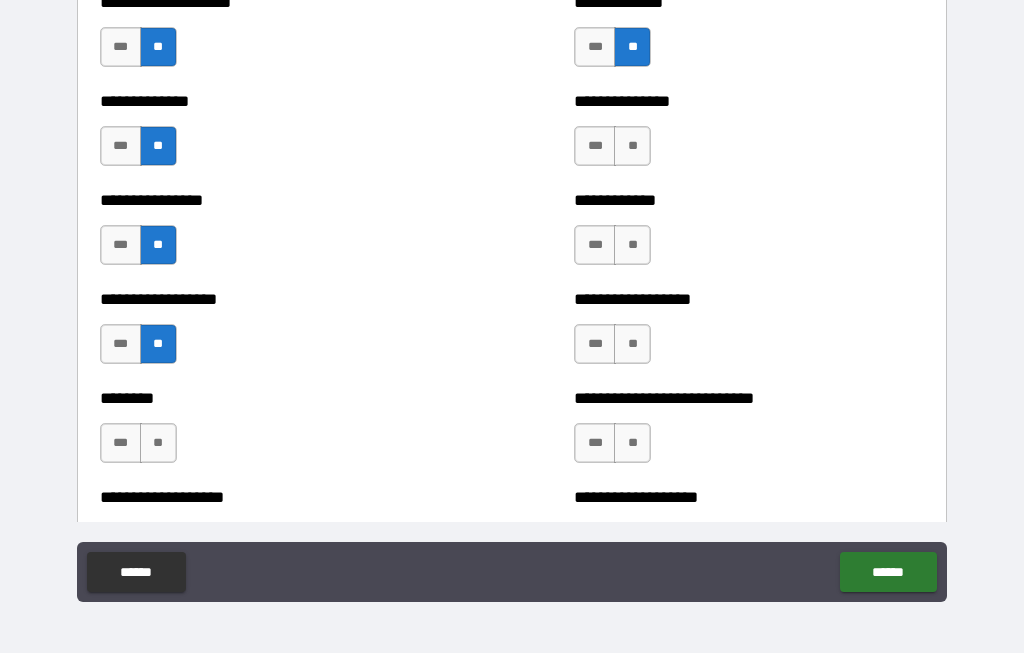 click on "**" at bounding box center [632, 147] 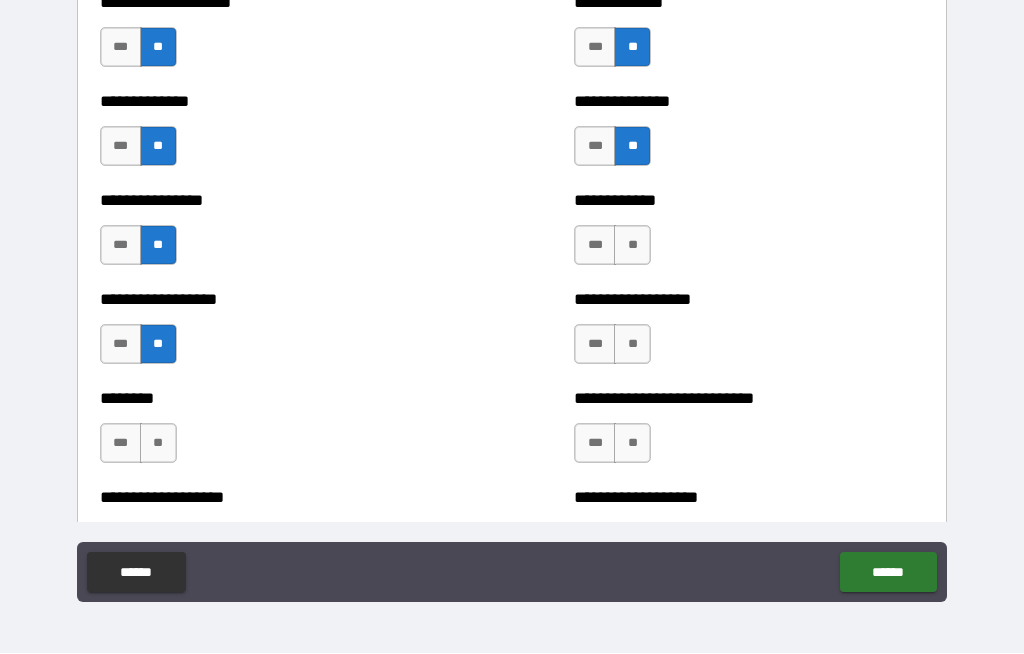 click on "**" at bounding box center [632, 246] 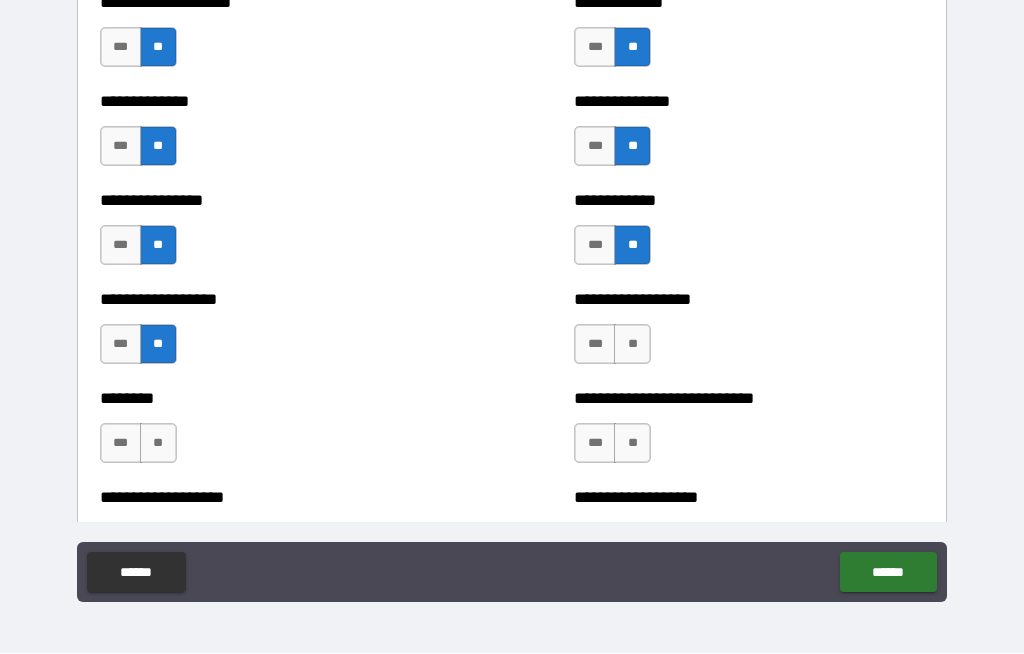 click on "**" at bounding box center (632, 345) 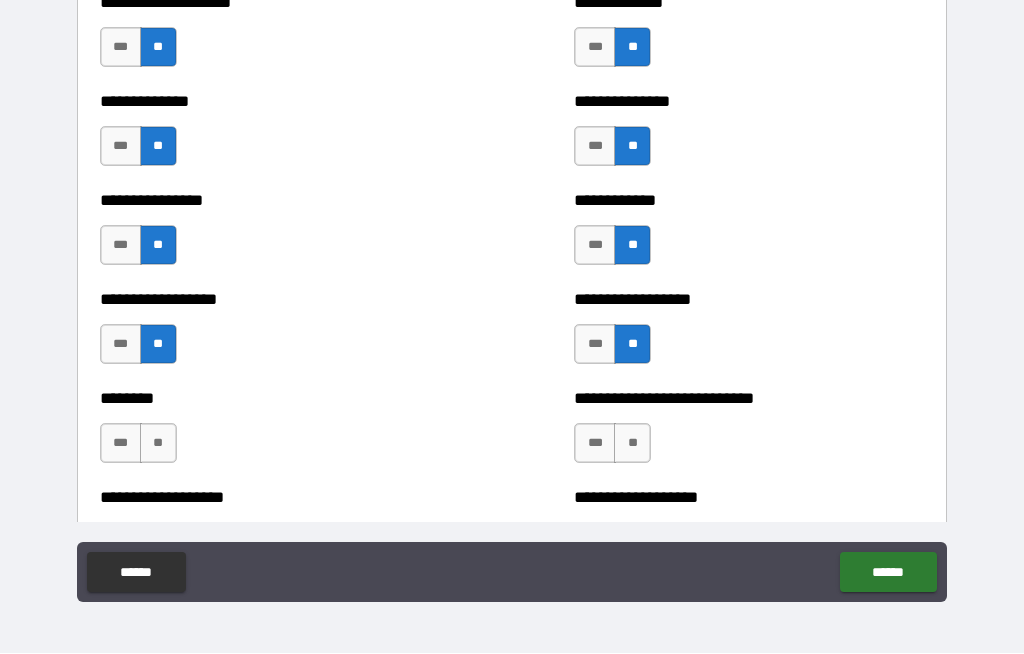 click on "**" at bounding box center [632, 444] 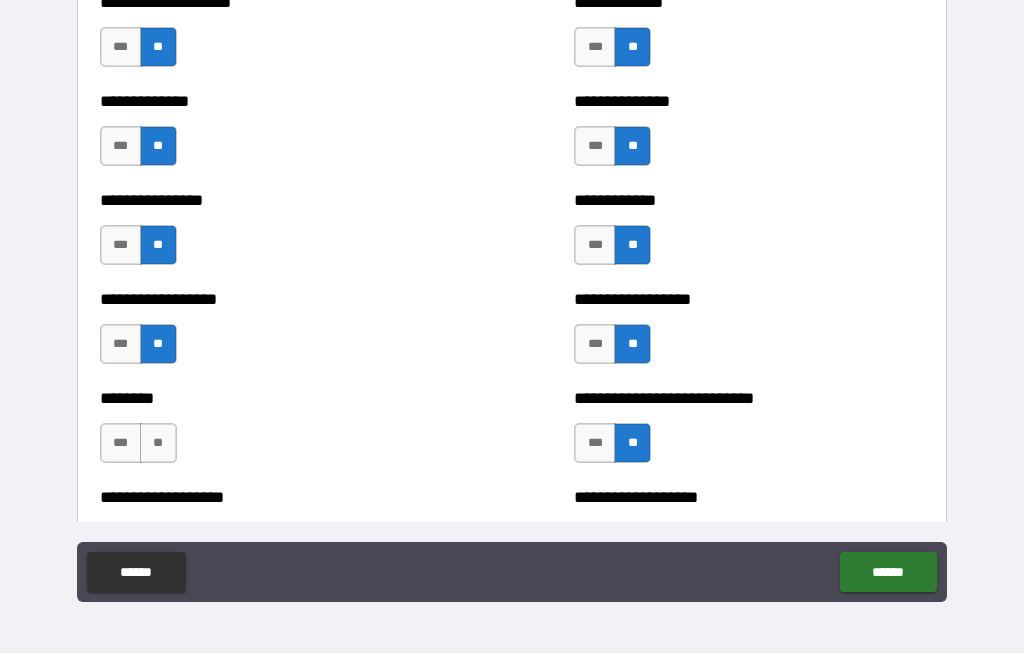 click on "**" at bounding box center (158, 444) 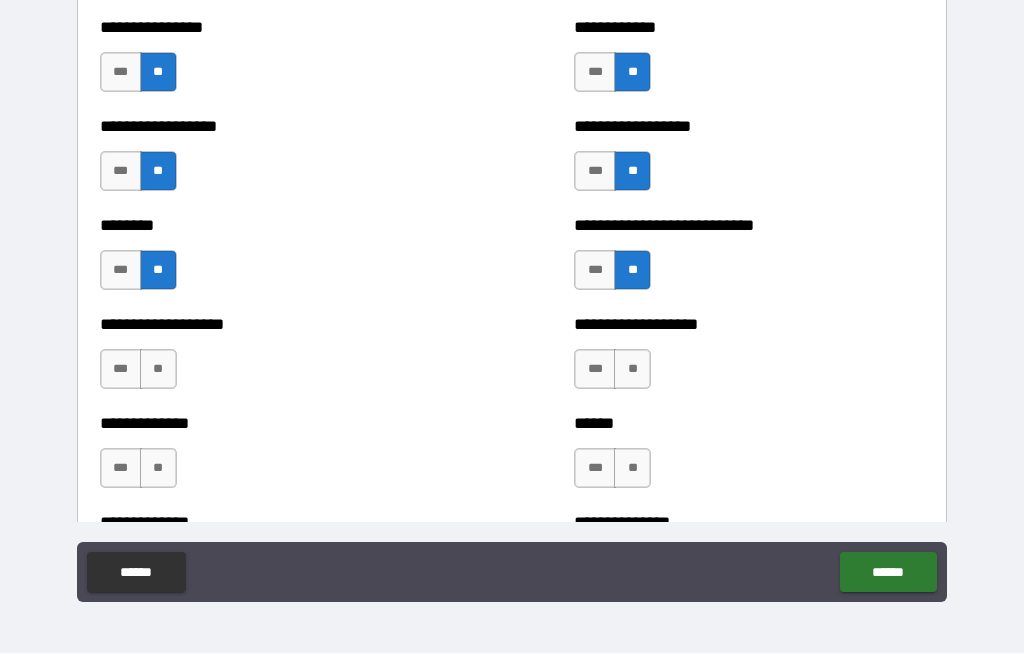 scroll, scrollTop: 4648, scrollLeft: 0, axis: vertical 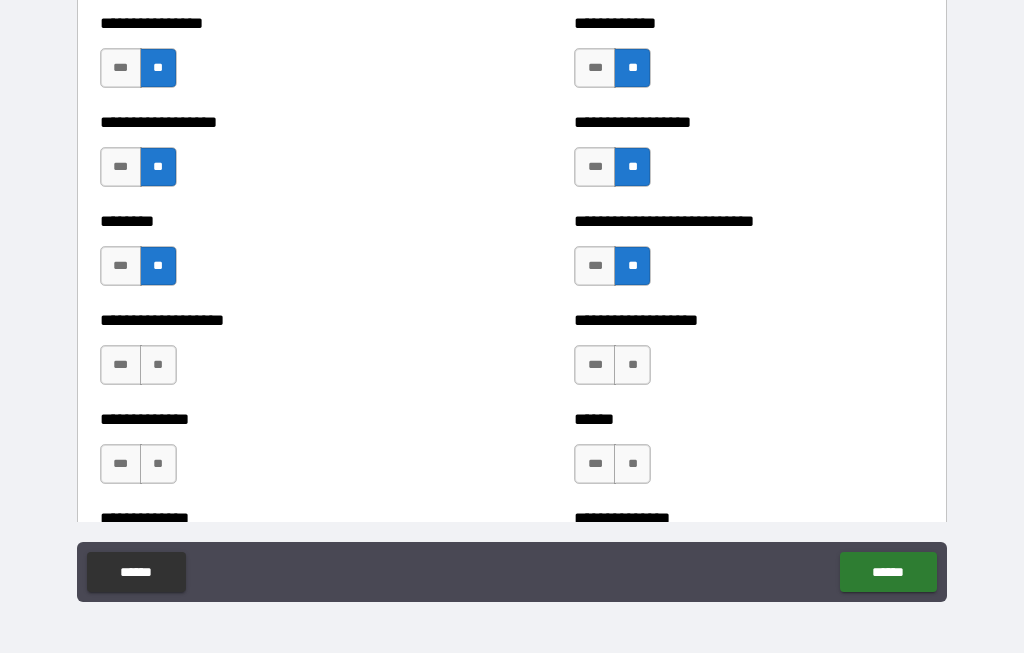 click on "**" at bounding box center (158, 366) 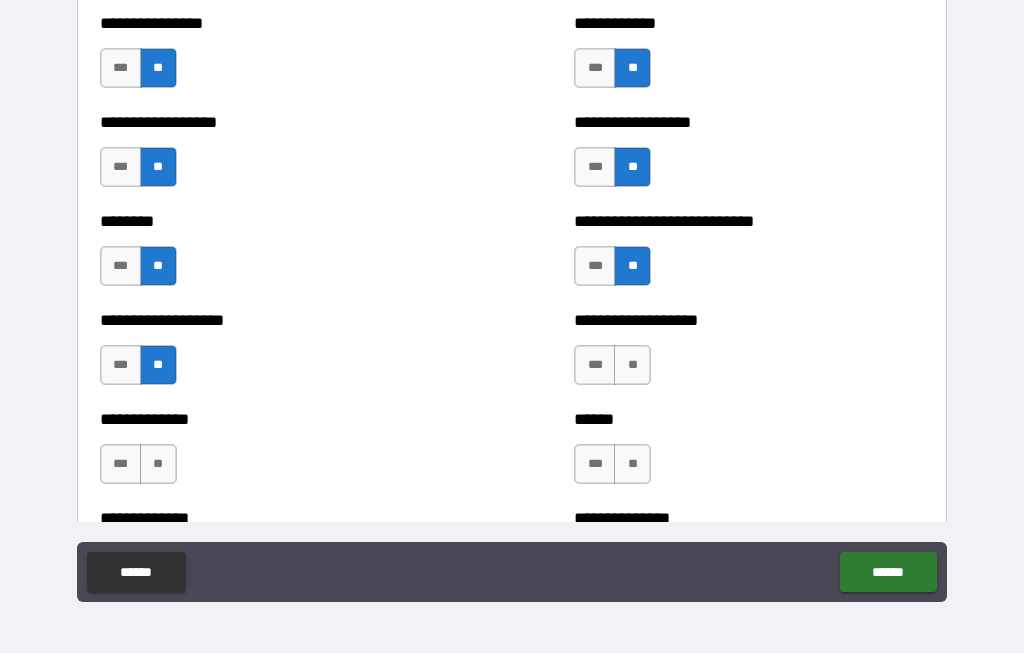 click on "**" at bounding box center (158, 465) 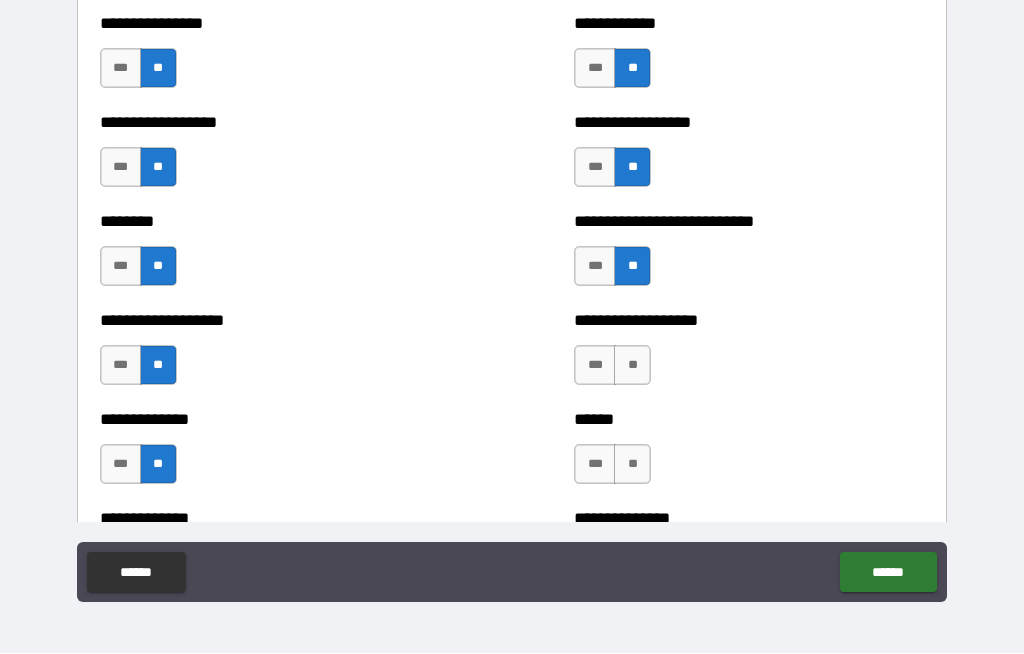 click on "**" at bounding box center [632, 366] 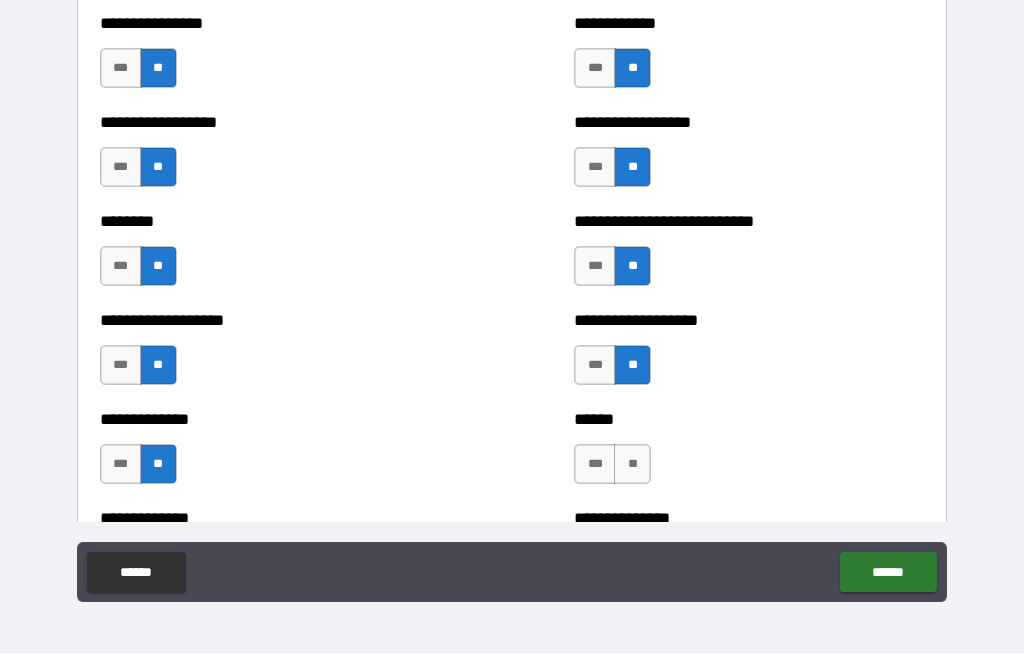click on "**" at bounding box center (632, 465) 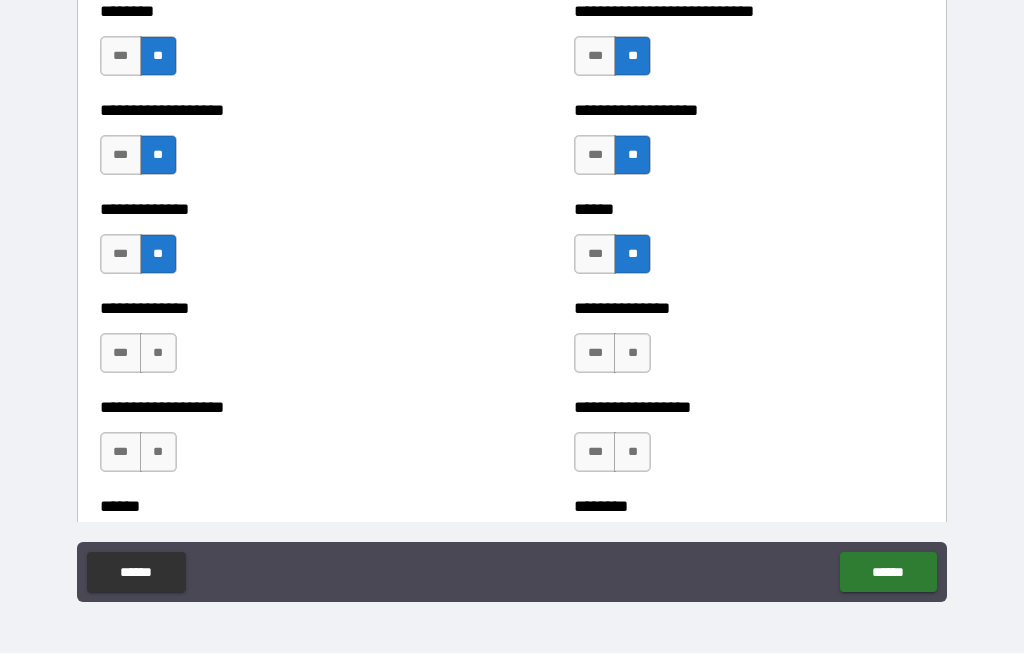 scroll, scrollTop: 4866, scrollLeft: 0, axis: vertical 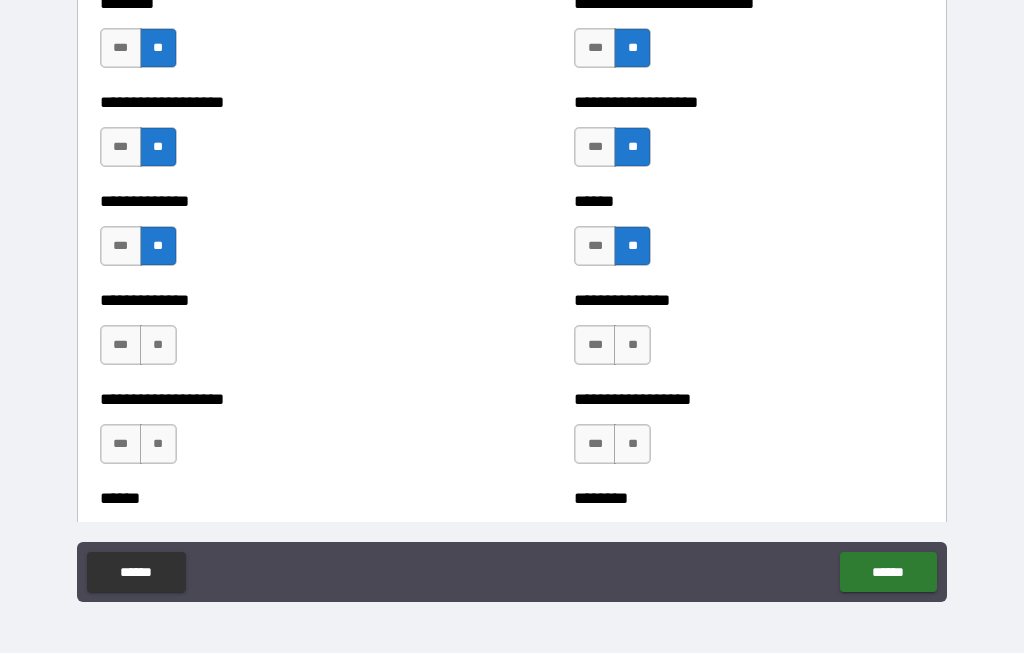 click on "**" at bounding box center (632, 346) 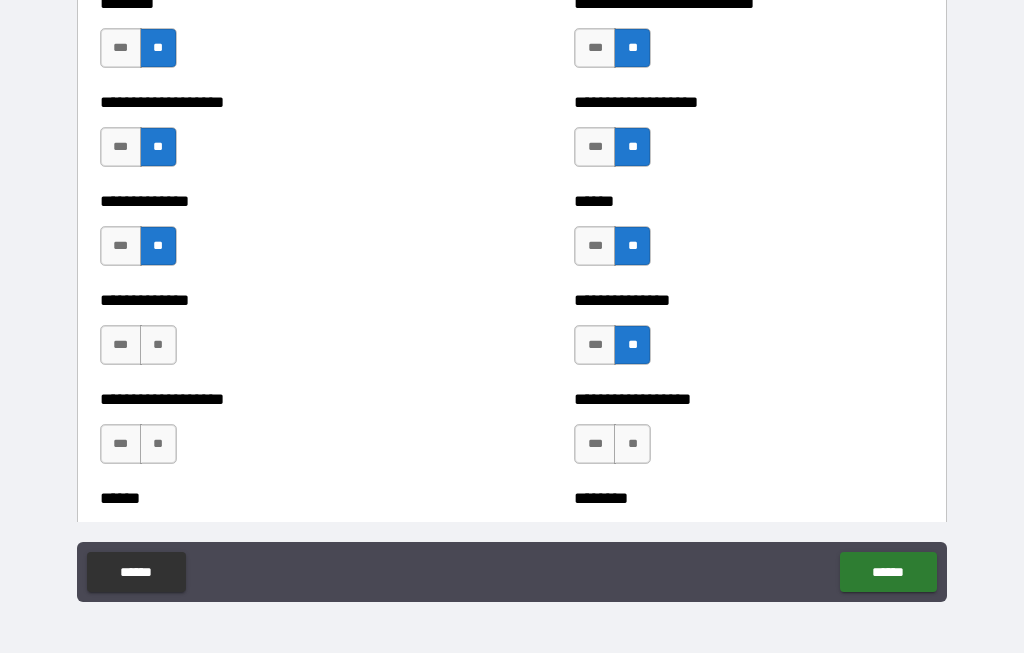 click on "**" at bounding box center (632, 445) 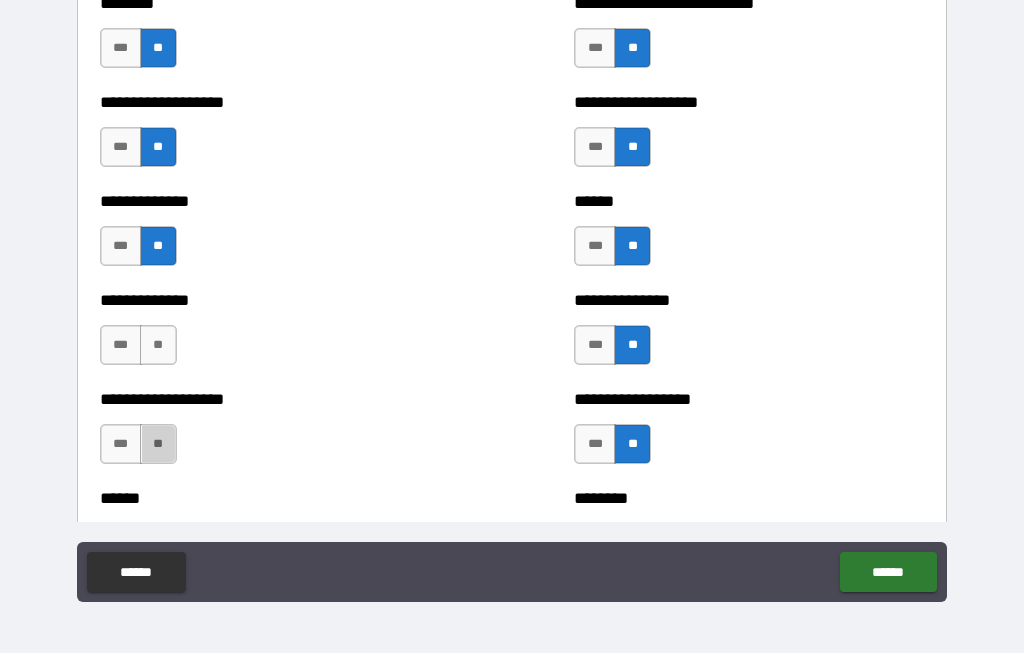 click on "**" at bounding box center [158, 445] 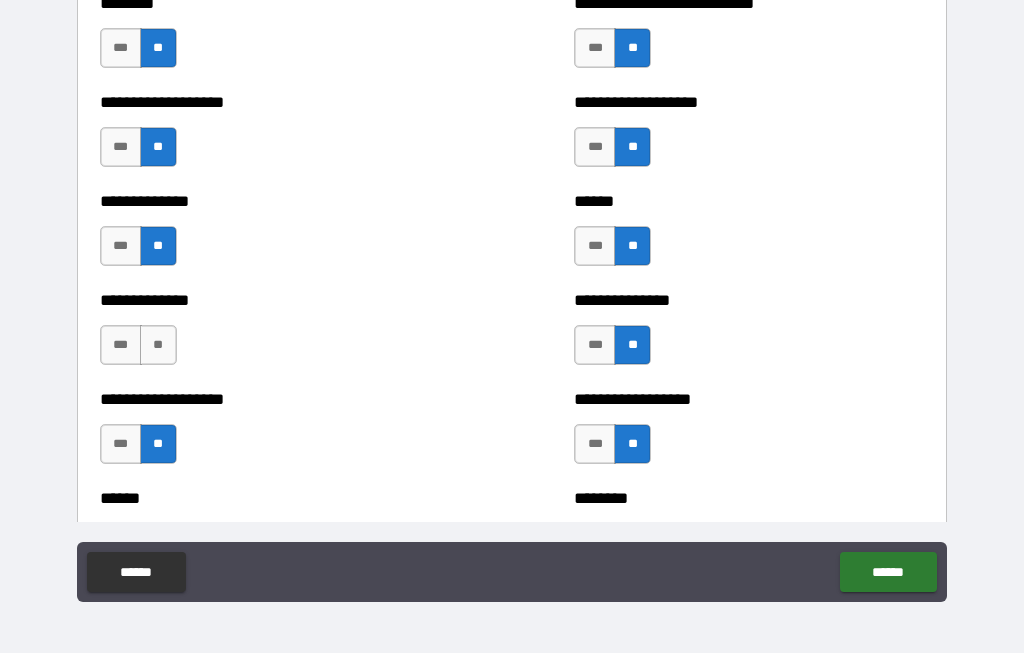 click on "**" at bounding box center [158, 346] 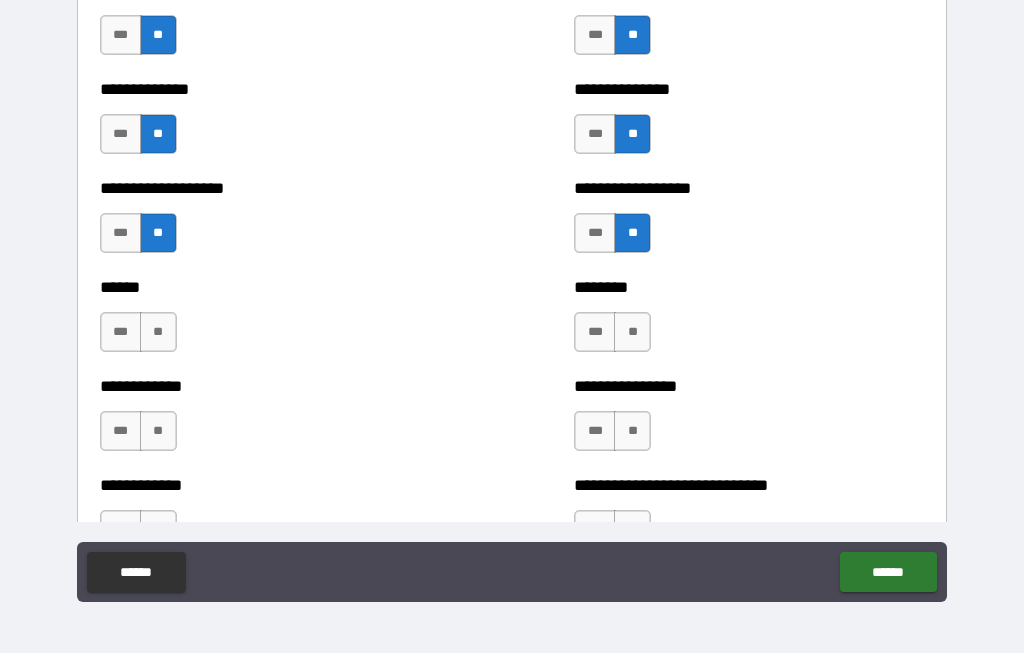 scroll, scrollTop: 5082, scrollLeft: 0, axis: vertical 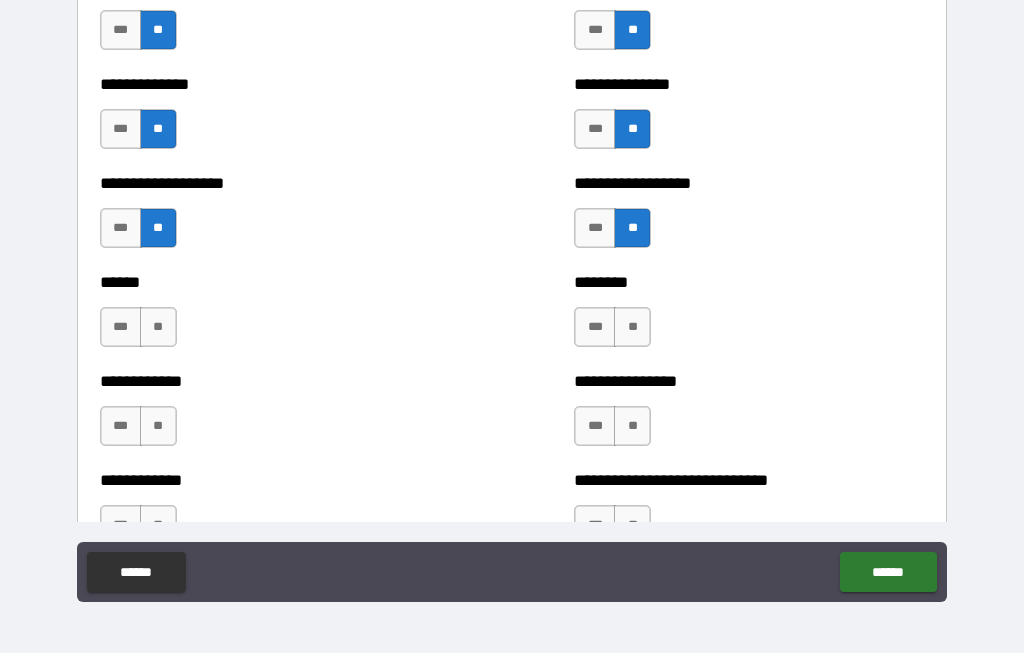 click on "**" at bounding box center (158, 328) 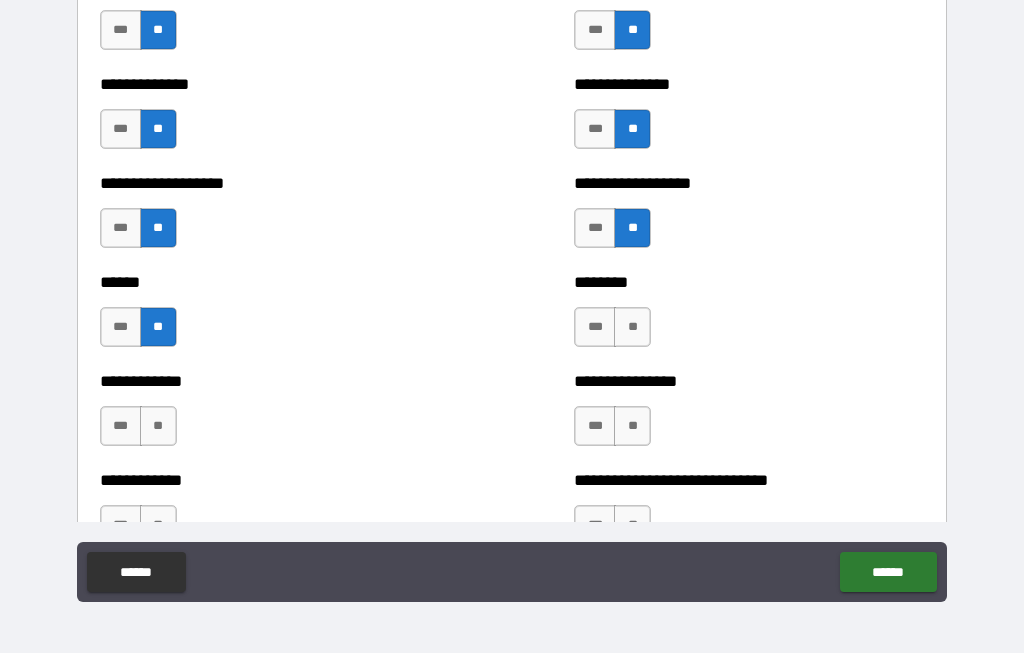 click on "**" at bounding box center (158, 427) 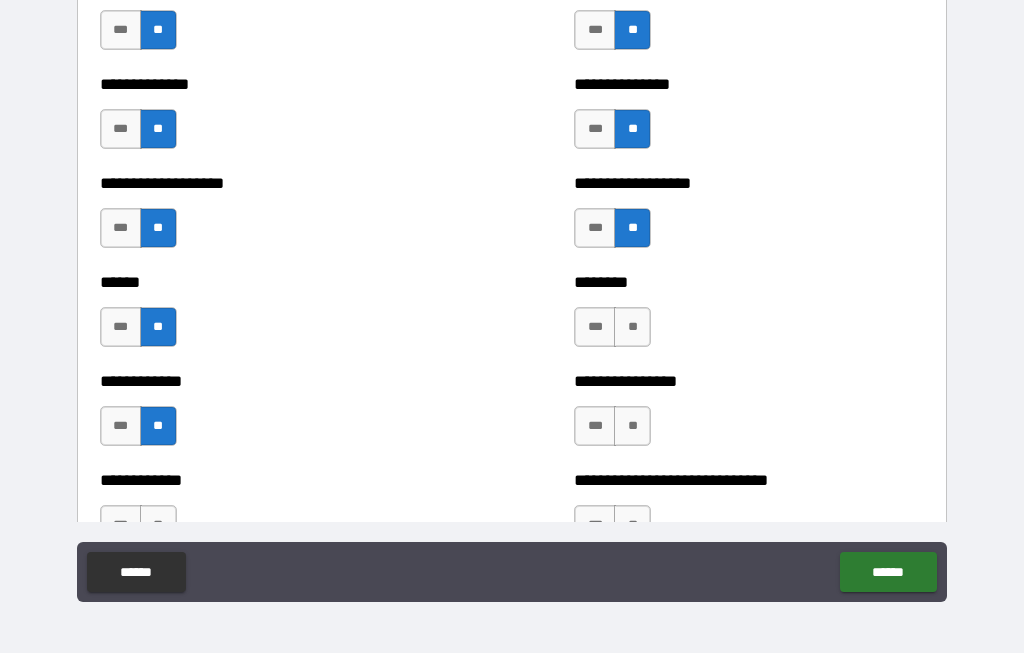 scroll, scrollTop: 5248, scrollLeft: 0, axis: vertical 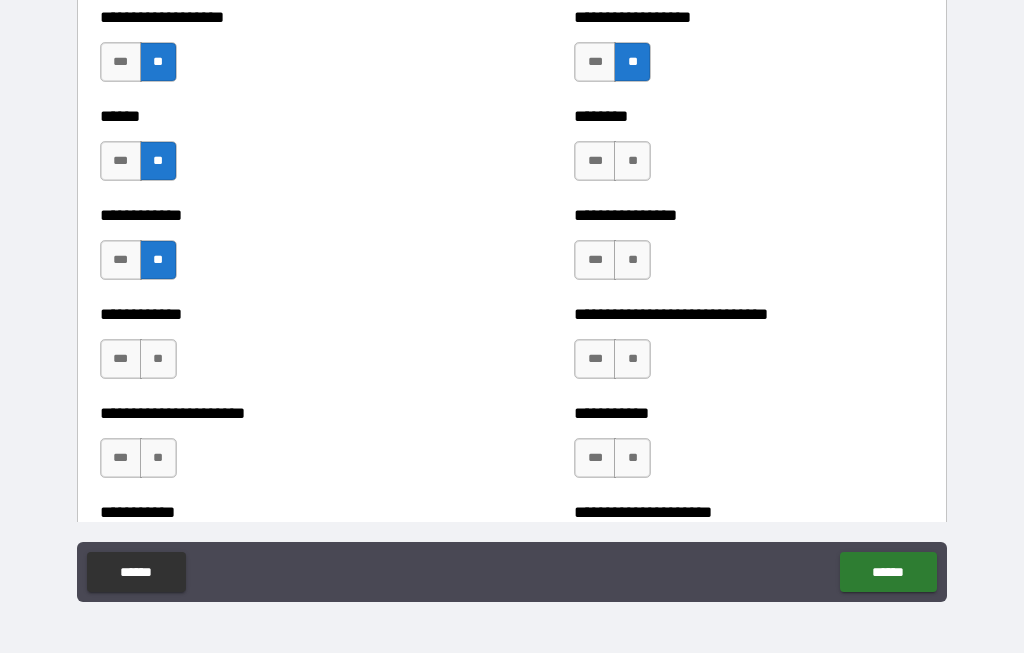 click on "**" at bounding box center (632, 162) 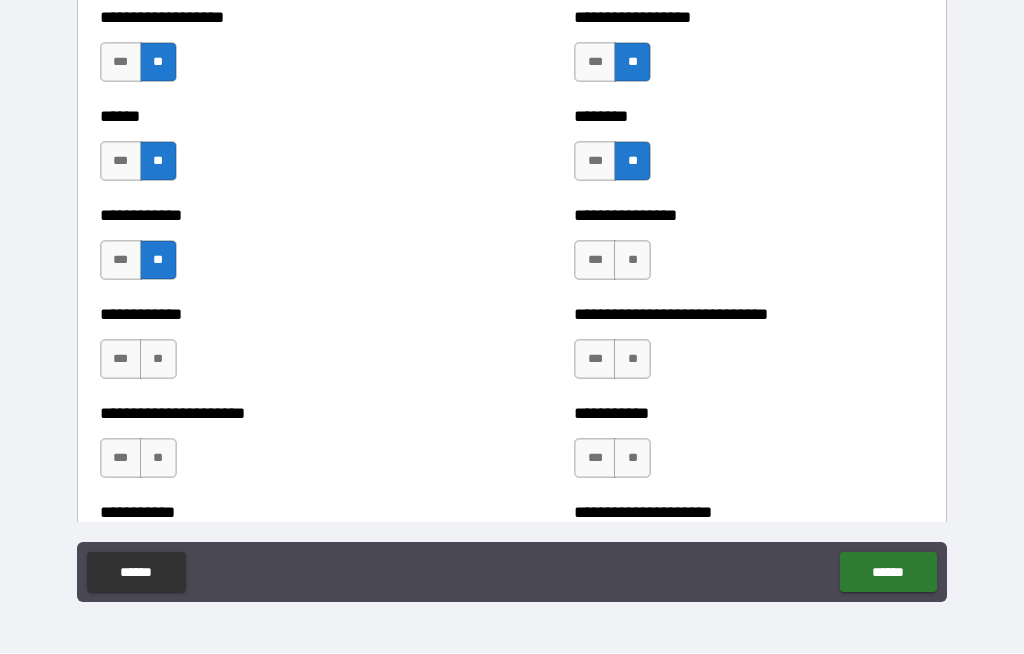 click on "**" at bounding box center (632, 261) 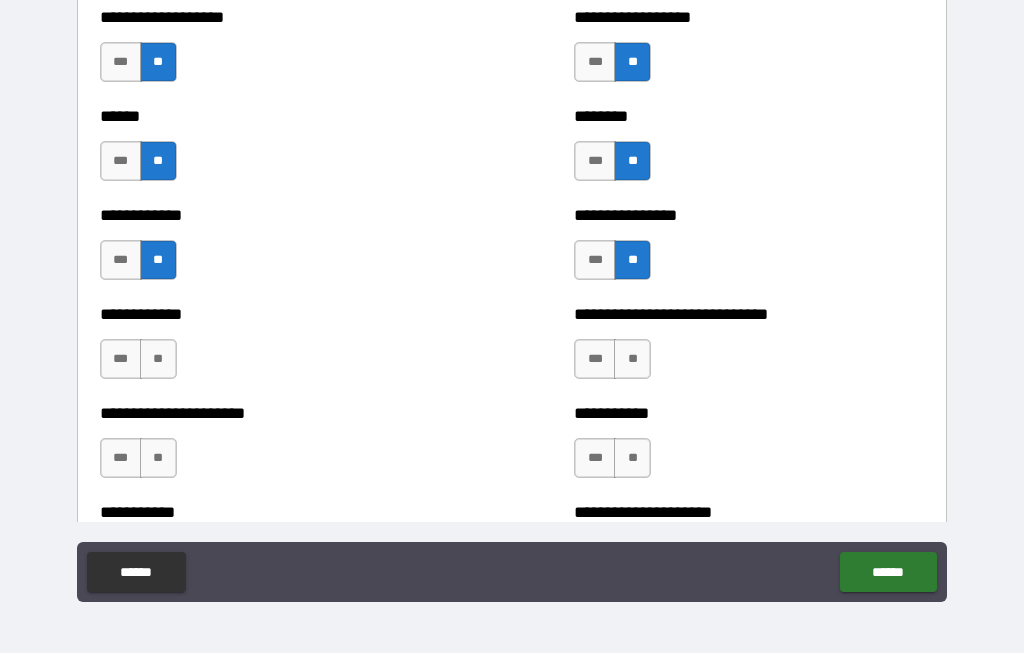 click on "**" at bounding box center [632, 360] 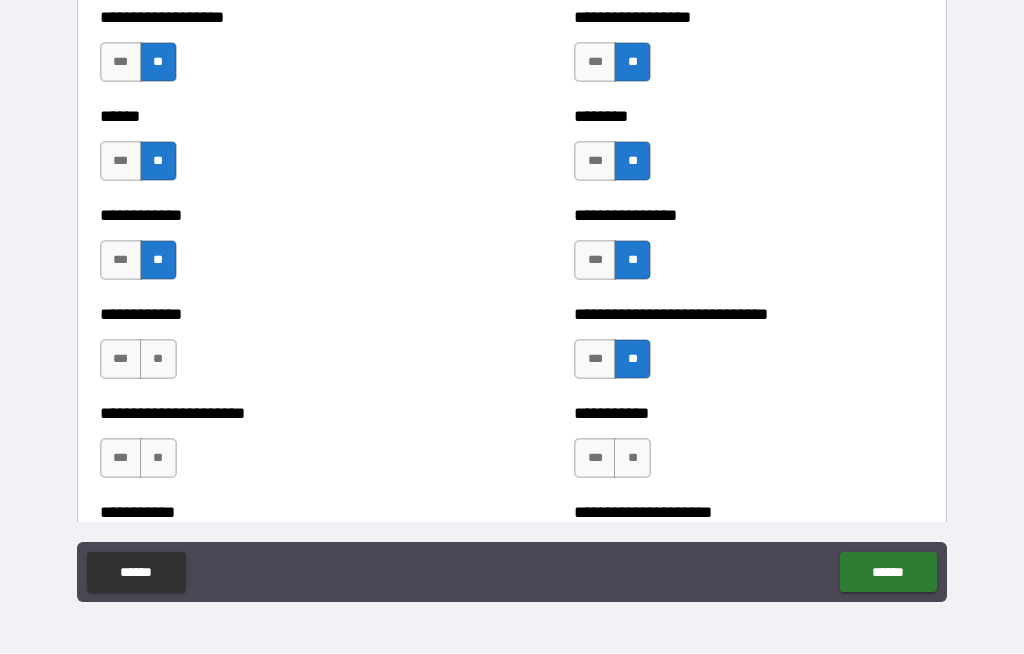 click on "**" at bounding box center [632, 459] 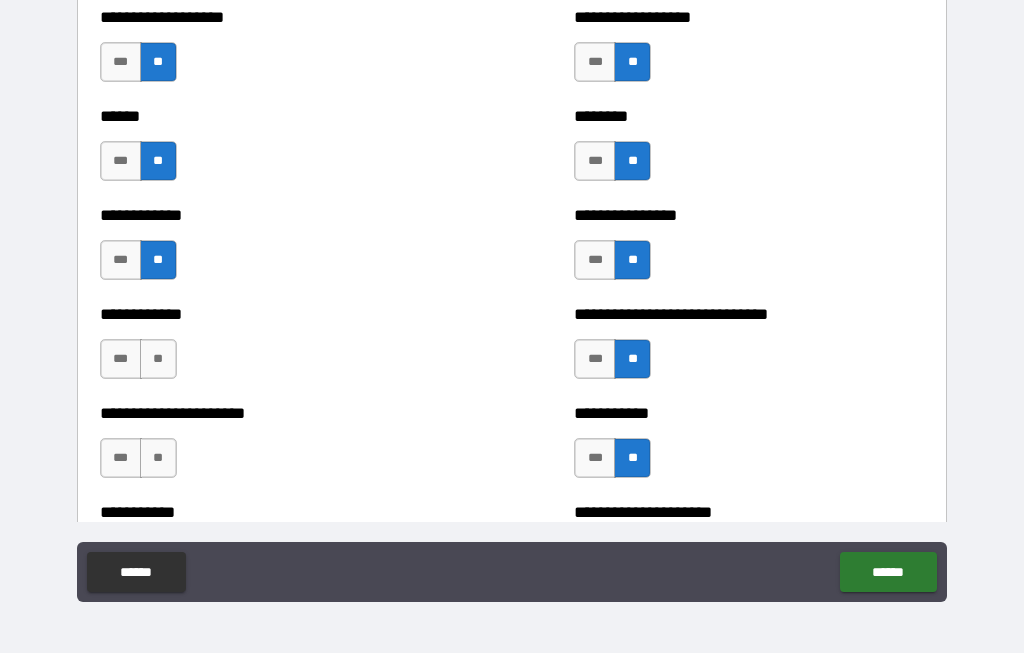 click on "**" at bounding box center [158, 360] 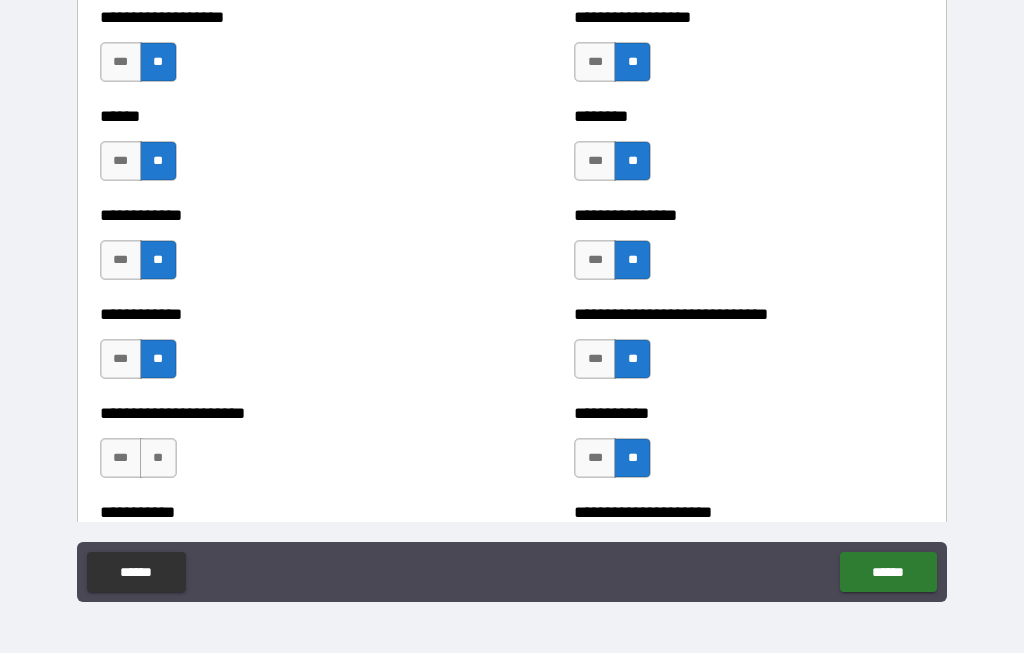 click on "**" at bounding box center (158, 459) 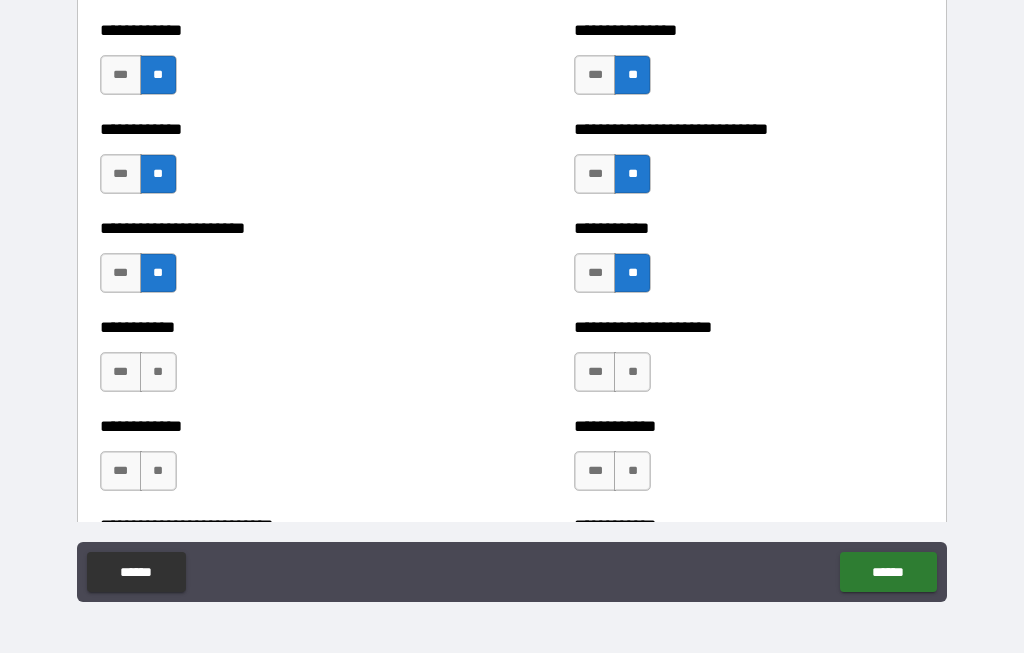 scroll, scrollTop: 5444, scrollLeft: 0, axis: vertical 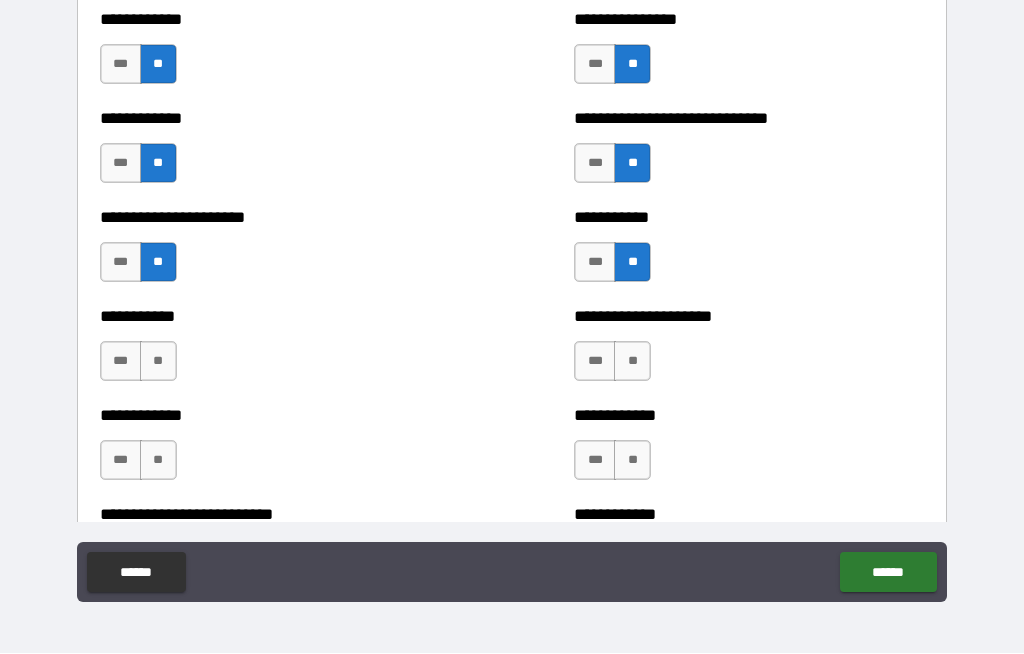 click on "**" at bounding box center [158, 362] 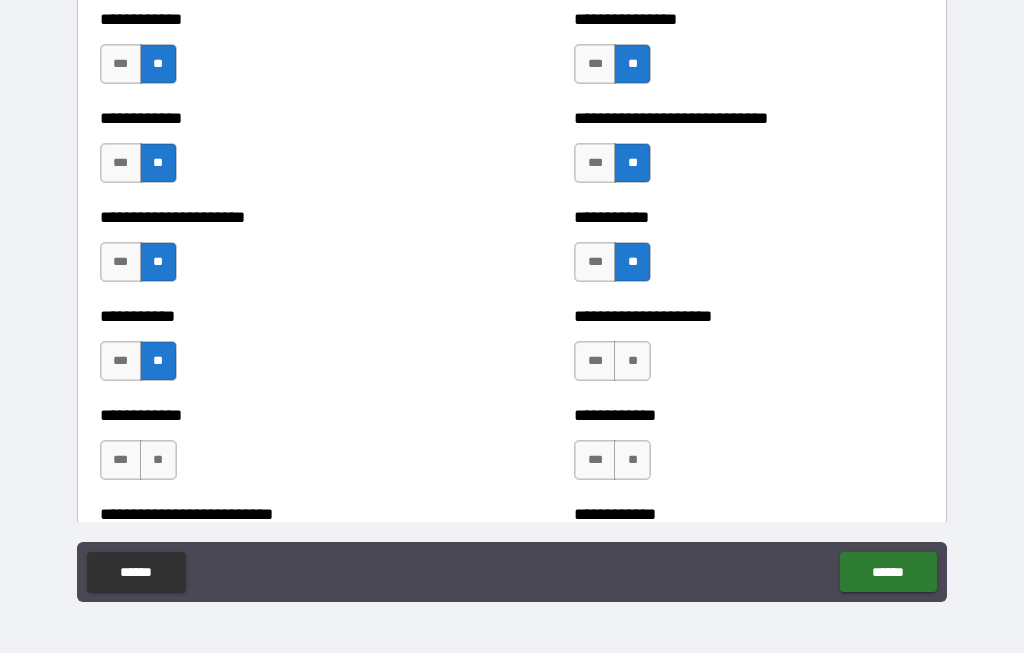 click on "**" at bounding box center [158, 461] 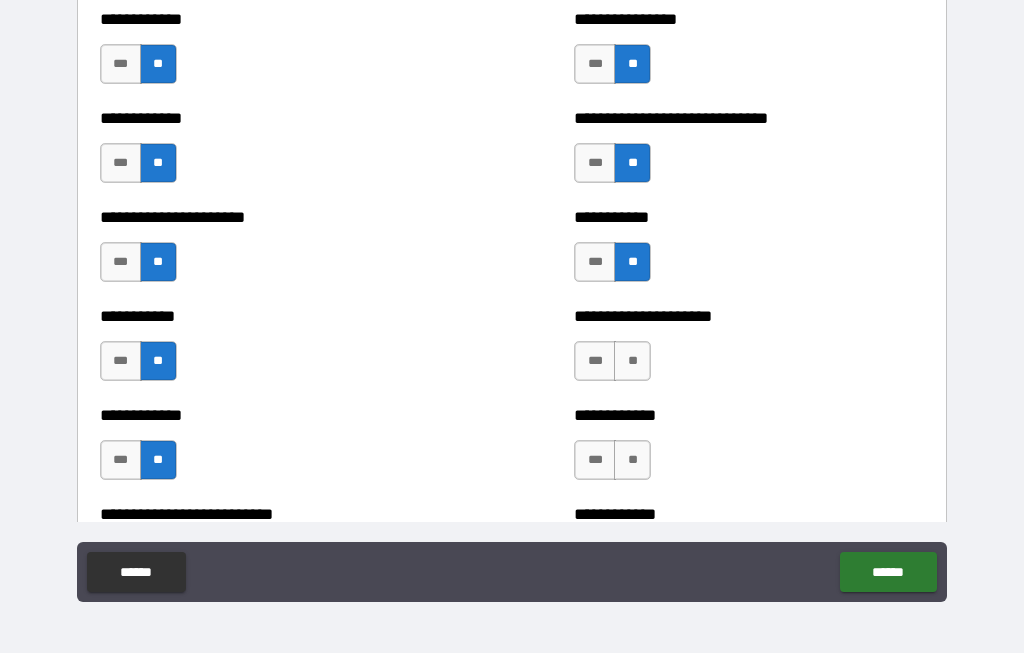 click on "**" at bounding box center [632, 362] 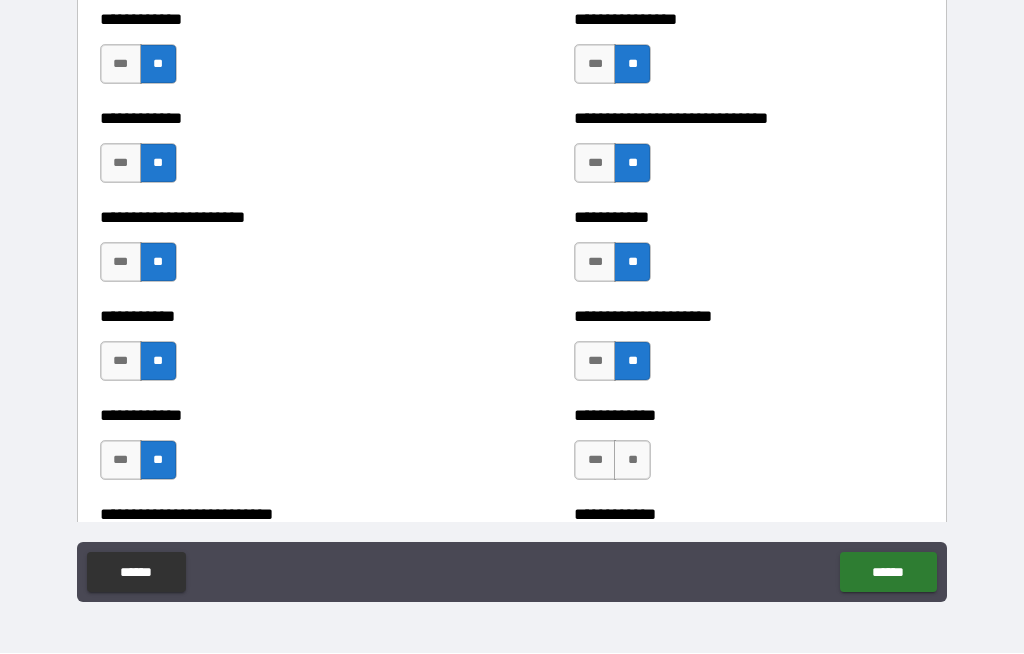 click on "**" at bounding box center [632, 461] 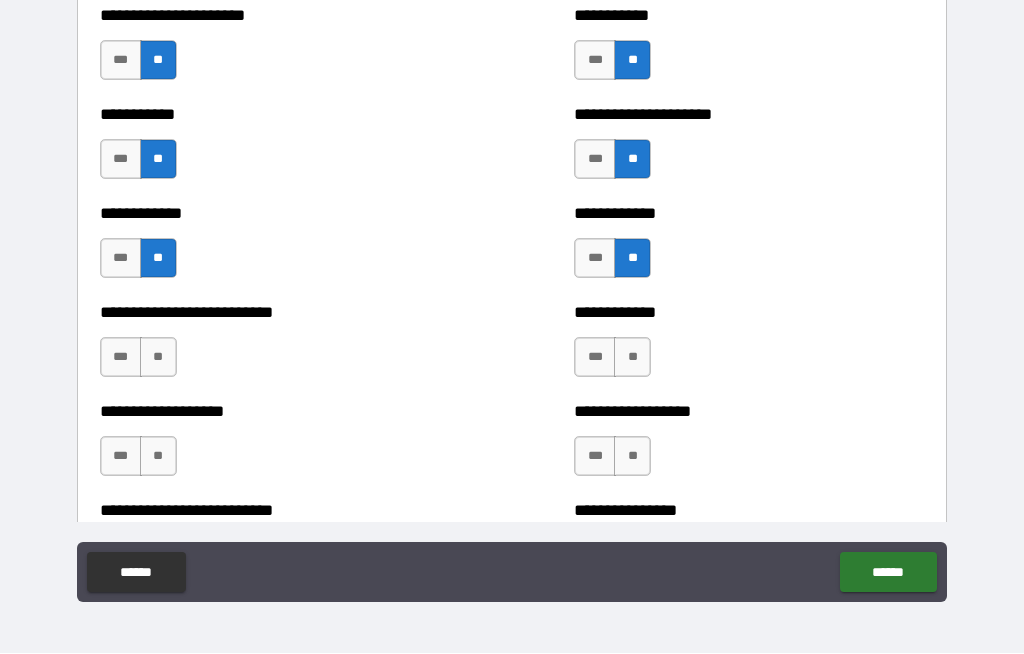 scroll, scrollTop: 5656, scrollLeft: 0, axis: vertical 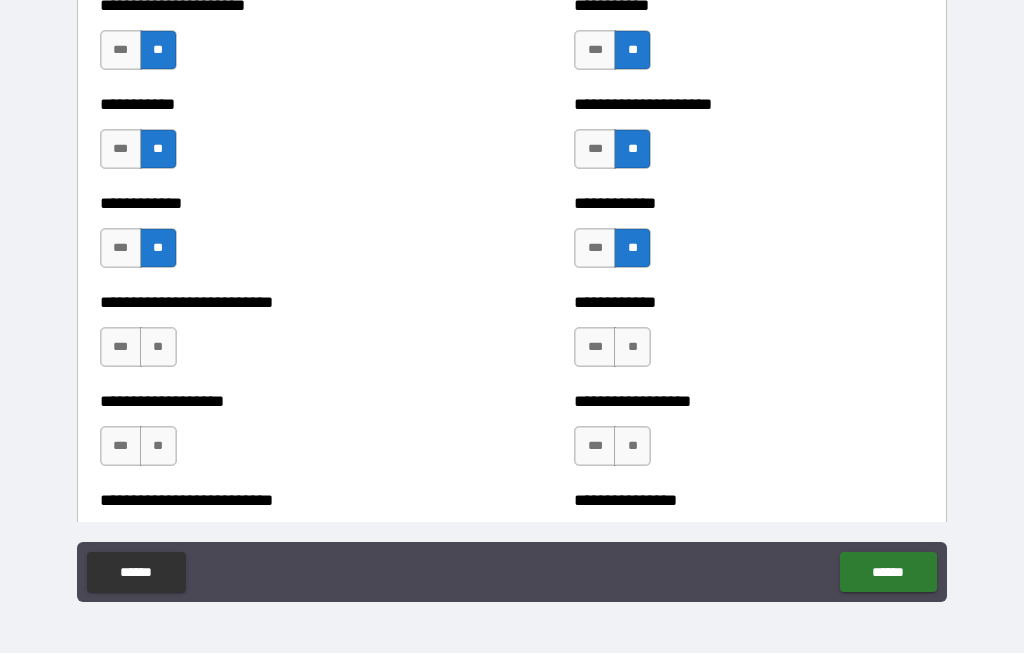 click on "**" at bounding box center [632, 348] 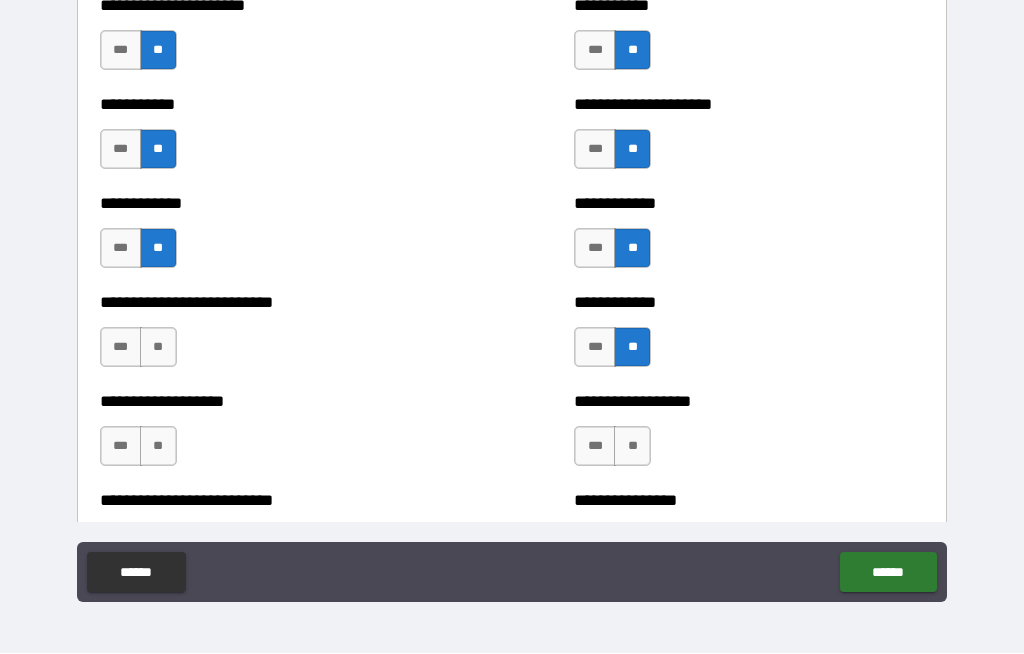 click on "**" at bounding box center [632, 447] 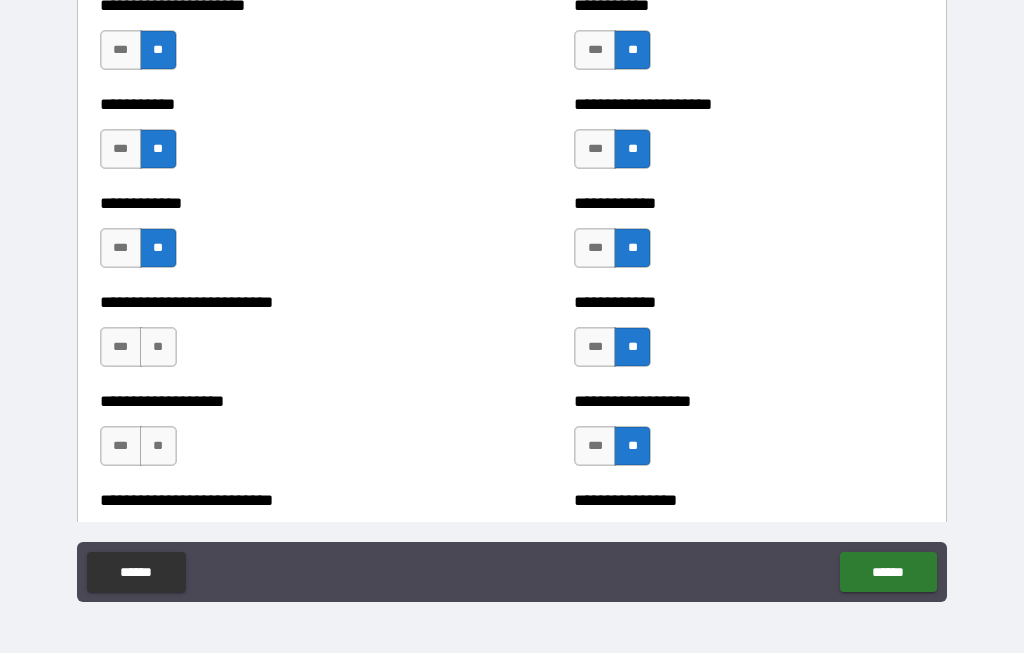 click on "**" at bounding box center [158, 447] 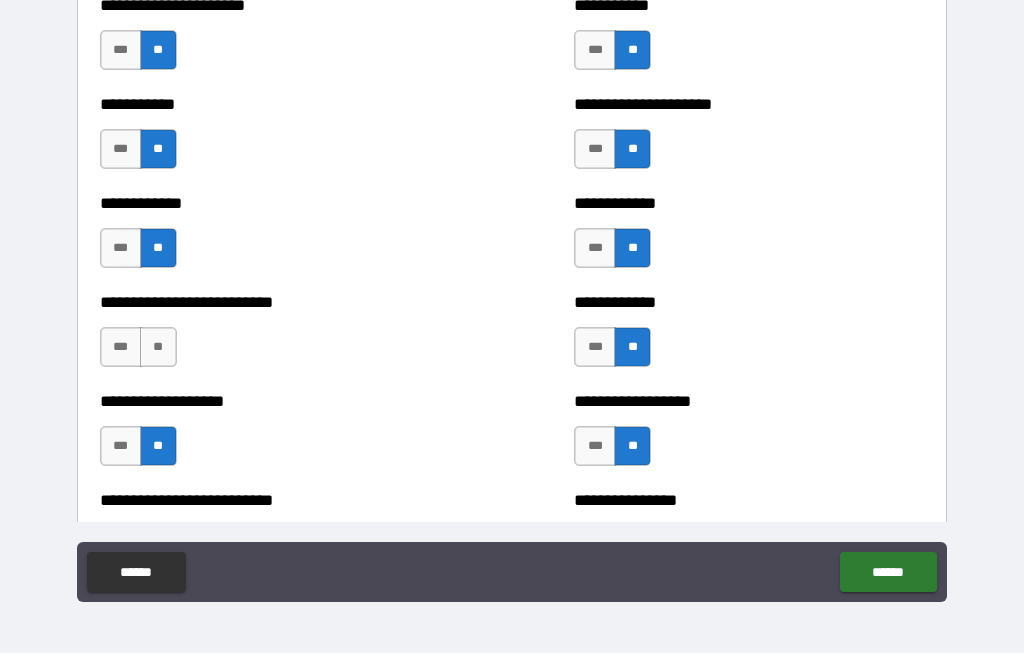 click on "**" at bounding box center [158, 348] 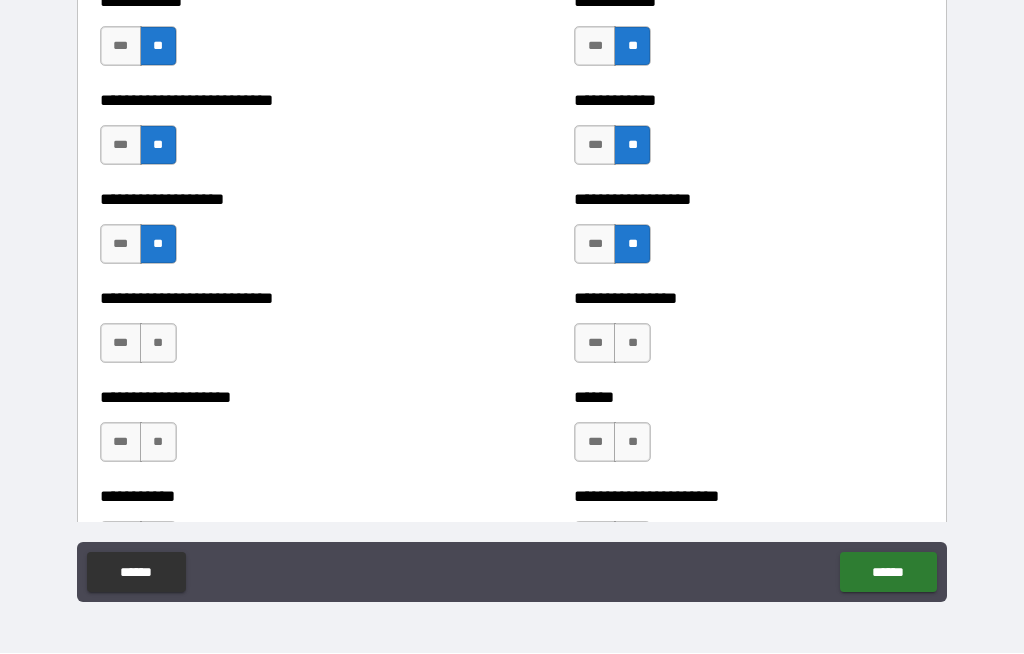 scroll, scrollTop: 5862, scrollLeft: 0, axis: vertical 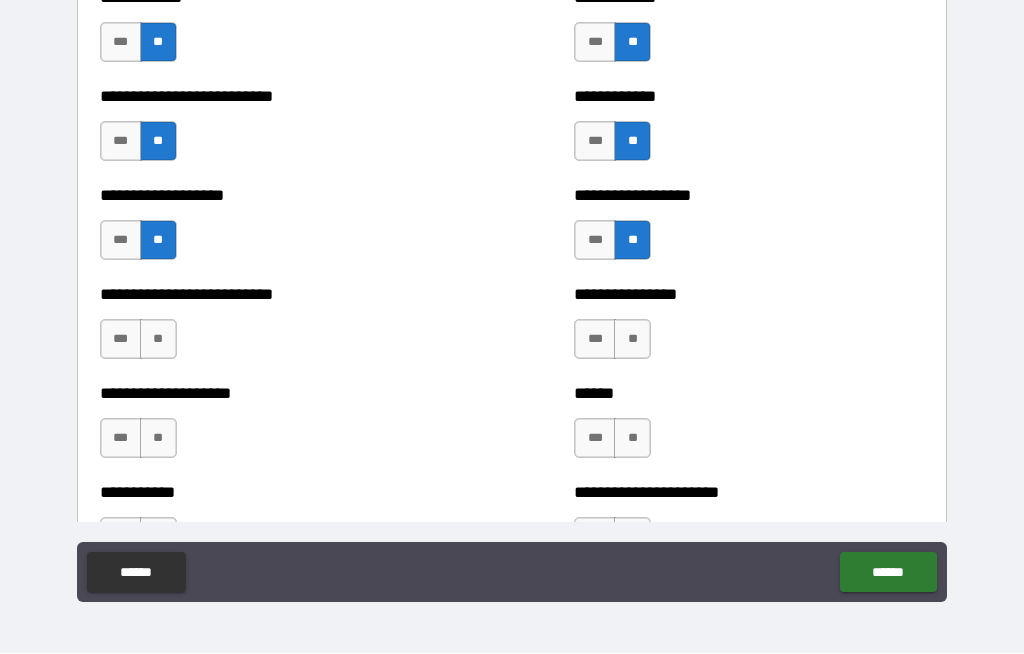 click on "**" at bounding box center [158, 340] 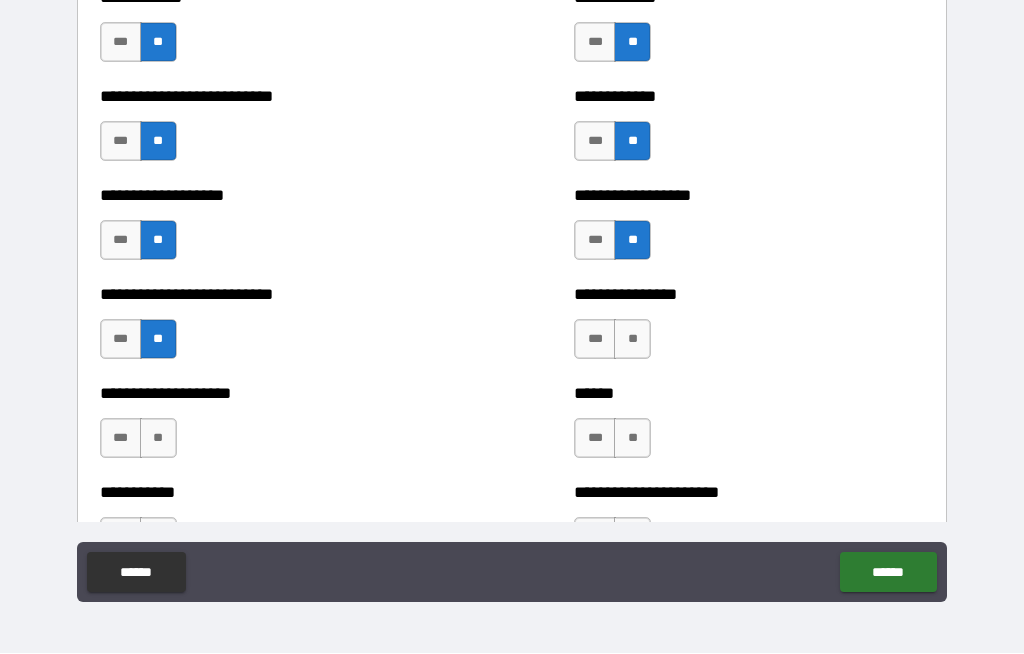click on "**" at bounding box center [158, 439] 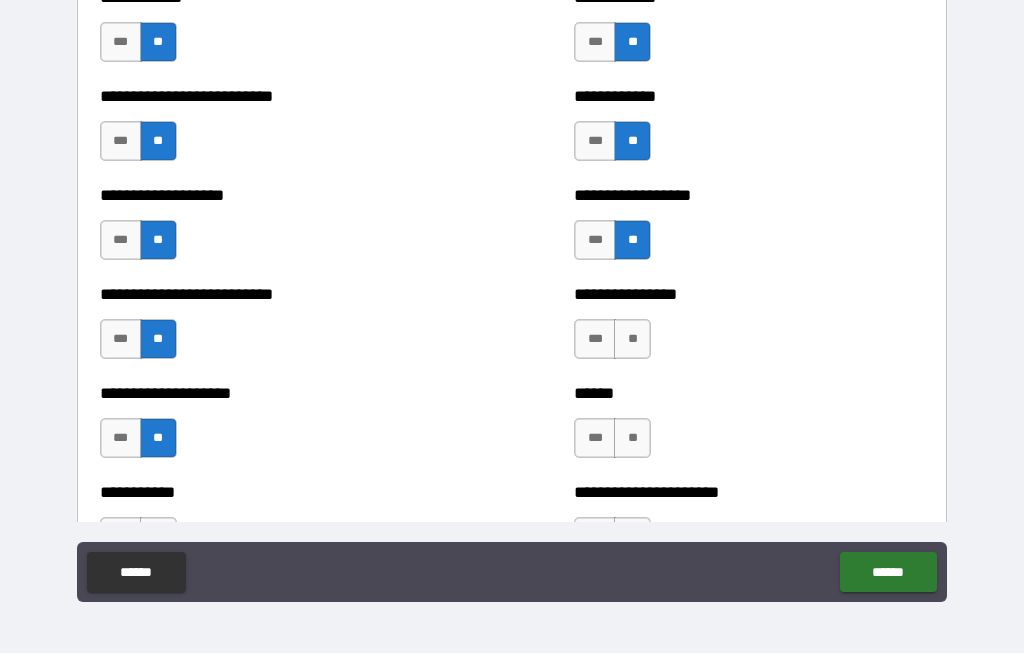 click on "**" at bounding box center [632, 340] 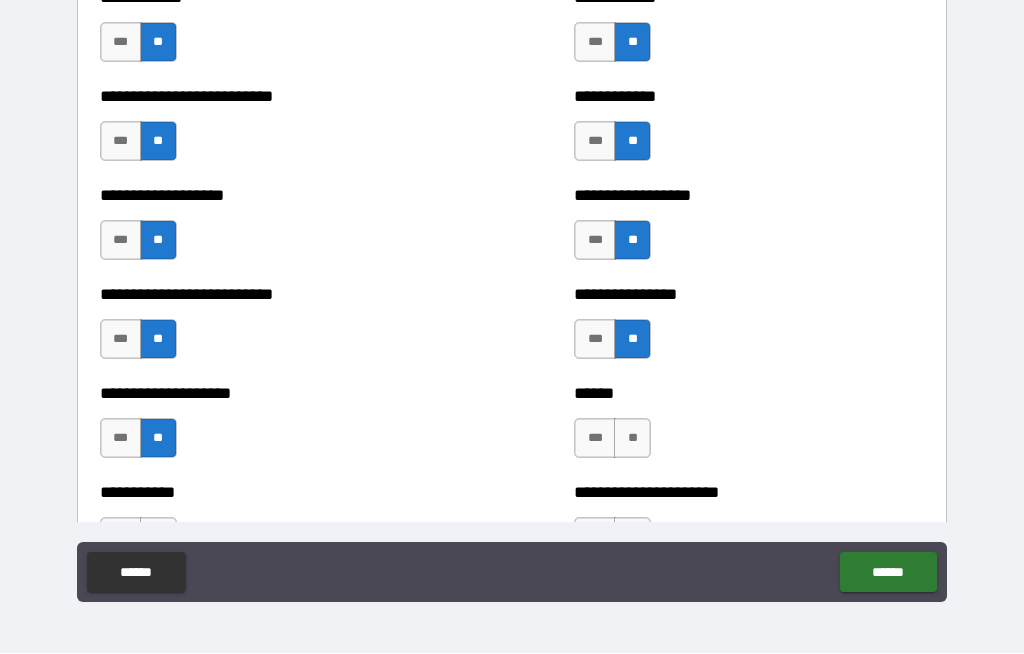 click on "**" at bounding box center [632, 439] 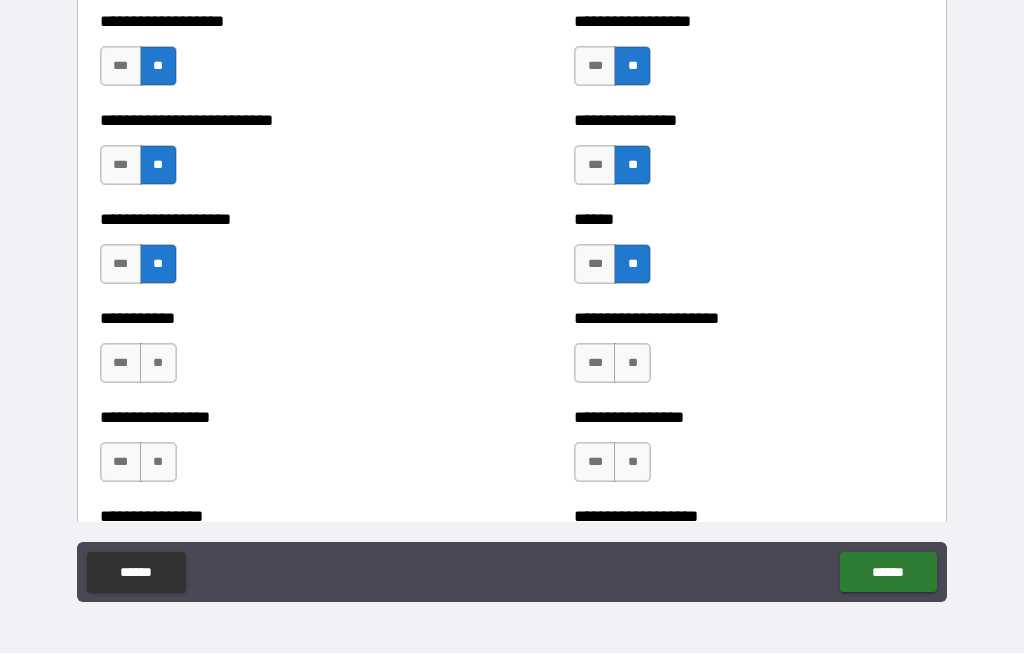 scroll, scrollTop: 6036, scrollLeft: 0, axis: vertical 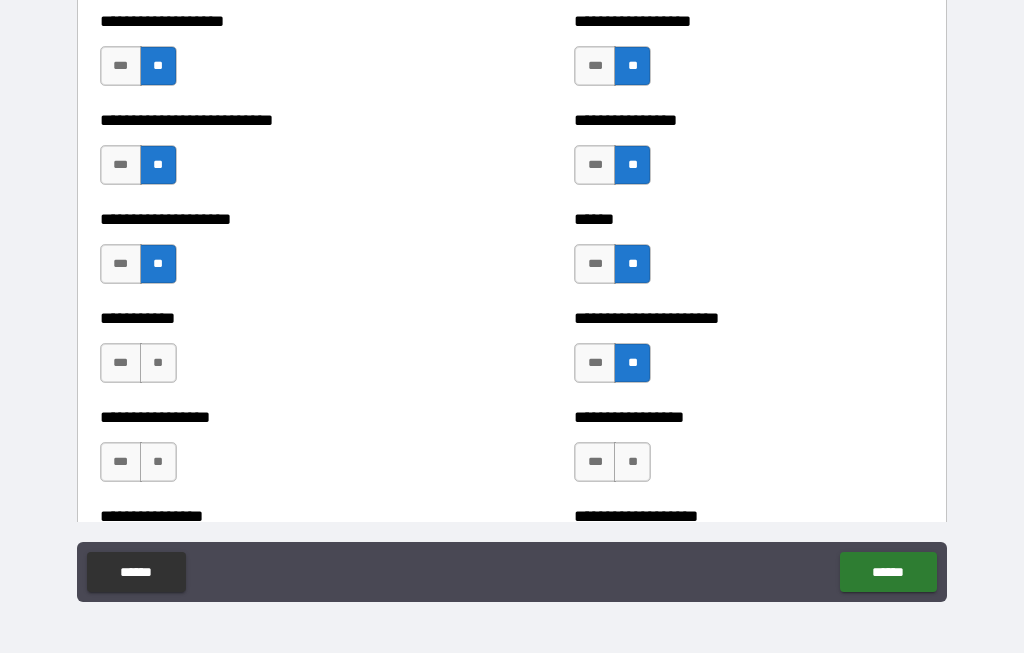 click on "**" at bounding box center [632, 463] 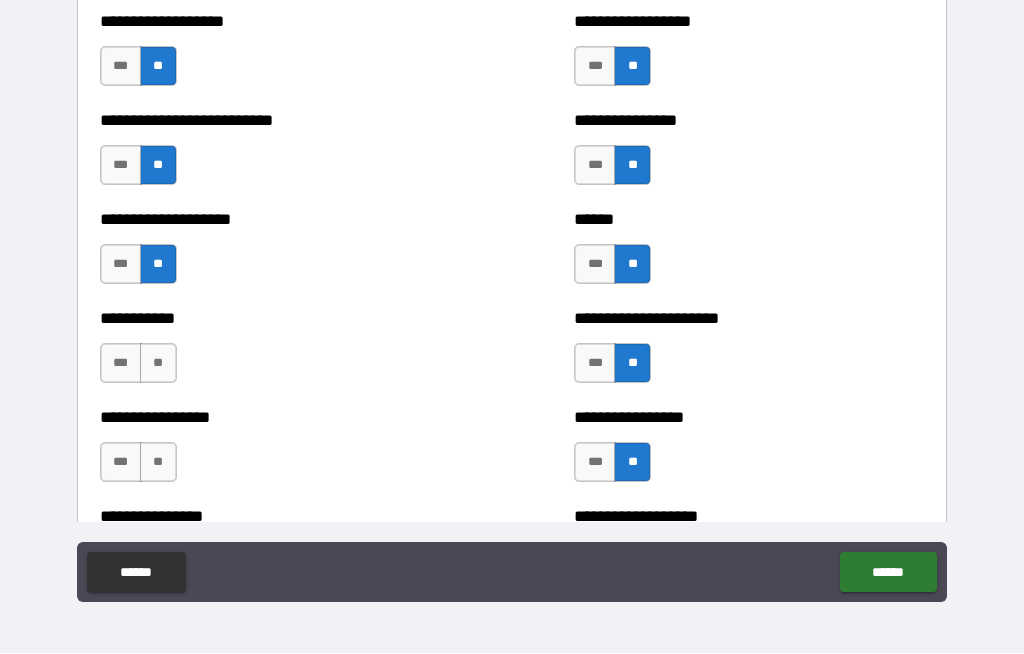 click on "**" at bounding box center [158, 364] 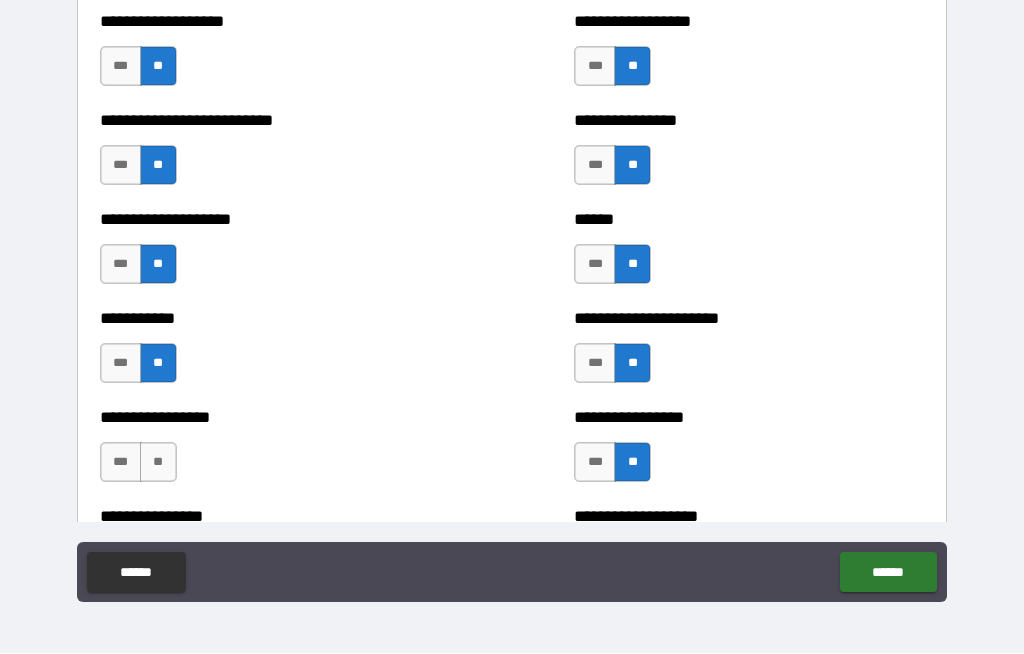 click on "**" at bounding box center [158, 463] 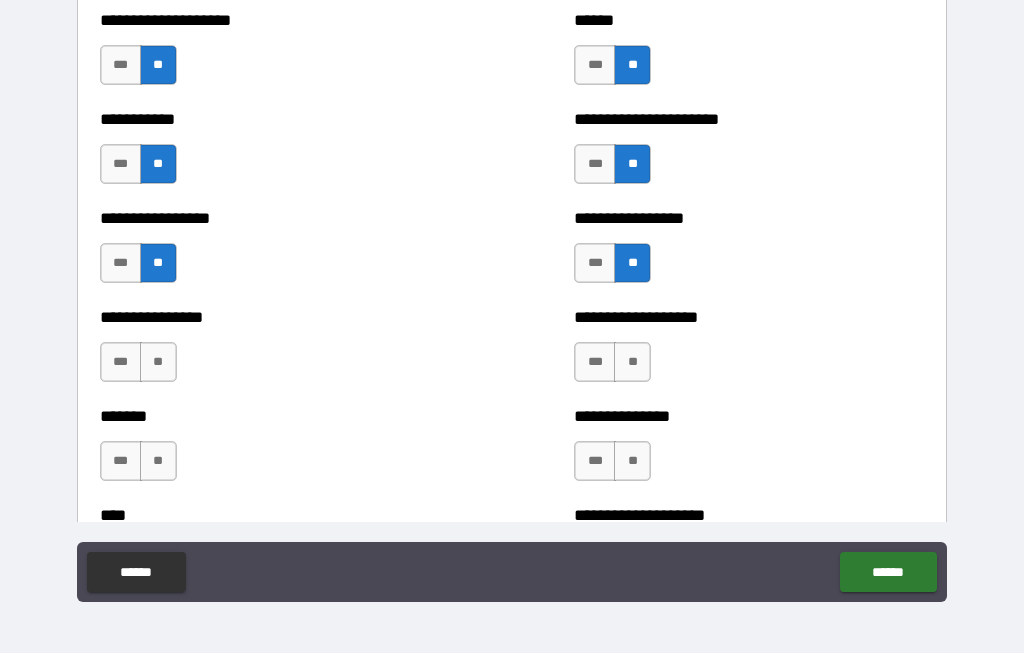 scroll, scrollTop: 6249, scrollLeft: 0, axis: vertical 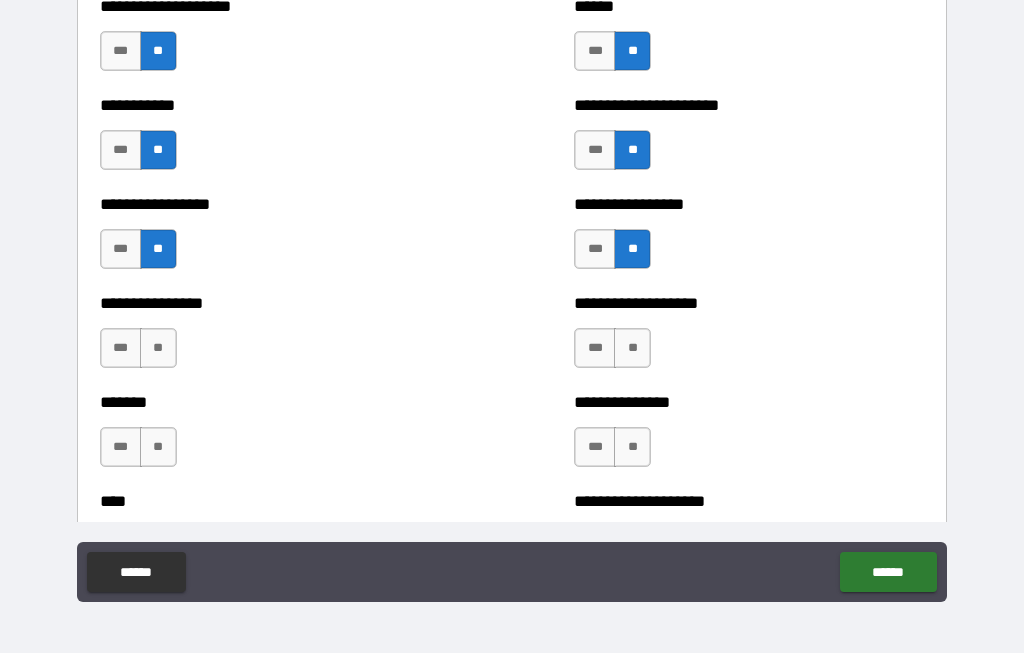 click on "**" at bounding box center [158, 349] 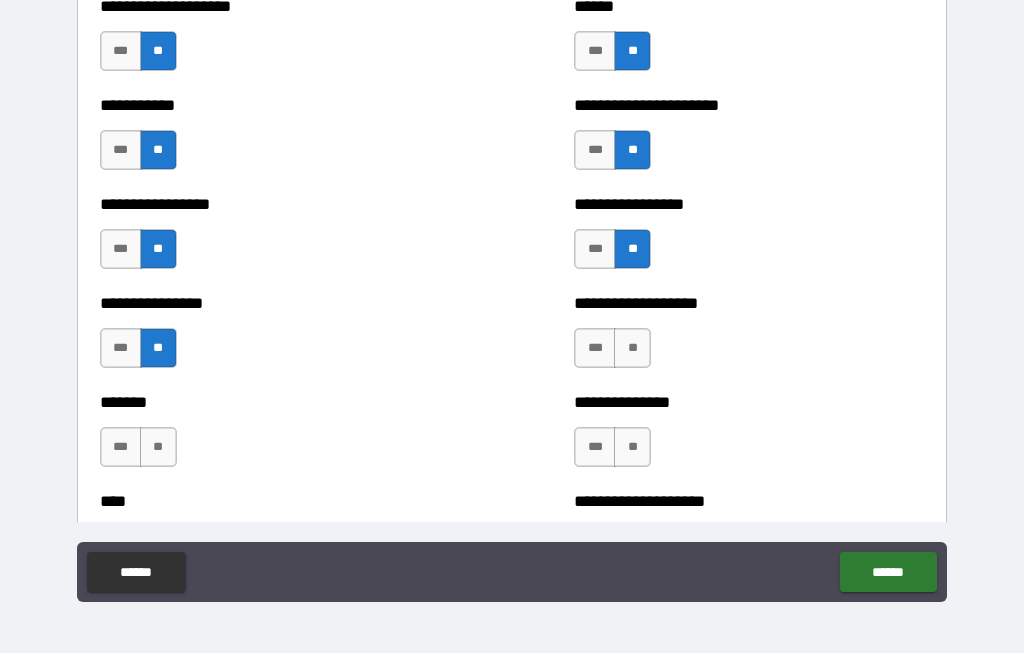 click on "**" at bounding box center (158, 448) 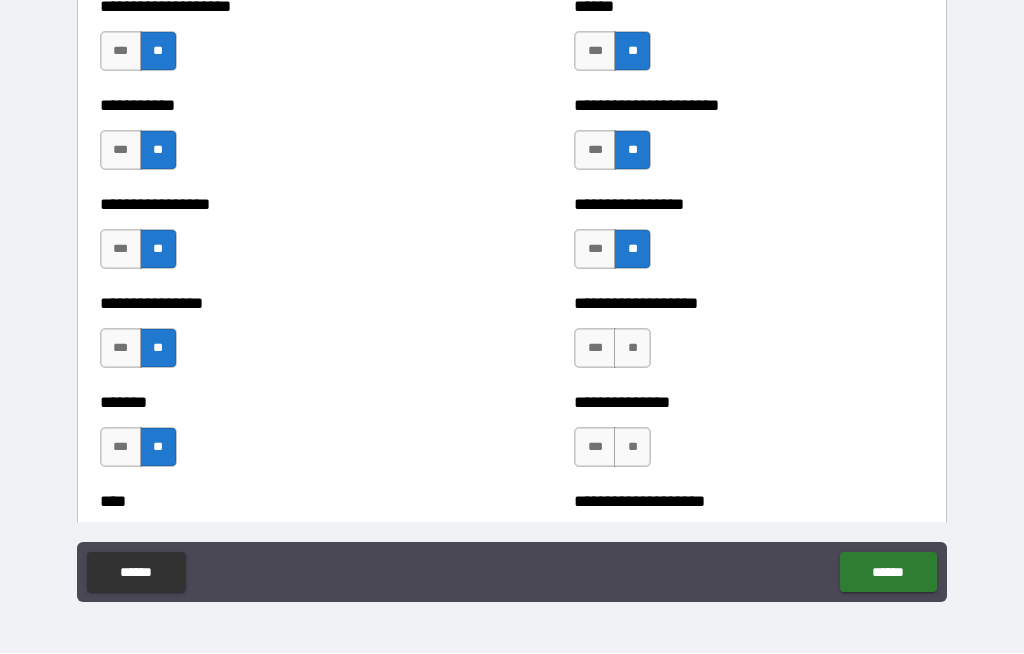 click on "**" at bounding box center [632, 349] 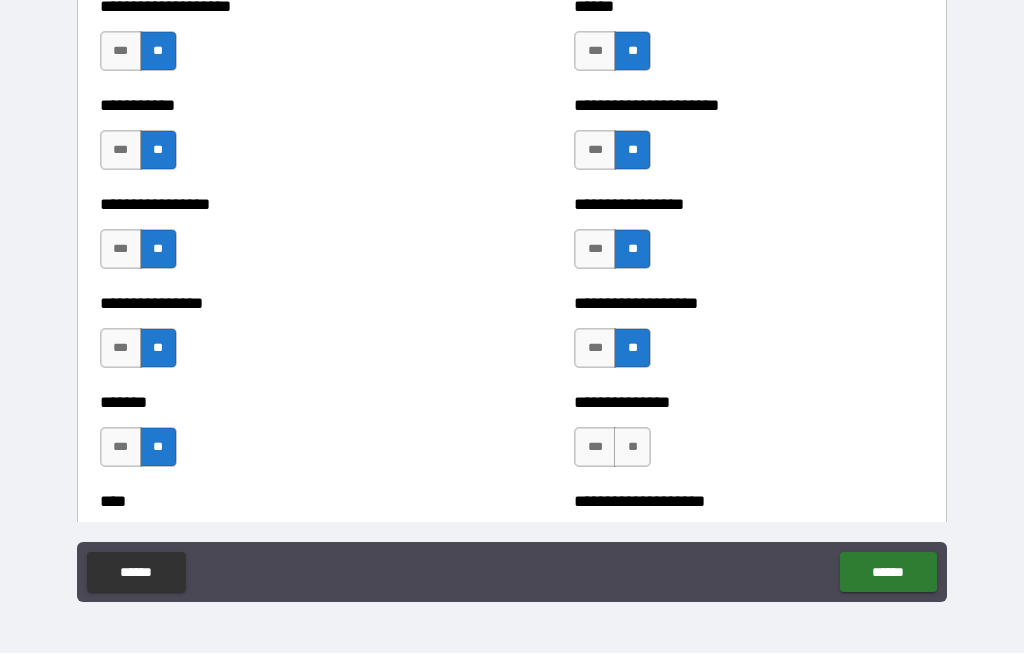 click on "**" at bounding box center [632, 448] 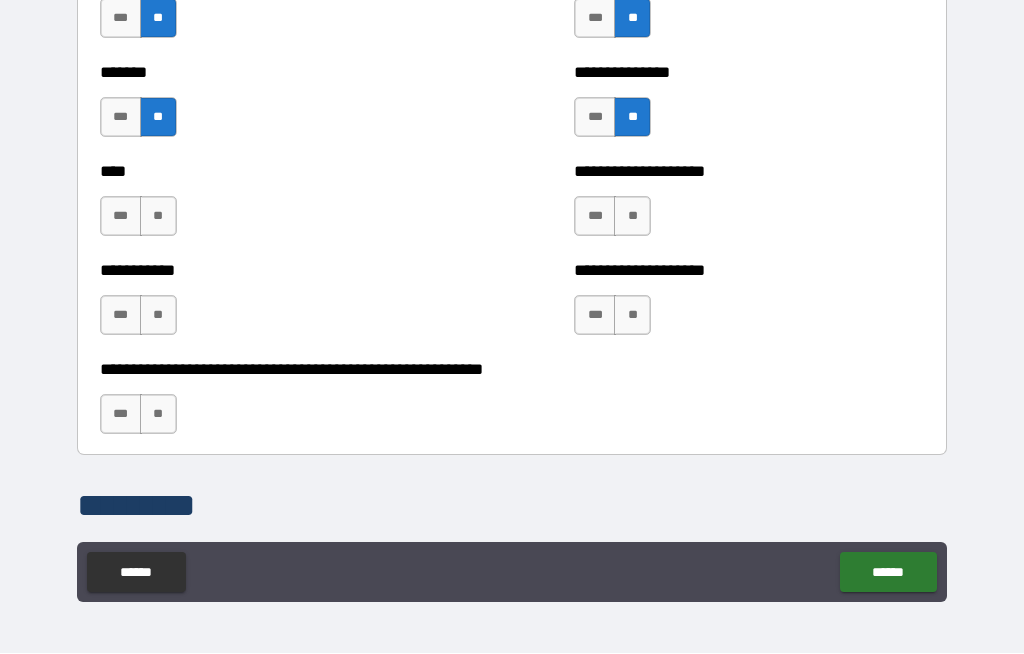 scroll, scrollTop: 6581, scrollLeft: 0, axis: vertical 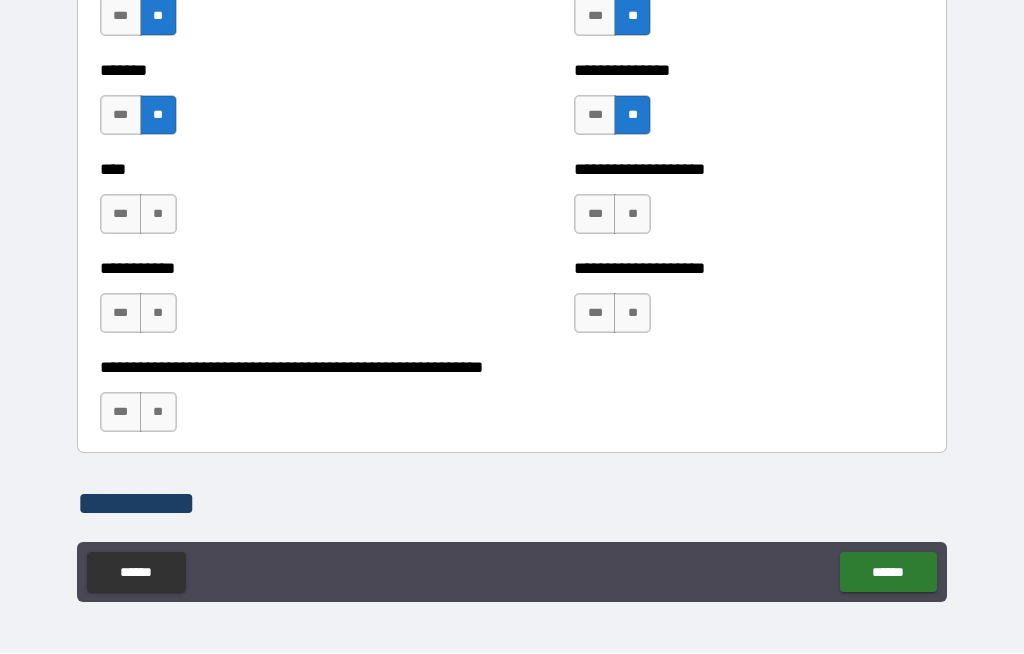 click on "**" at bounding box center [632, 215] 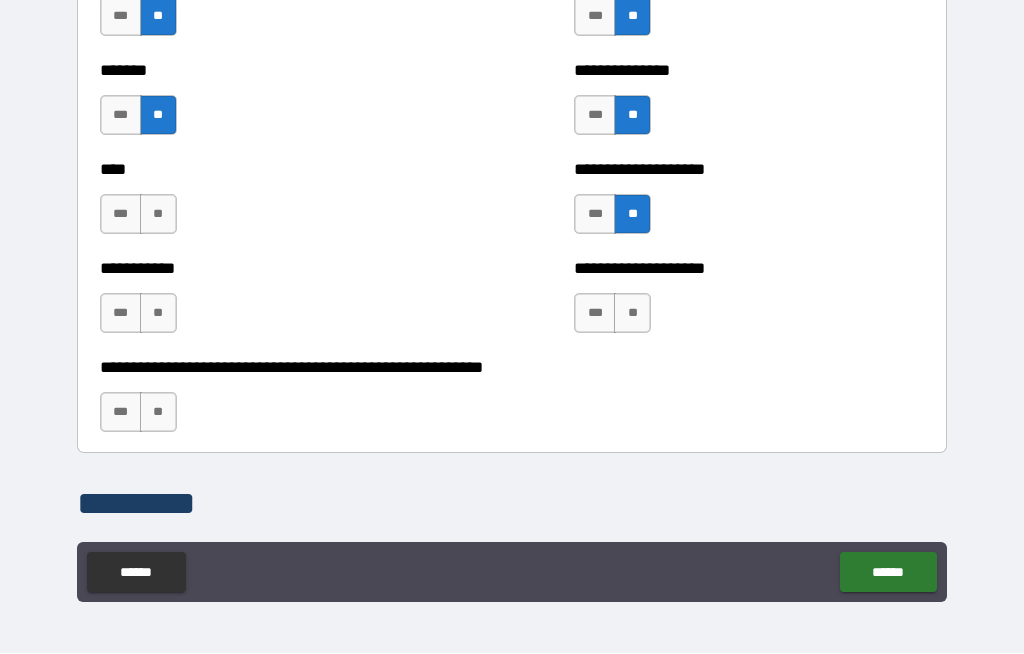 click on "**" at bounding box center [632, 314] 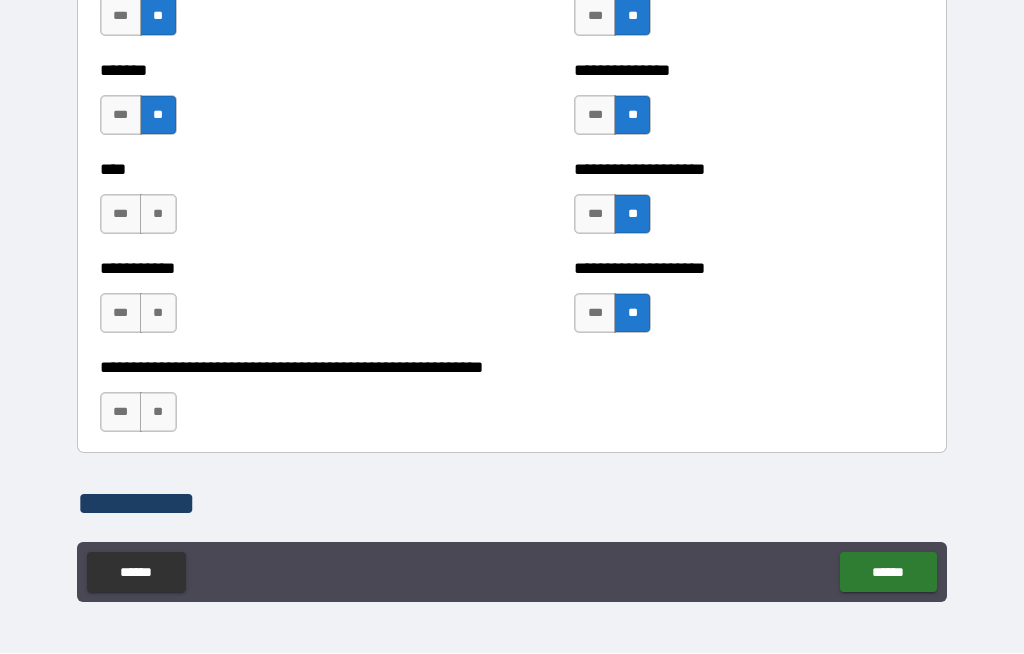 click on "**" at bounding box center (158, 413) 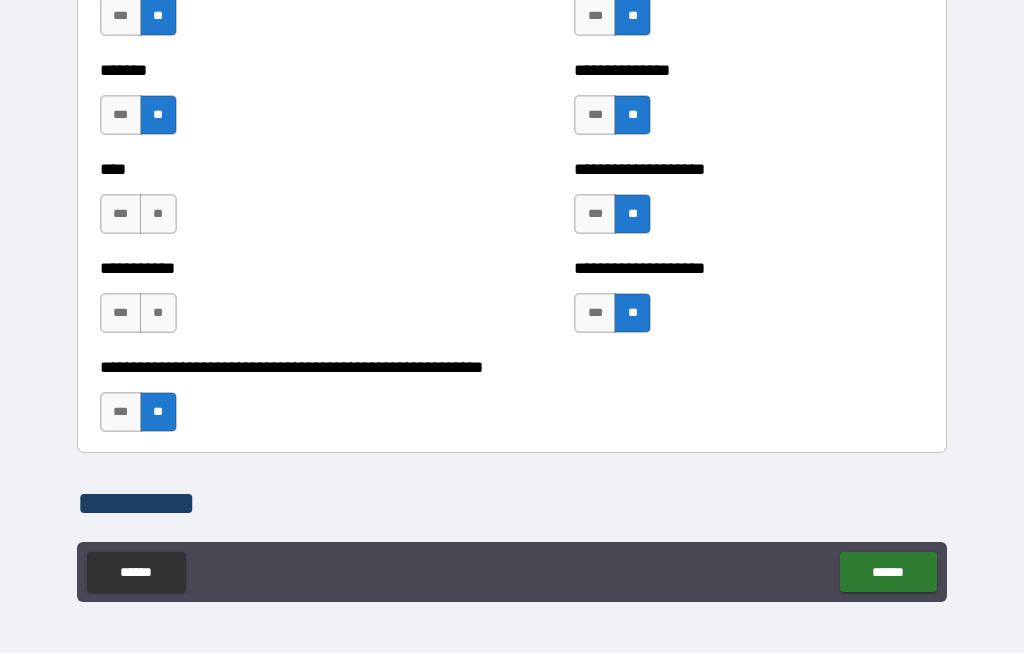 click on "**" at bounding box center (158, 314) 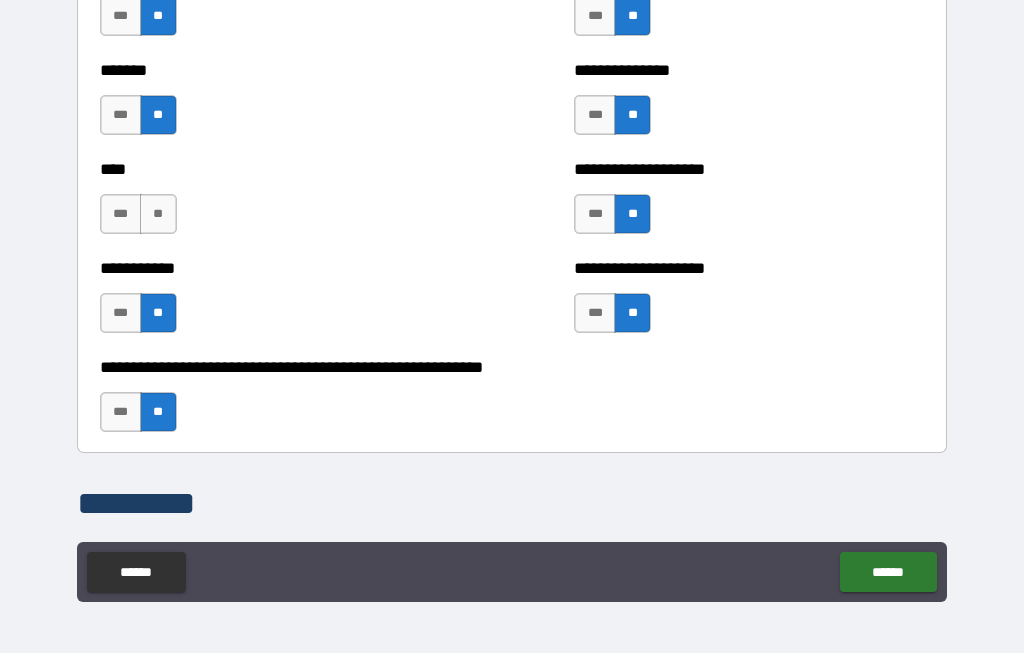click on "**" at bounding box center (158, 215) 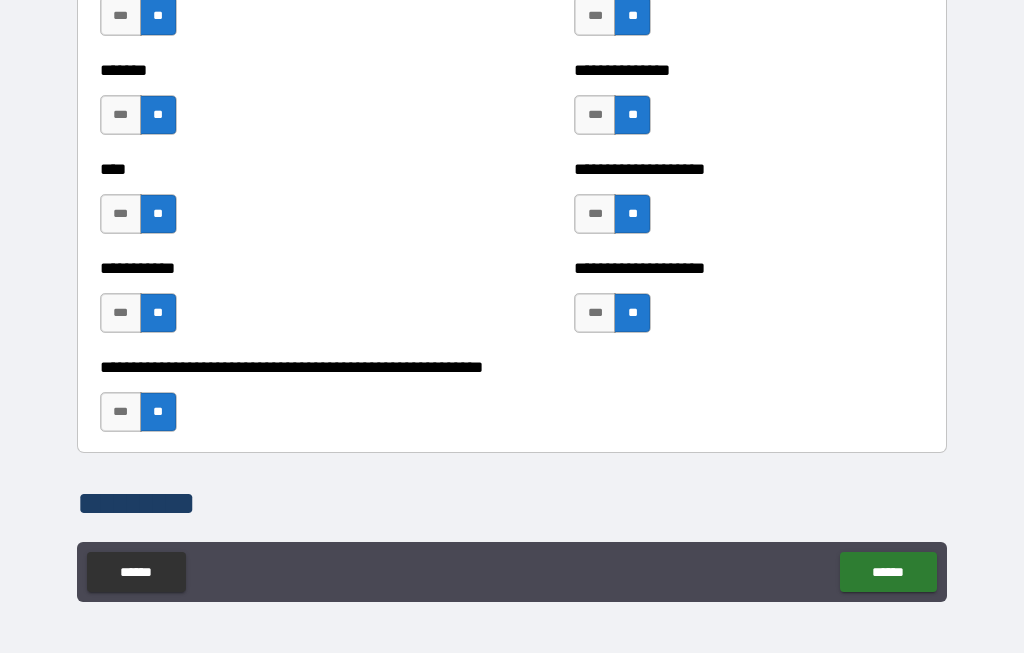 click on "******" at bounding box center [888, 573] 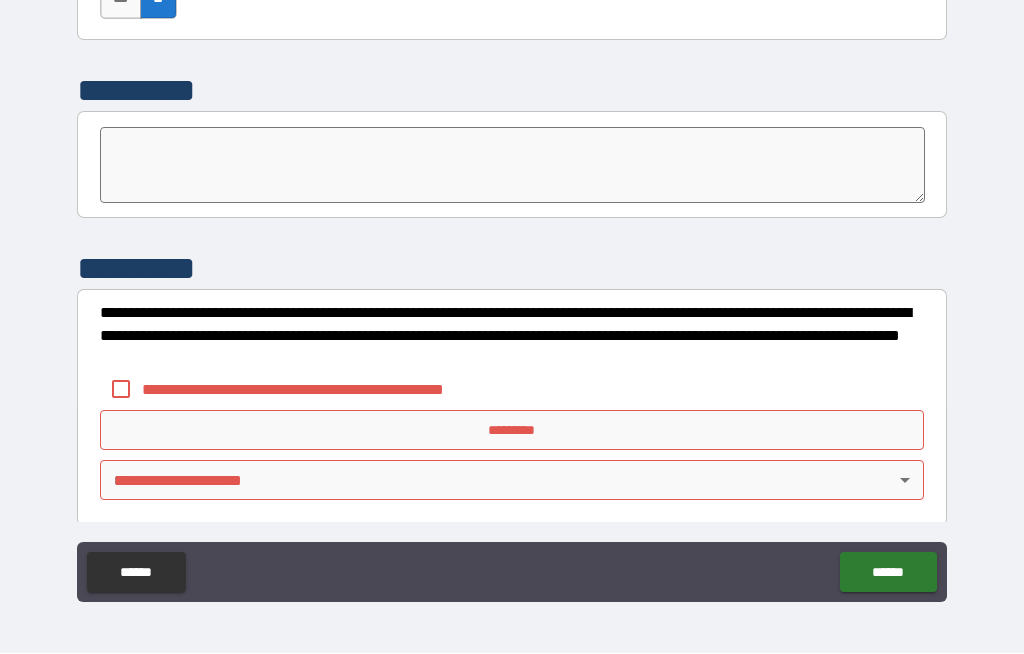 scroll, scrollTop: 6994, scrollLeft: 0, axis: vertical 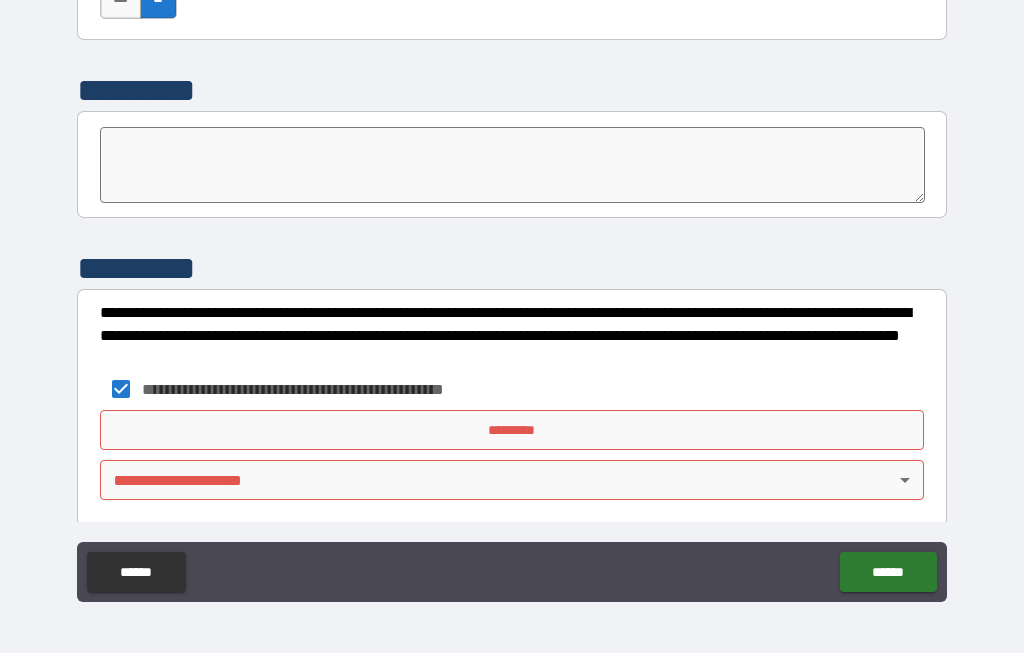 click on "*********" at bounding box center (512, 431) 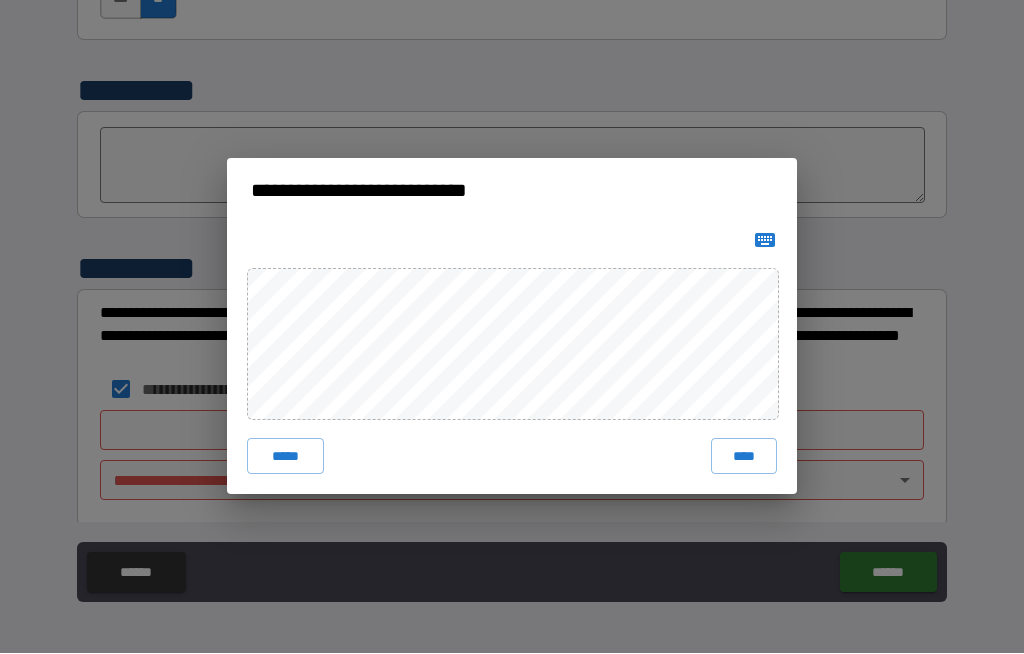 click on "****" at bounding box center [744, 457] 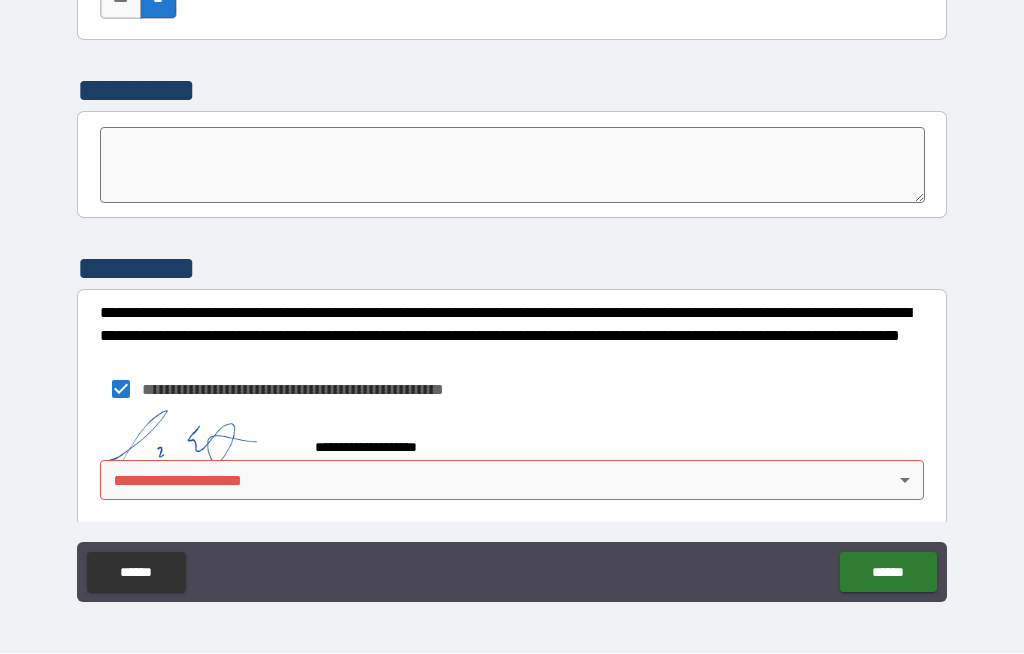 scroll, scrollTop: 6993, scrollLeft: 0, axis: vertical 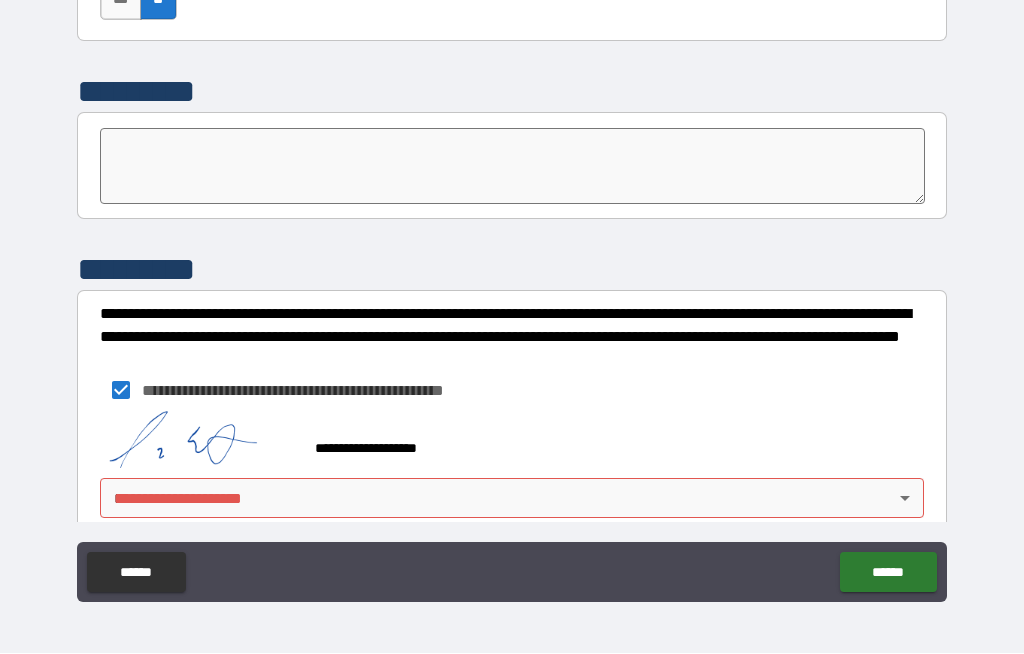 click on "**********" at bounding box center (512, 292) 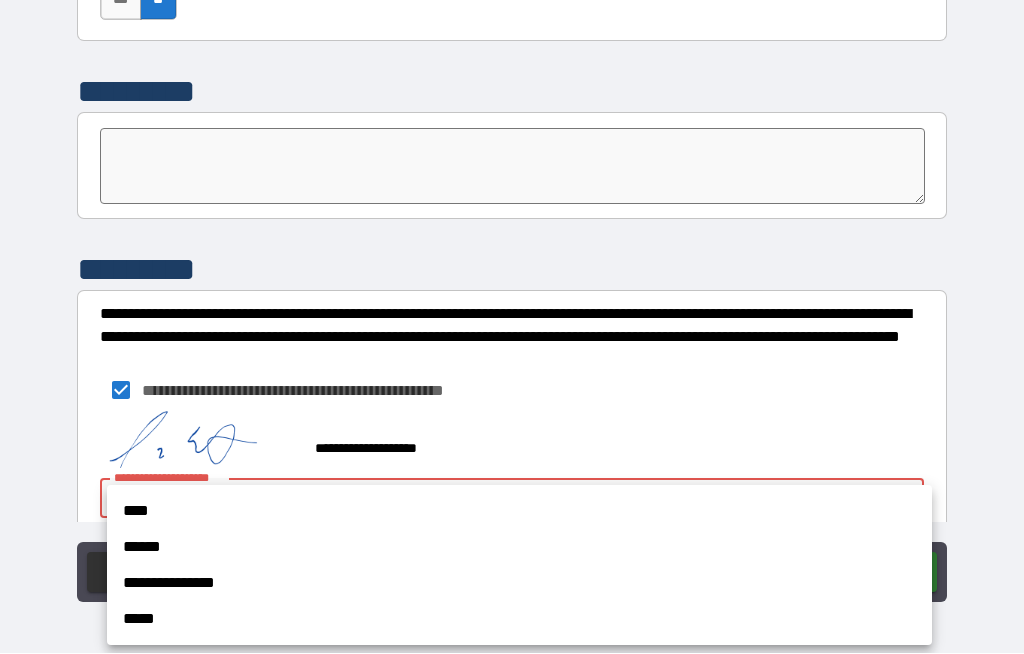 click on "****" at bounding box center (519, 512) 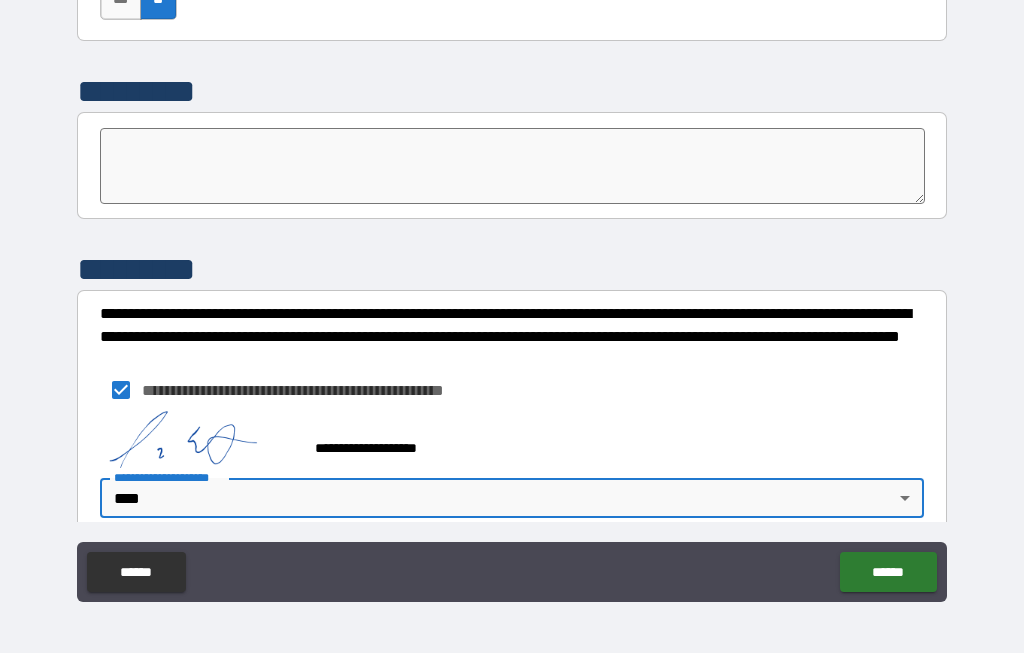 click on "******" at bounding box center [888, 573] 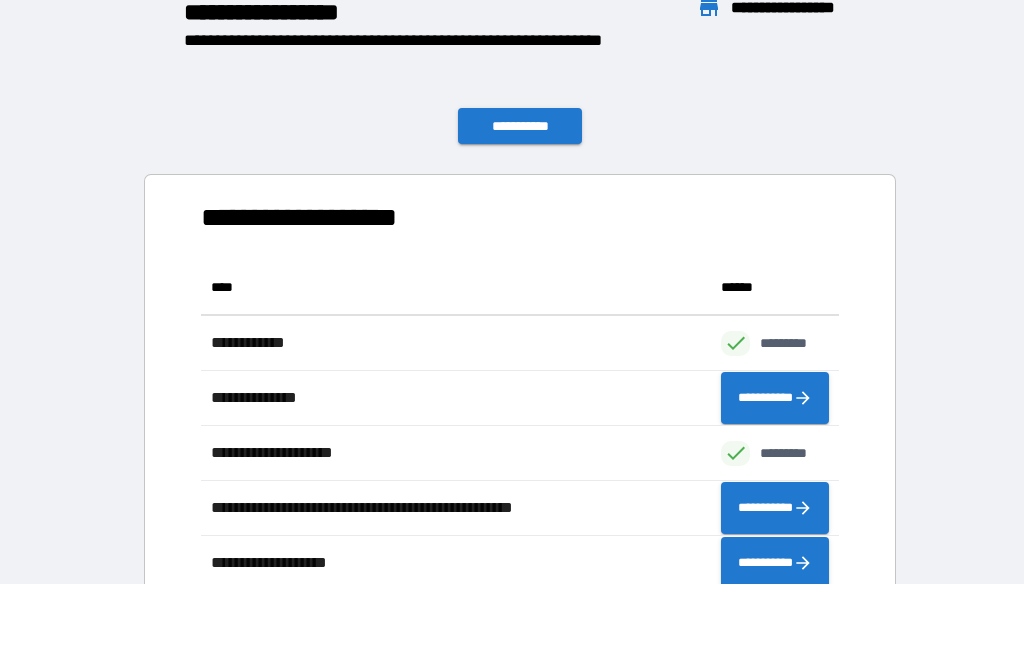 scroll, scrollTop: 1, scrollLeft: 1, axis: both 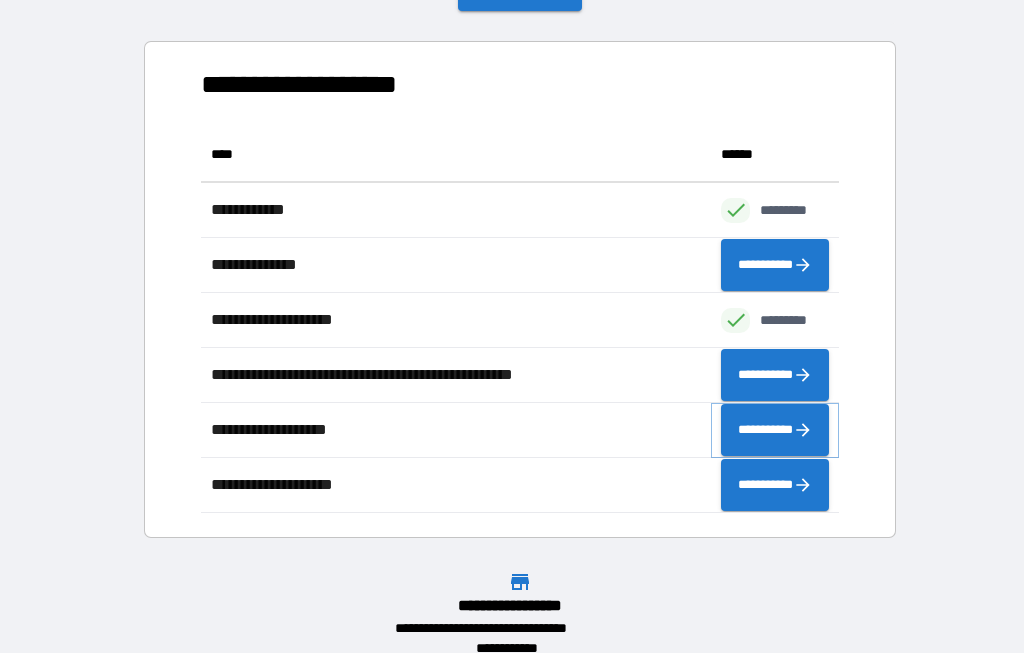 click on "**********" at bounding box center (775, 431) 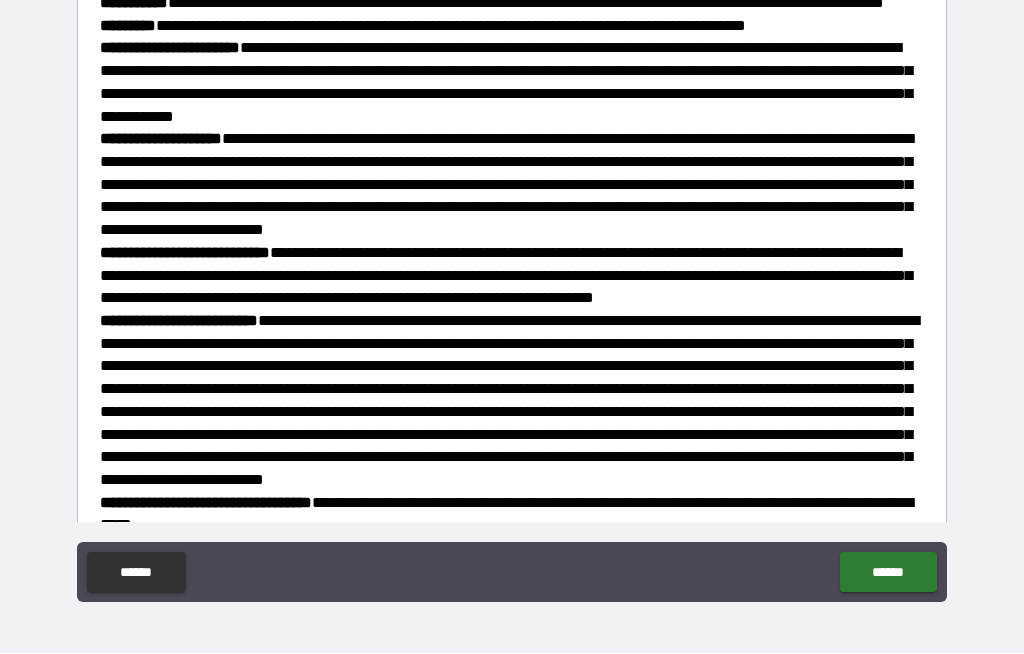 click on "******" at bounding box center [888, 573] 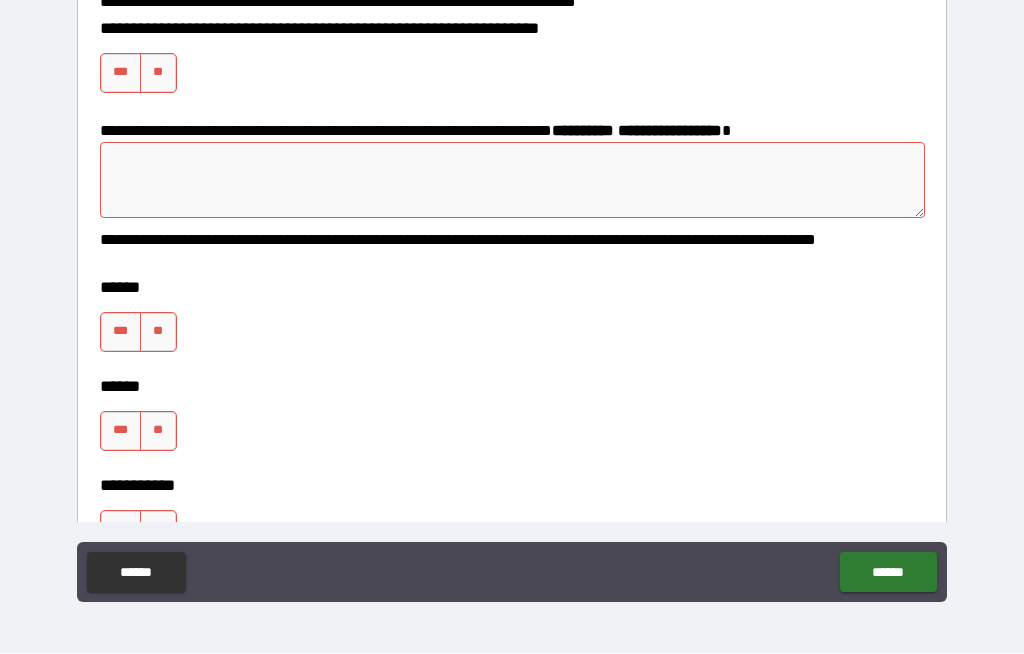 scroll, scrollTop: 2301, scrollLeft: 0, axis: vertical 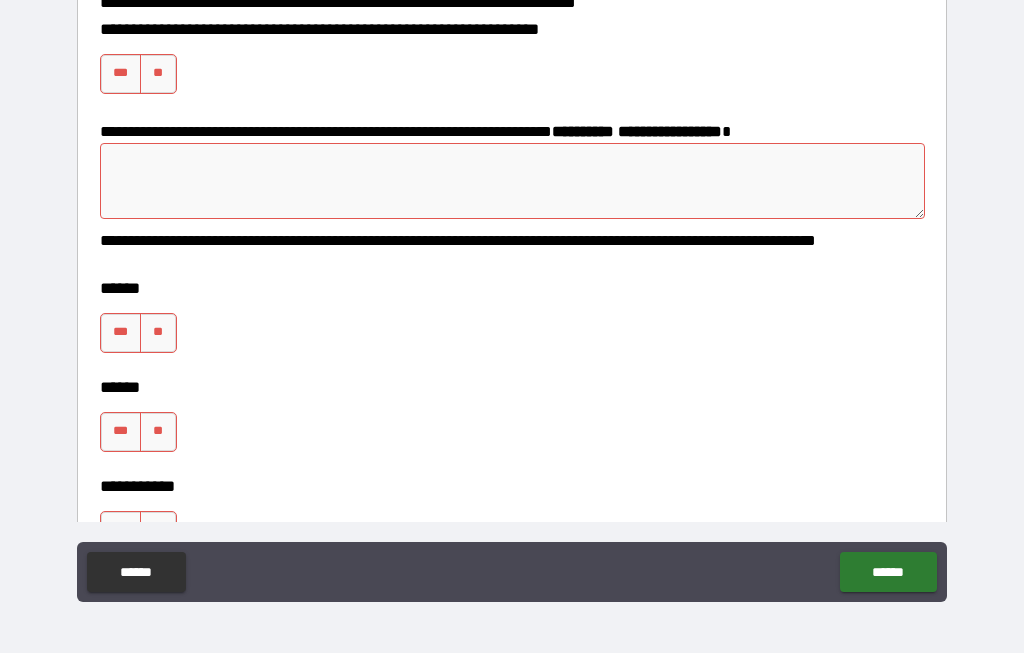 click on "***" at bounding box center (121, 75) 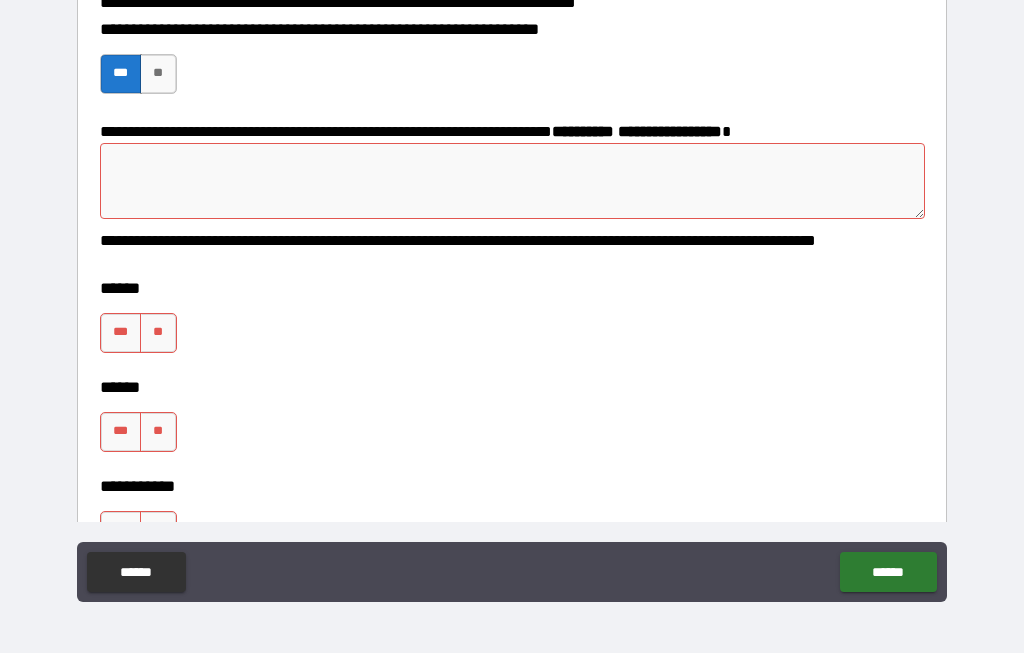 click at bounding box center (513, 182) 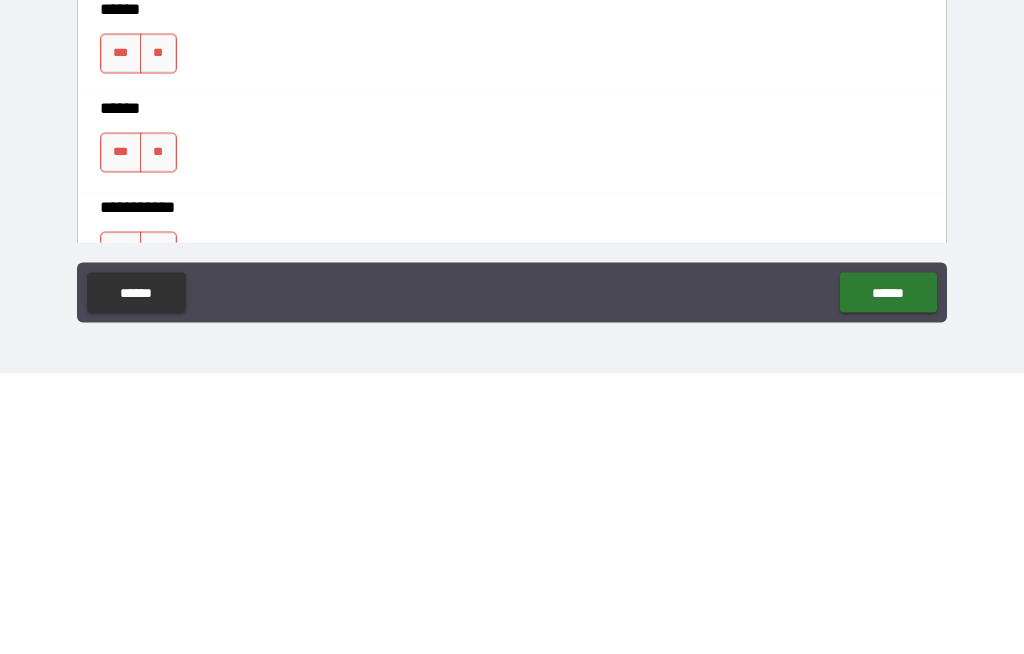 type on "*" 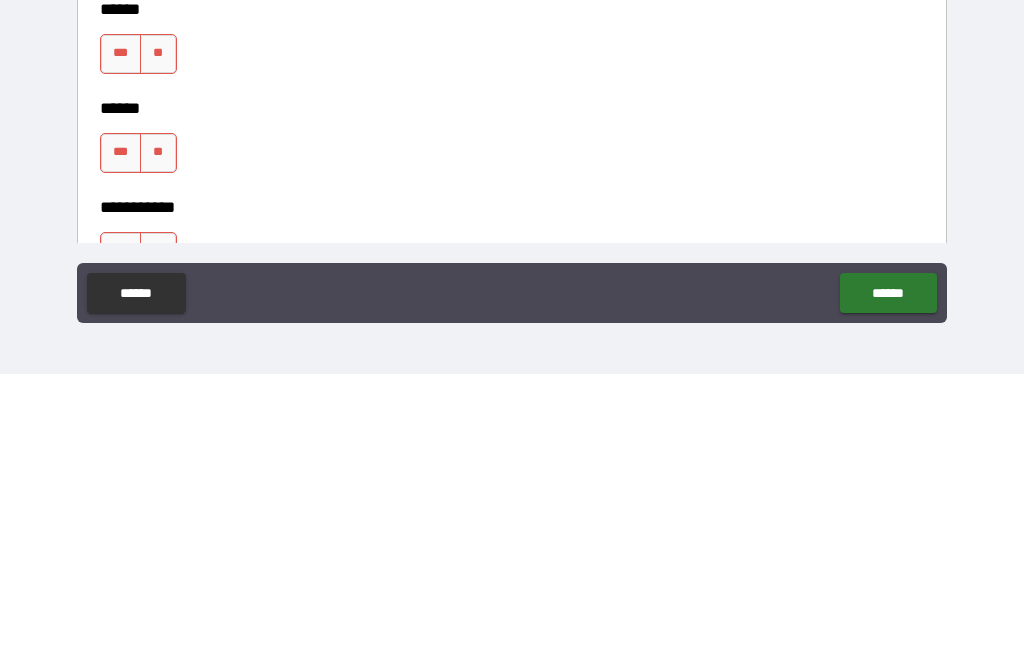 type on "**" 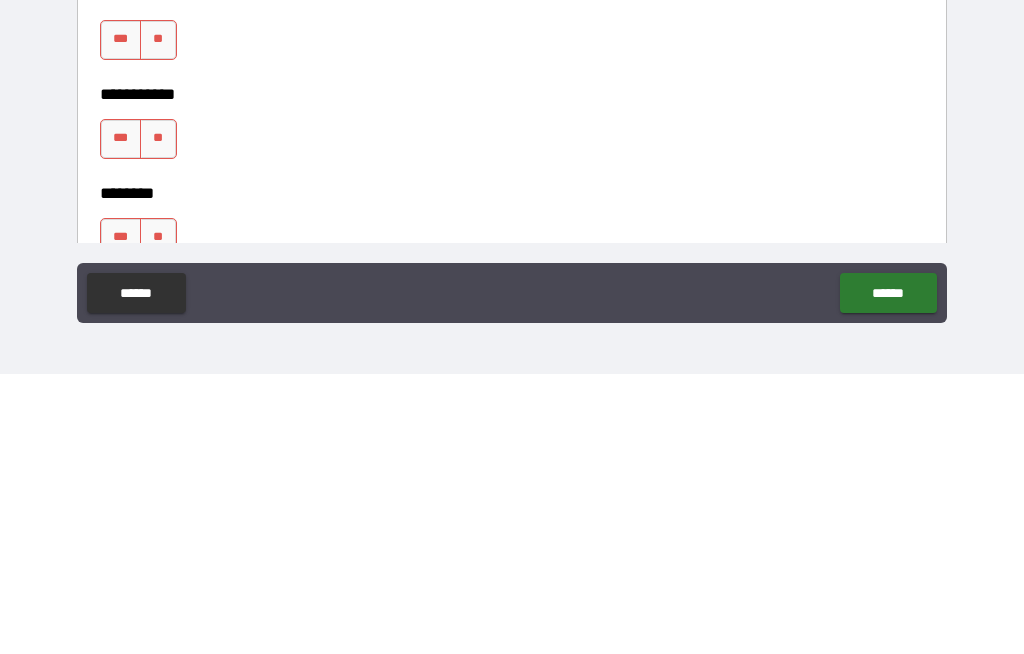 scroll, scrollTop: 2430, scrollLeft: 0, axis: vertical 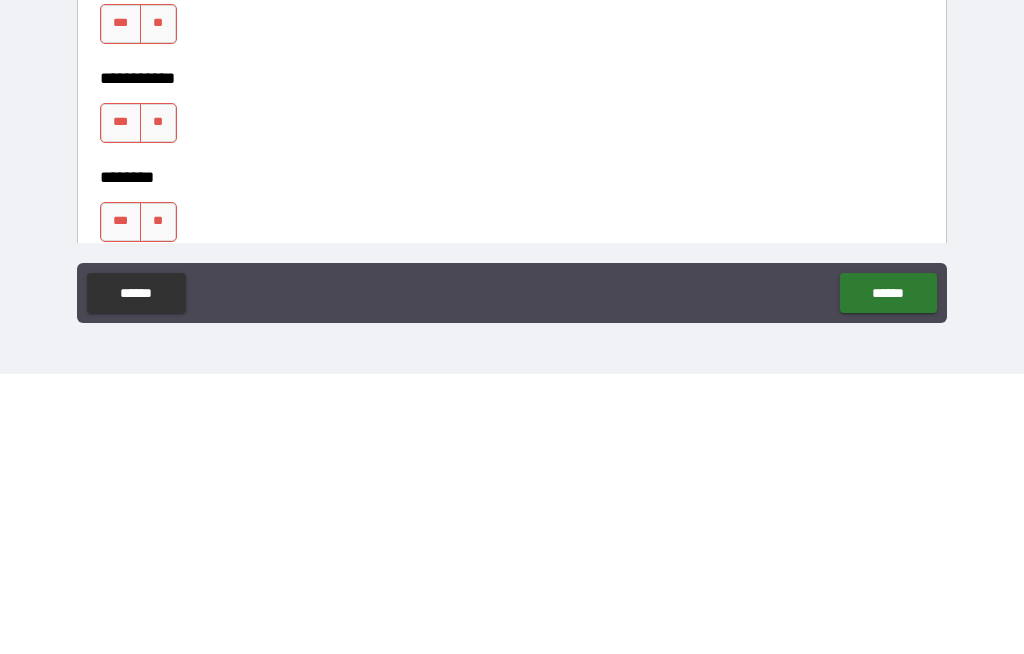 type on "**********" 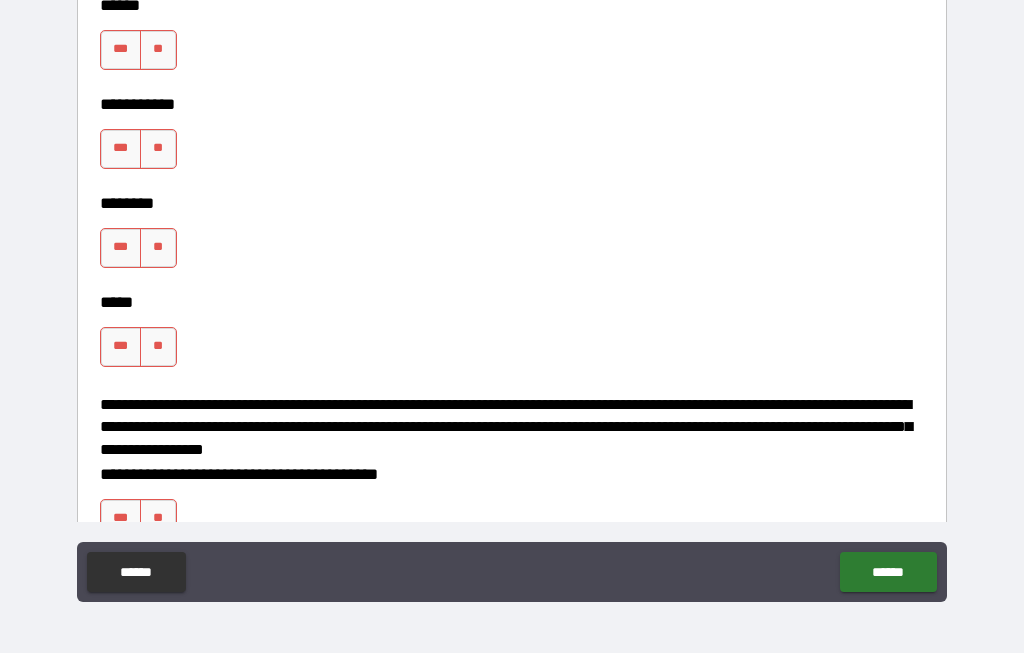 scroll, scrollTop: 2686, scrollLeft: 0, axis: vertical 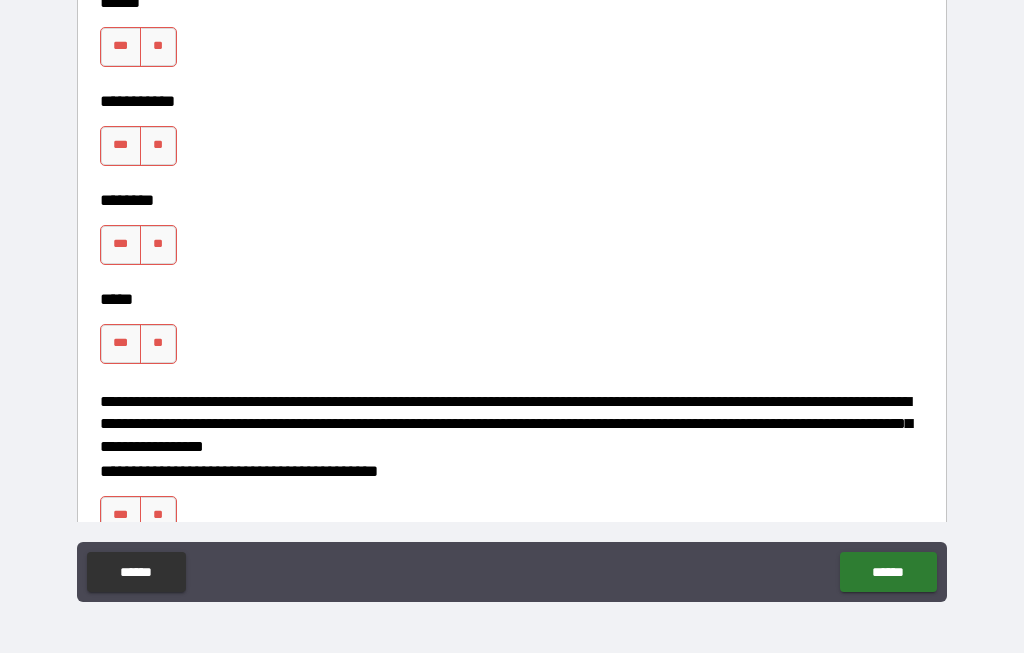 click on "**" at bounding box center [158, 48] 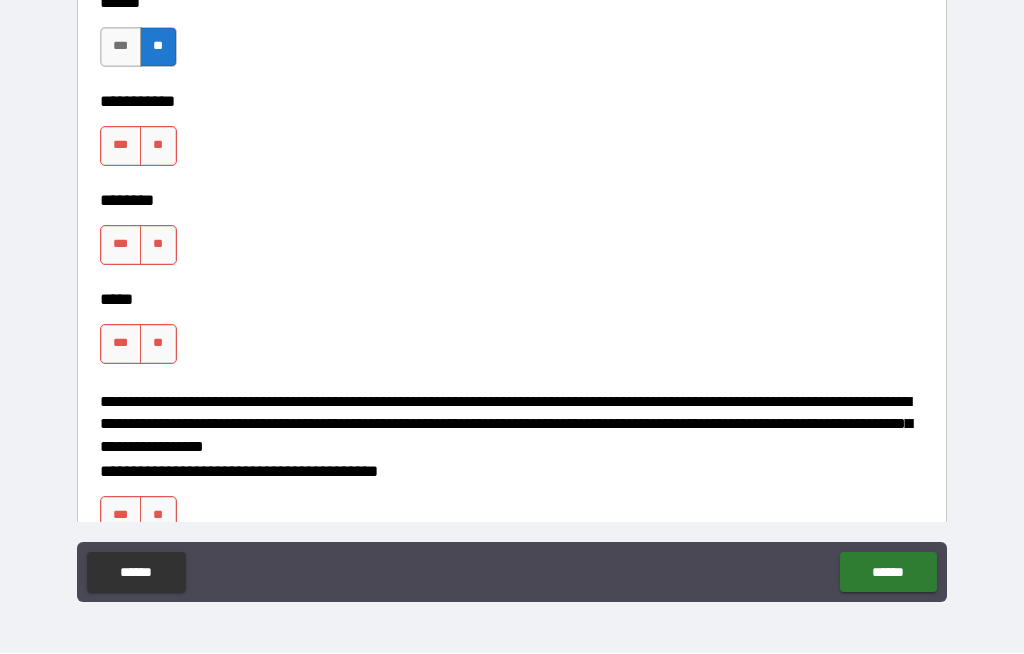 click on "**" at bounding box center [158, 147] 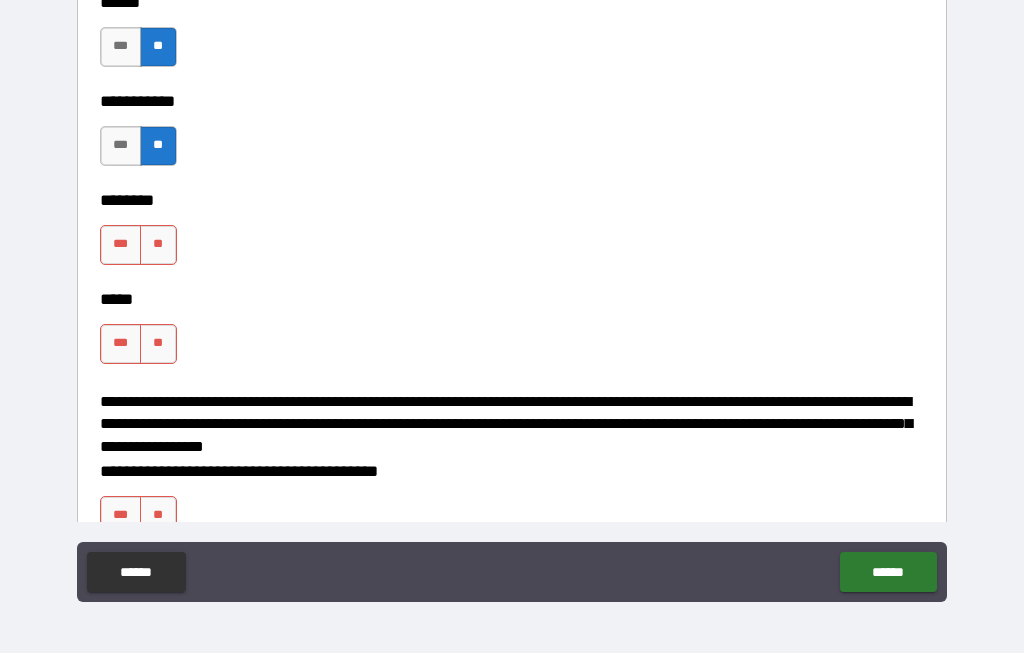 click on "**" at bounding box center [158, 246] 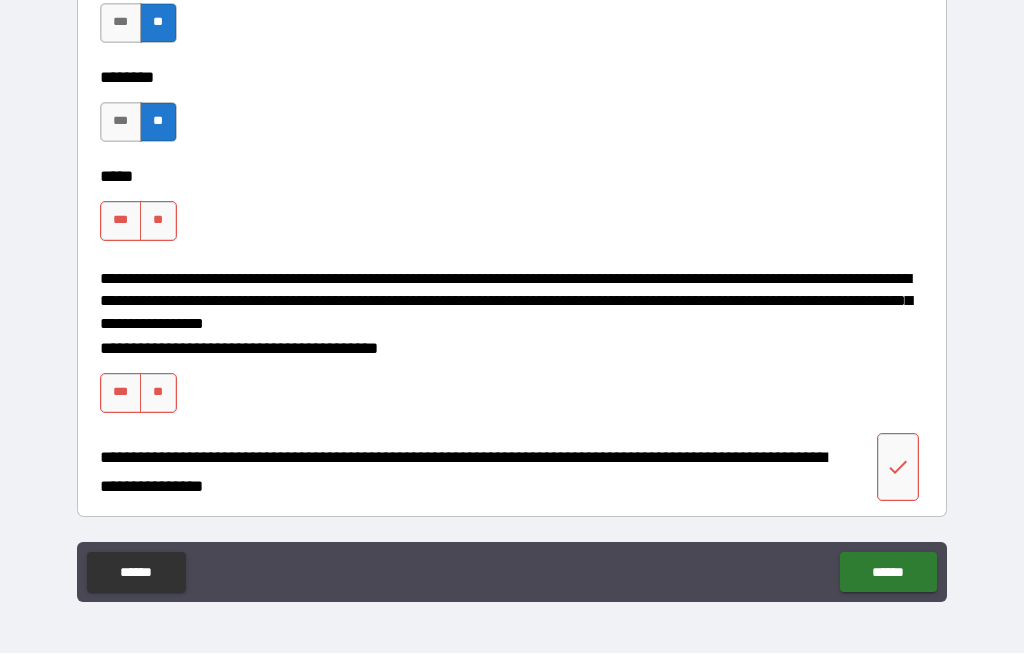 scroll, scrollTop: 2960, scrollLeft: 0, axis: vertical 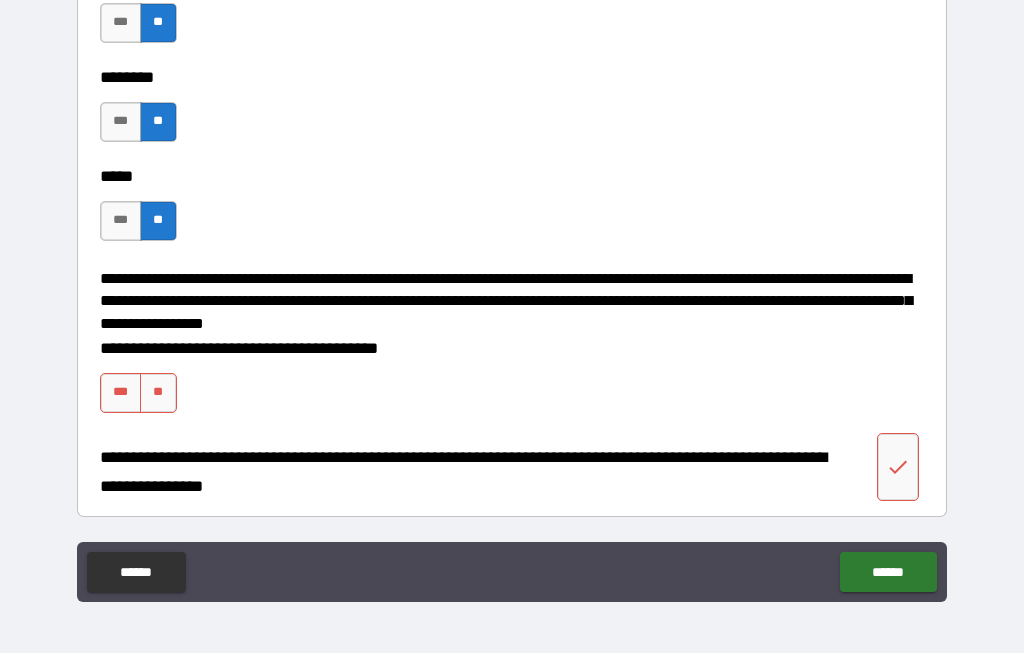 click on "***" at bounding box center (121, 394) 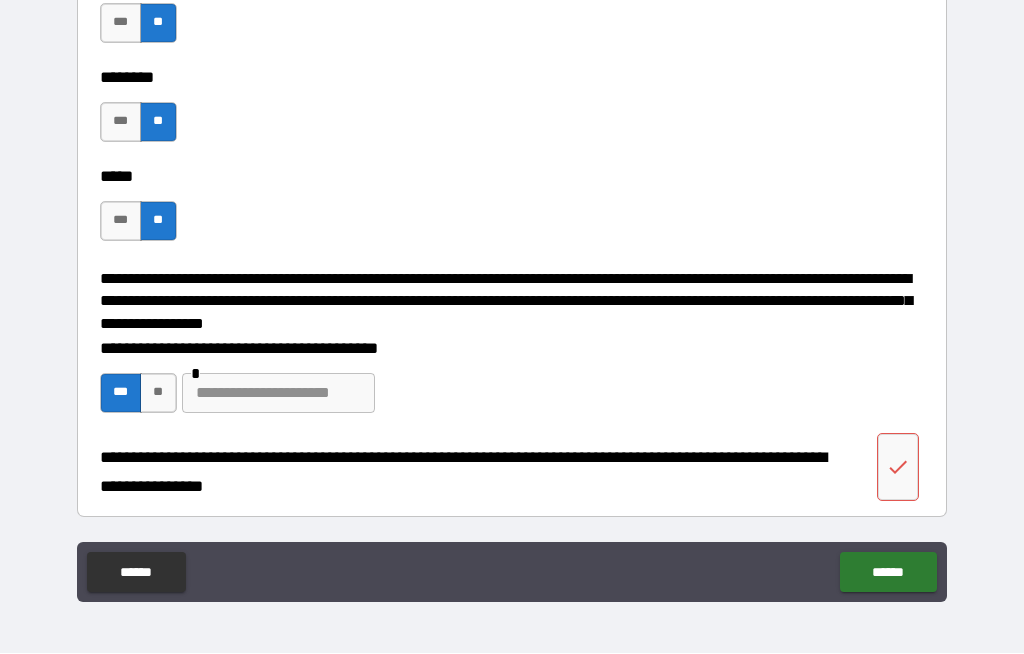 scroll, scrollTop: 3030, scrollLeft: 0, axis: vertical 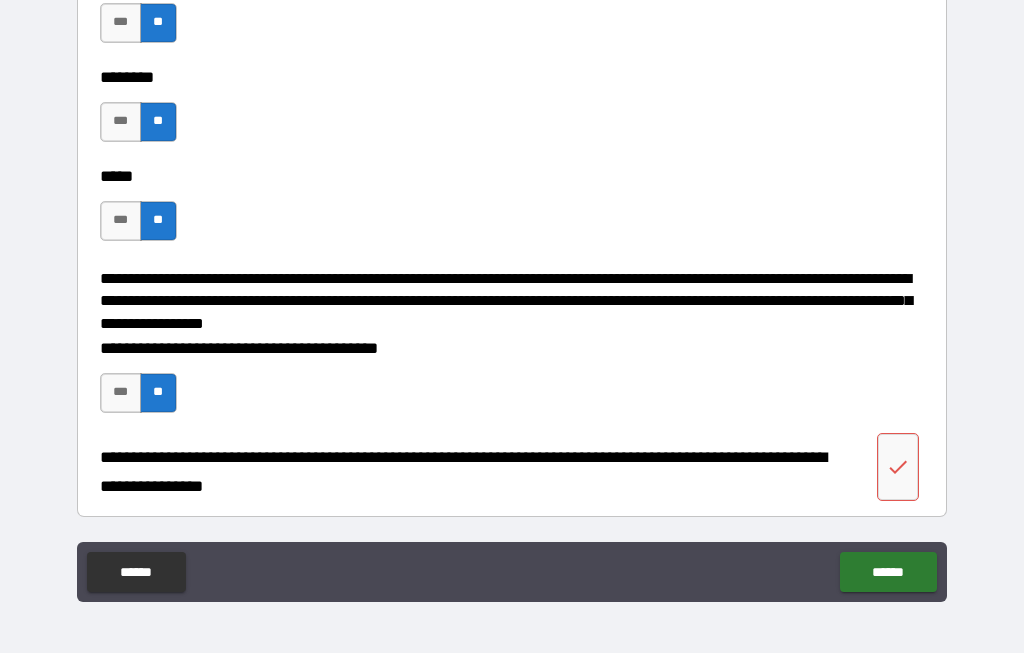 click at bounding box center (898, 468) 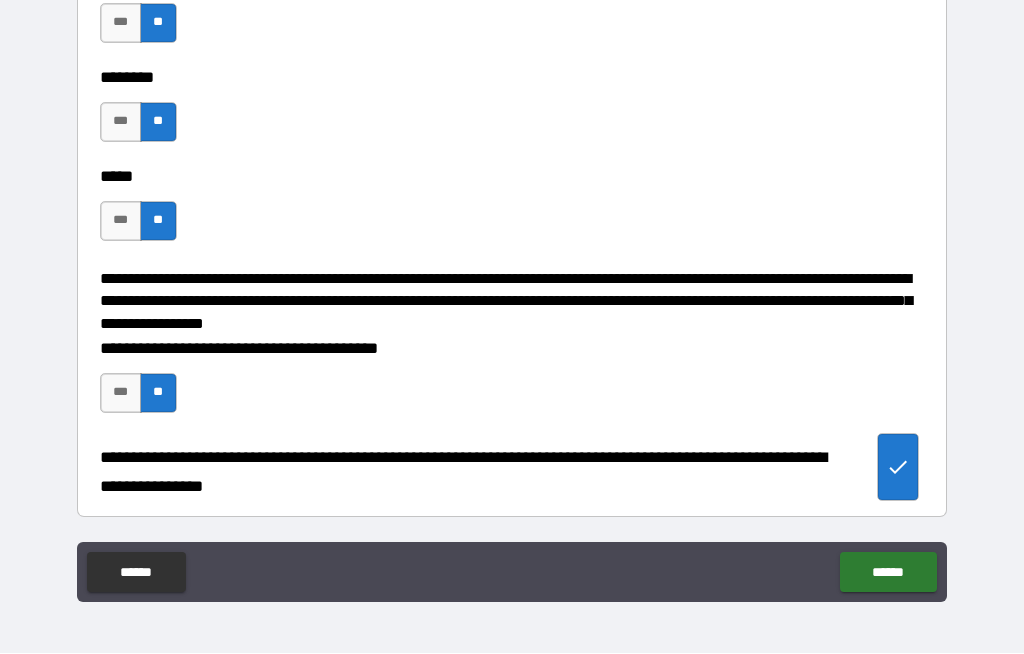 click on "******" at bounding box center [888, 573] 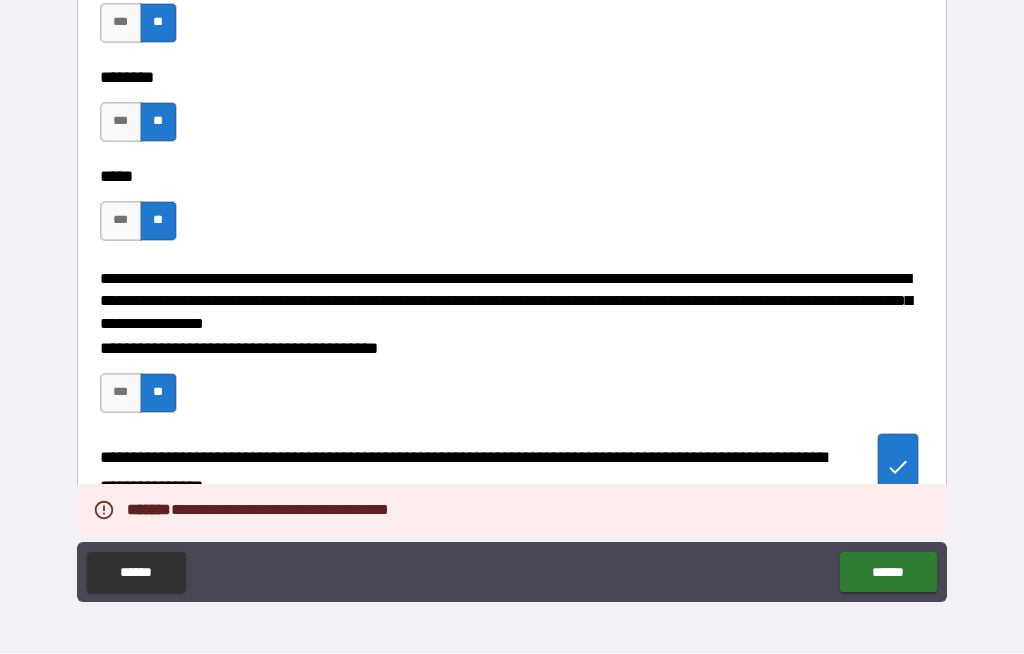 type on "*" 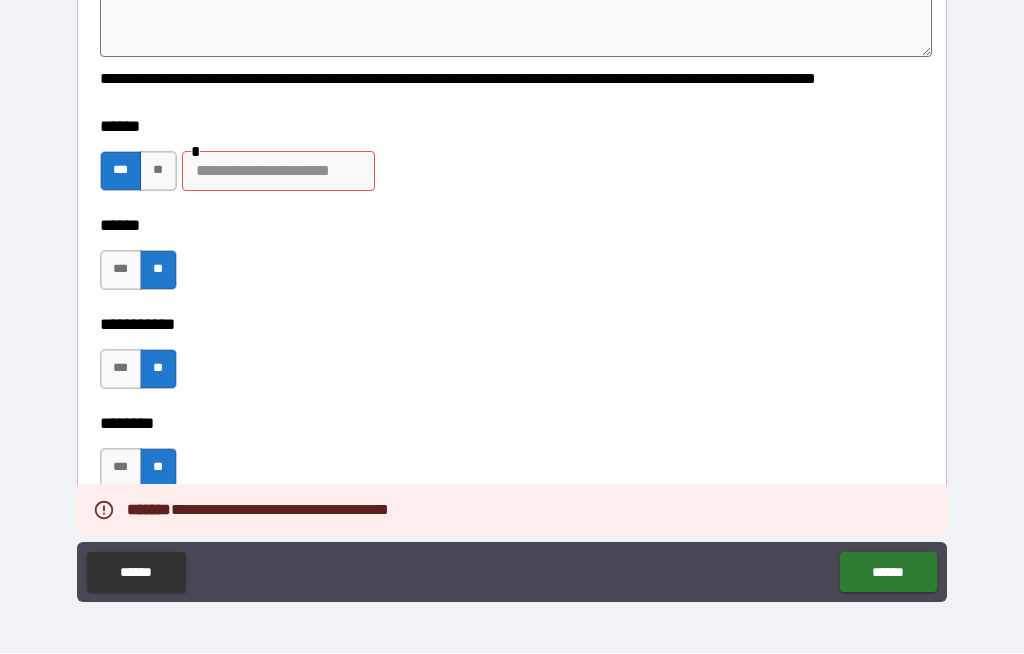scroll, scrollTop: 2476, scrollLeft: 0, axis: vertical 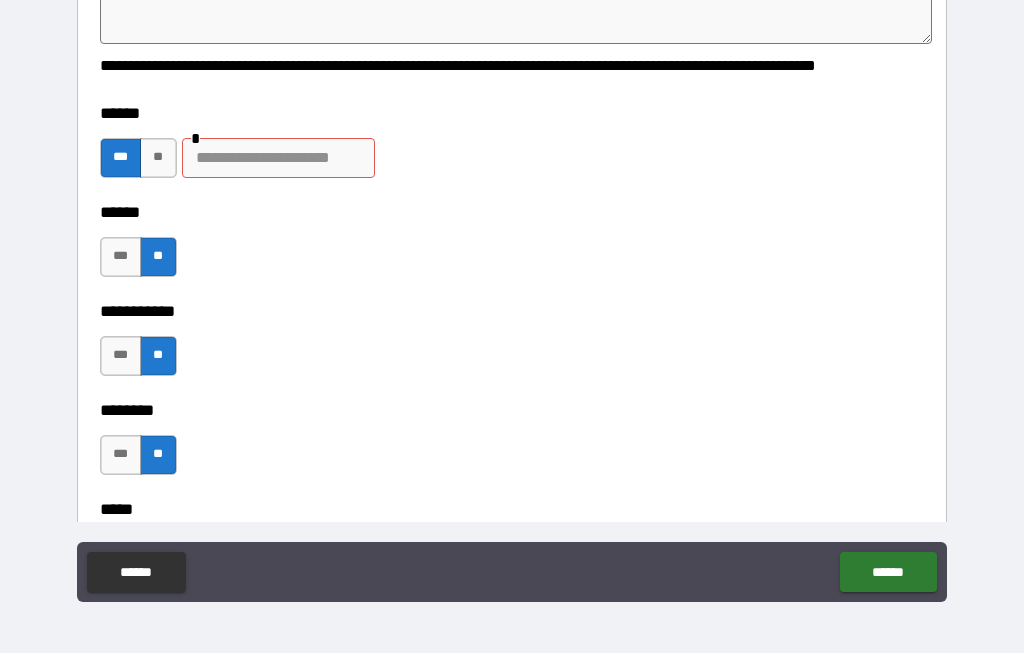 click at bounding box center (278, 159) 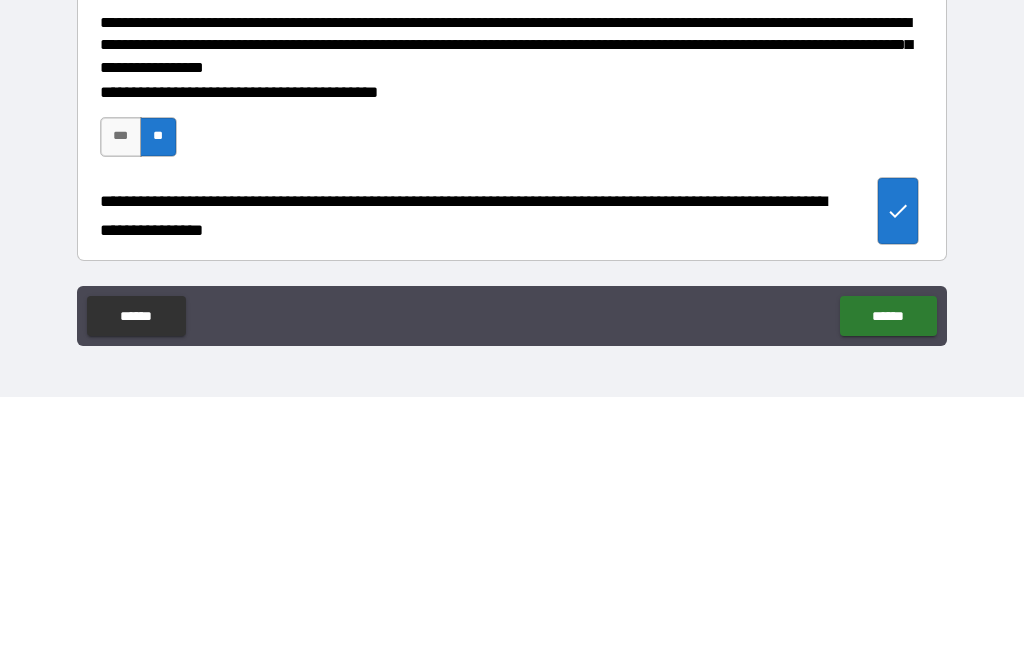 scroll, scrollTop: 3030, scrollLeft: 0, axis: vertical 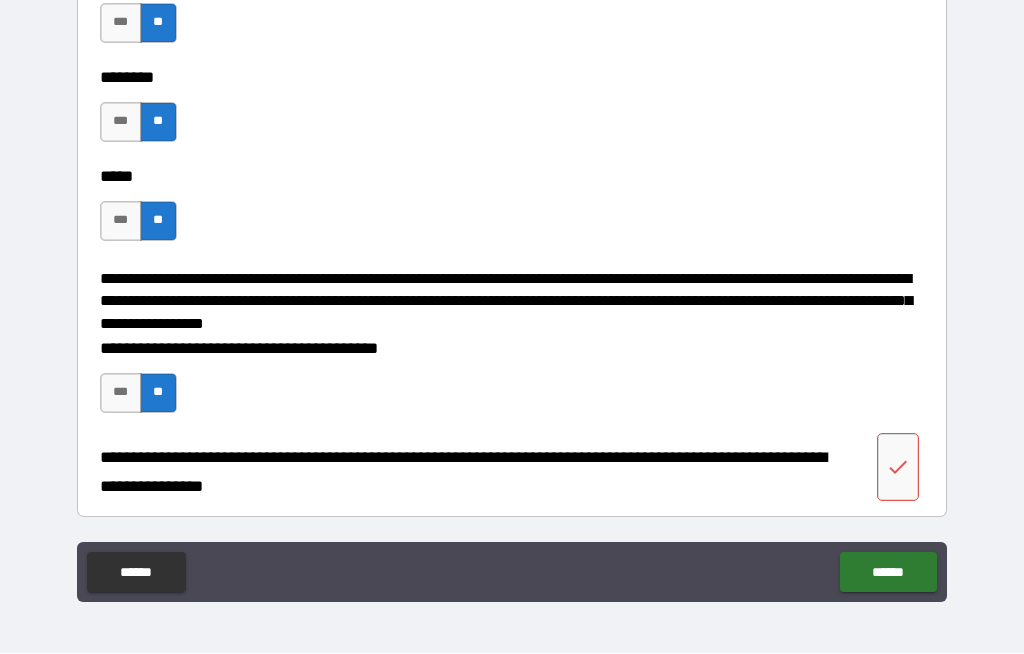 click on "******" at bounding box center (888, 573) 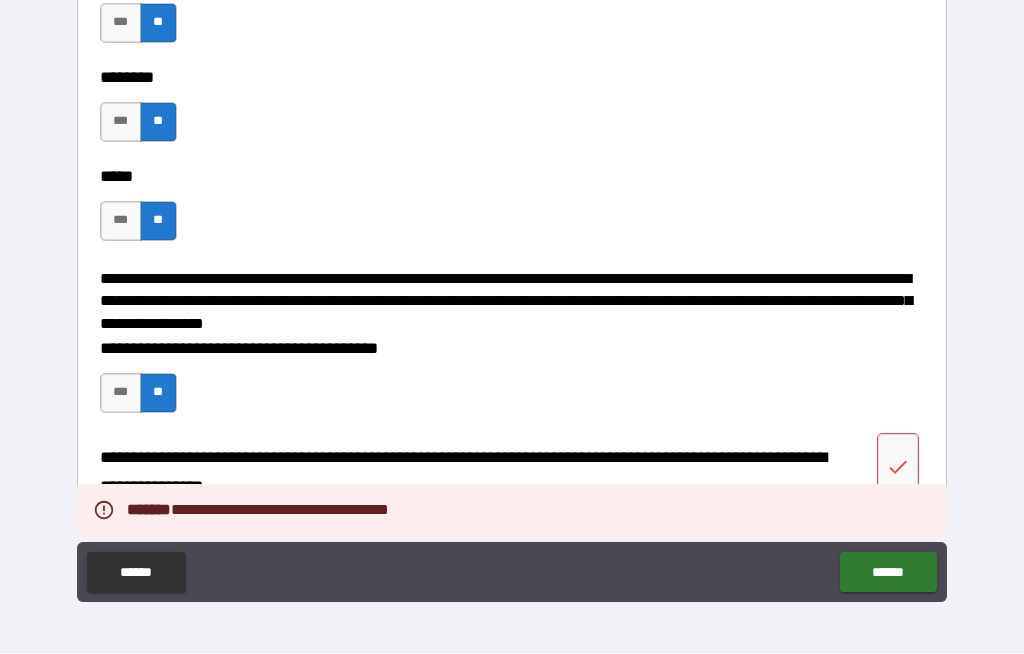 click 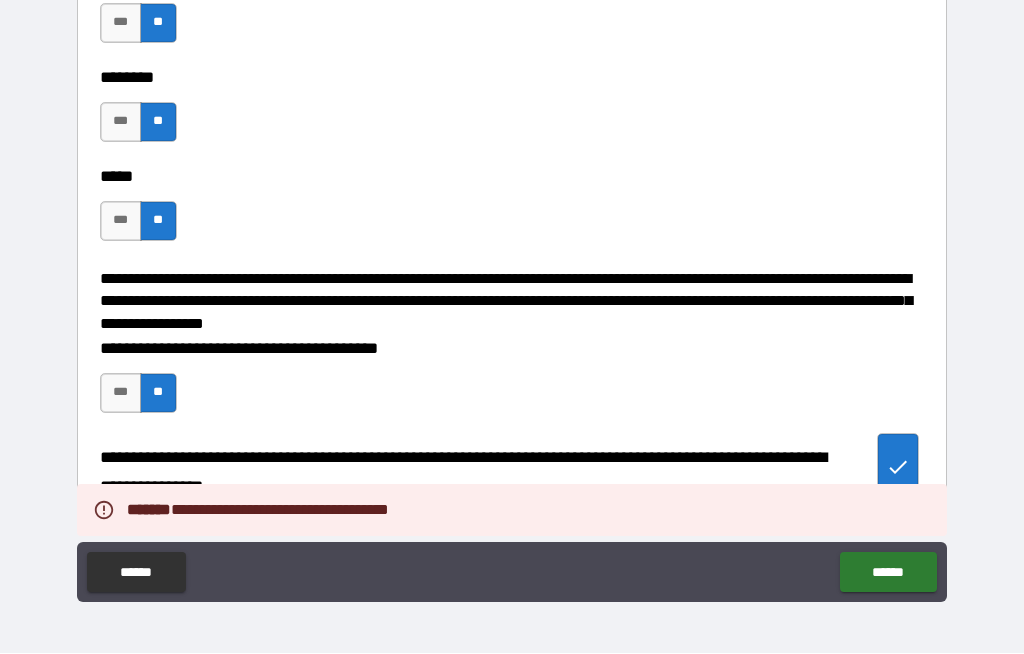 click on "******" at bounding box center [888, 573] 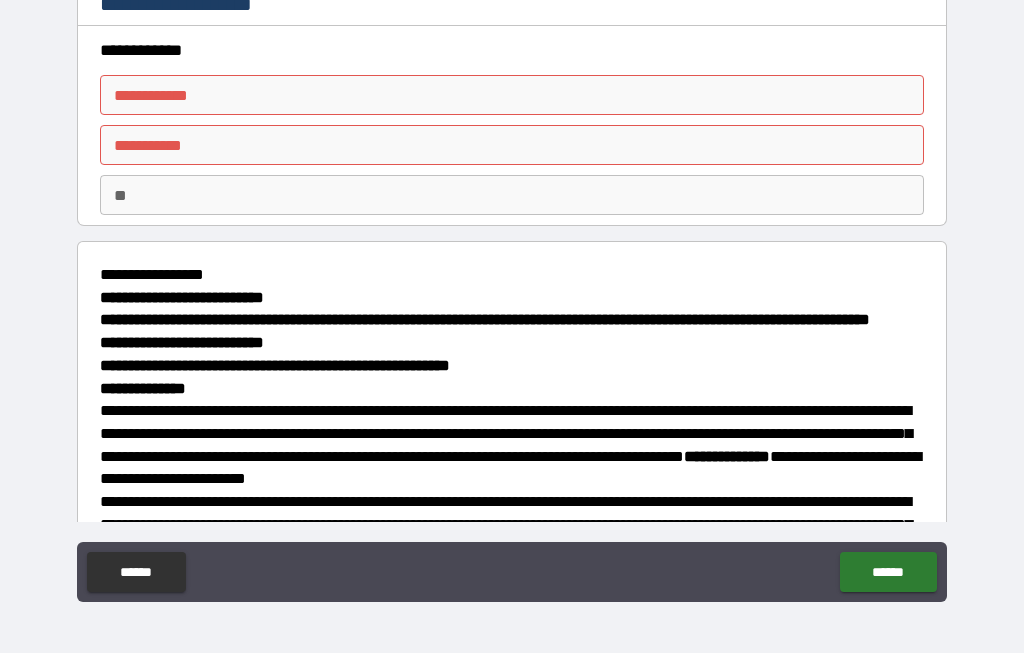scroll, scrollTop: 0, scrollLeft: 0, axis: both 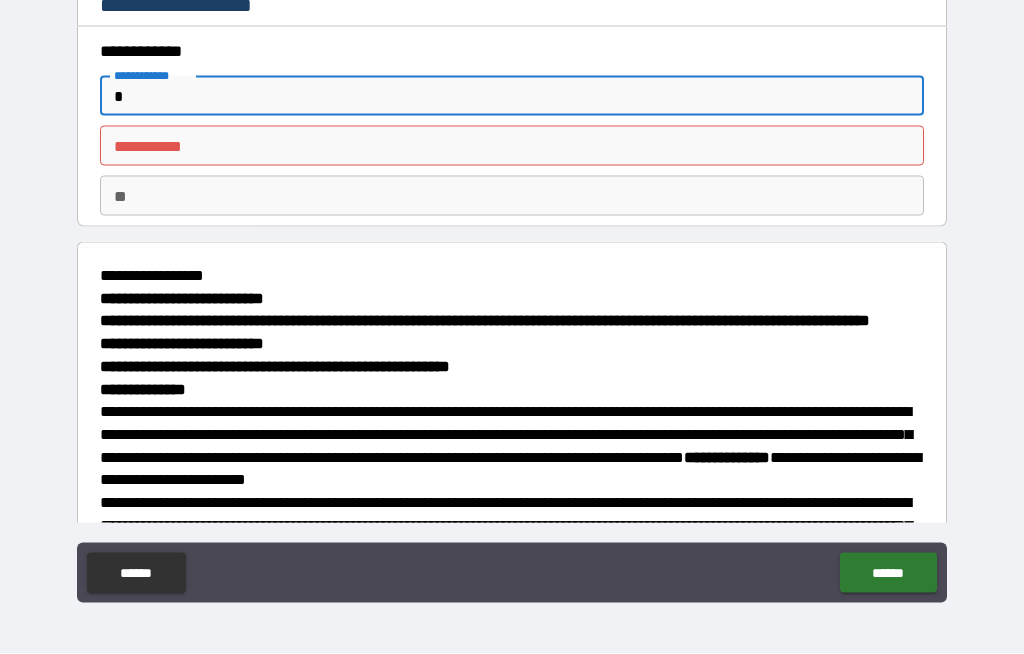 type on "*" 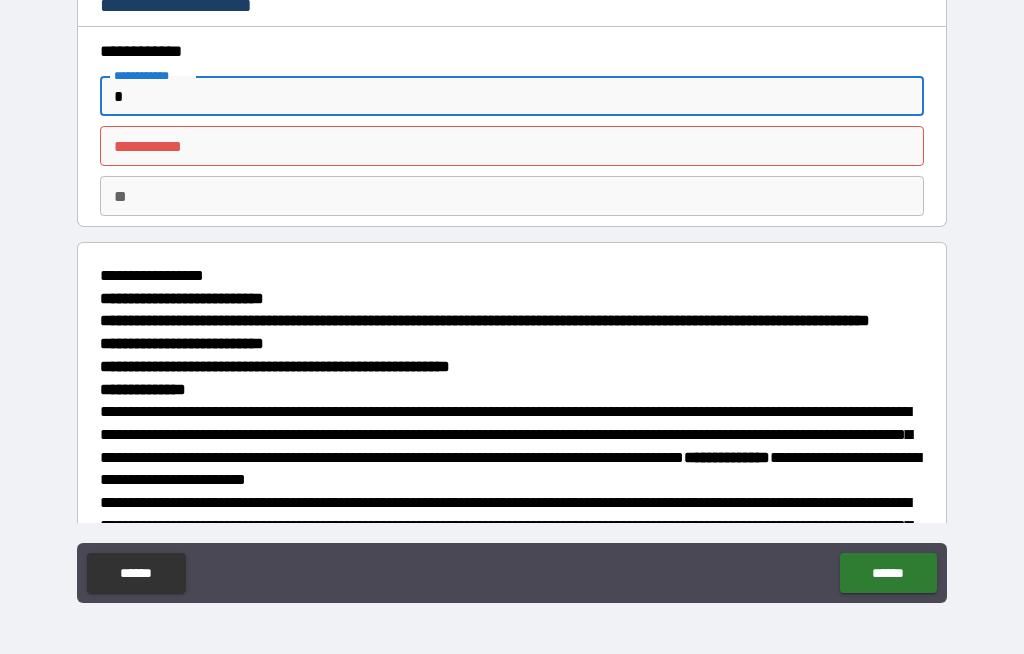 type on "*" 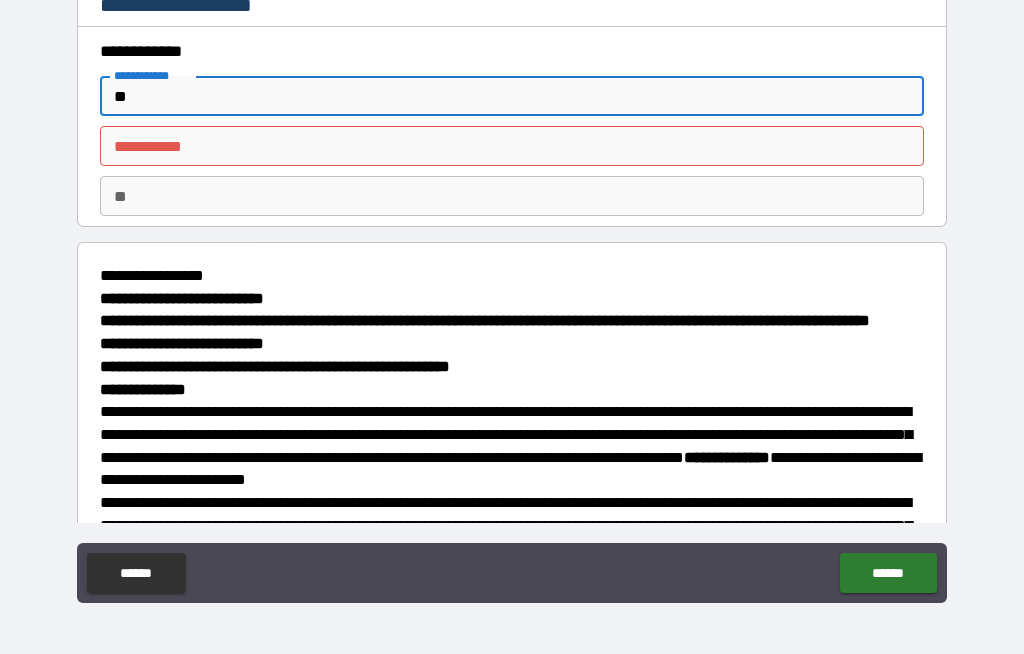 type on "*" 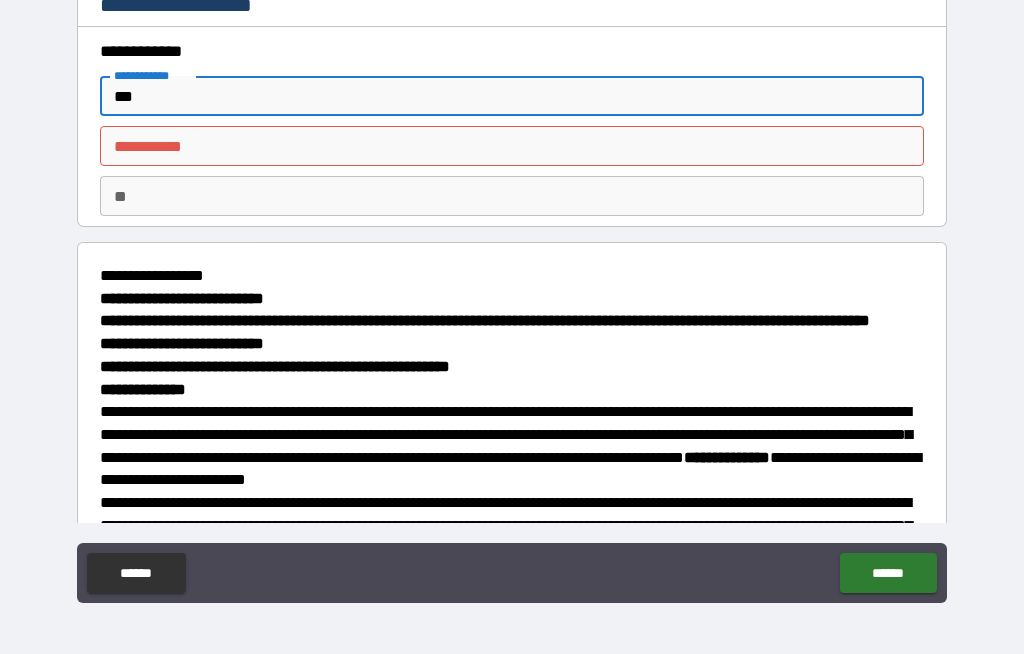 type on "*" 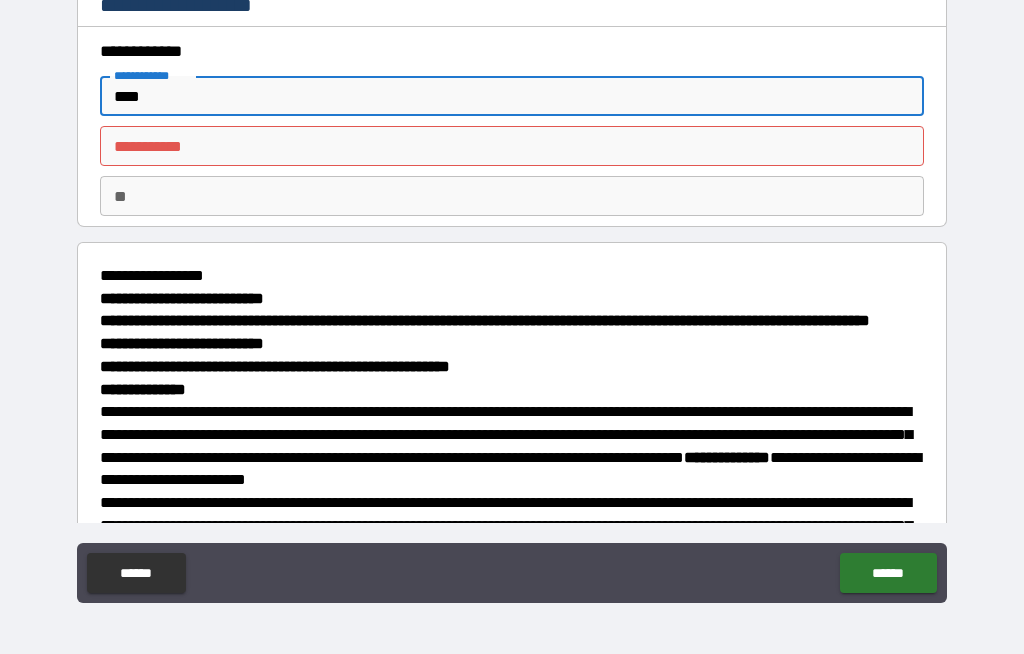type on "*" 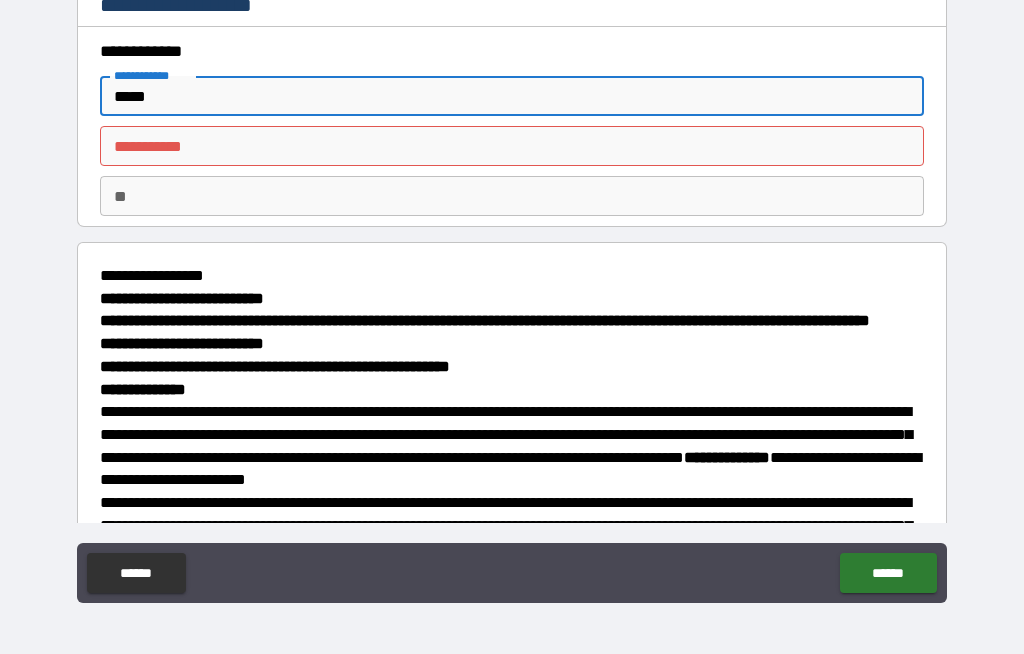 type on "*" 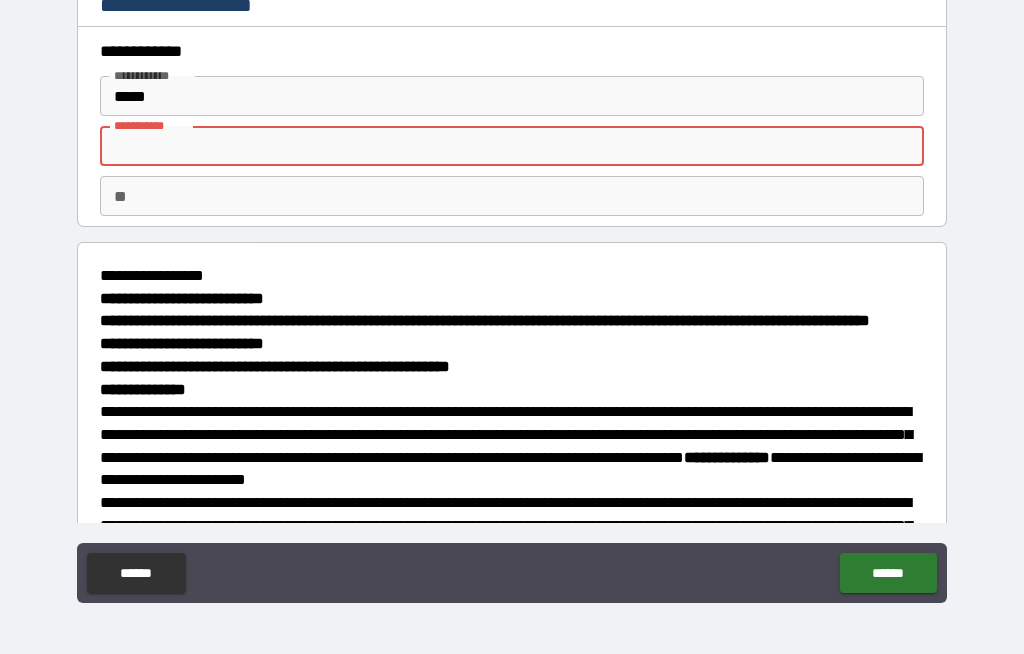type on "*" 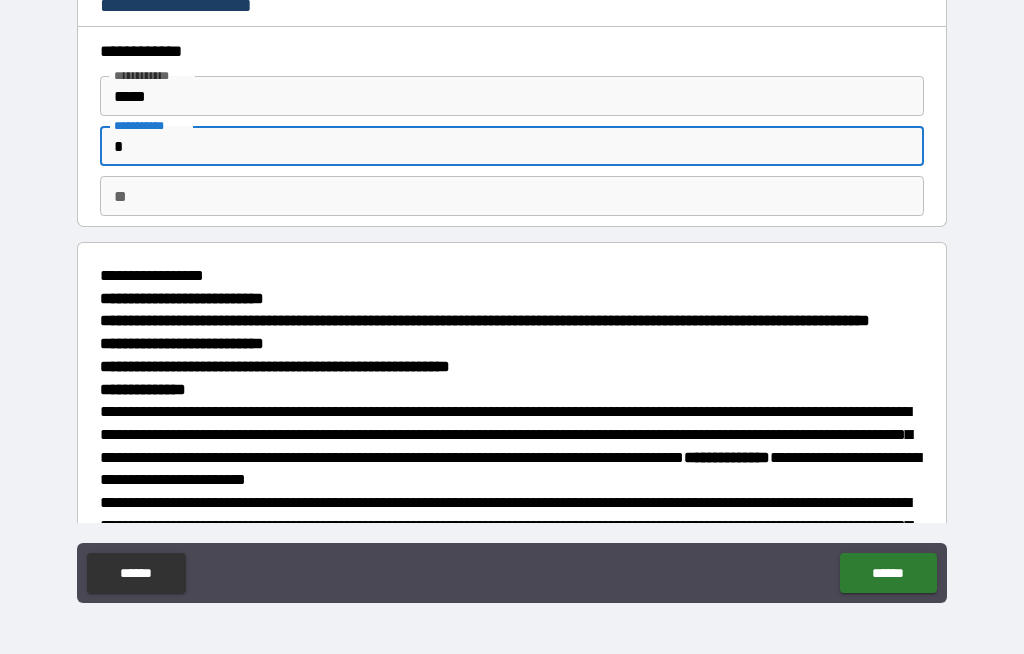 type on "*" 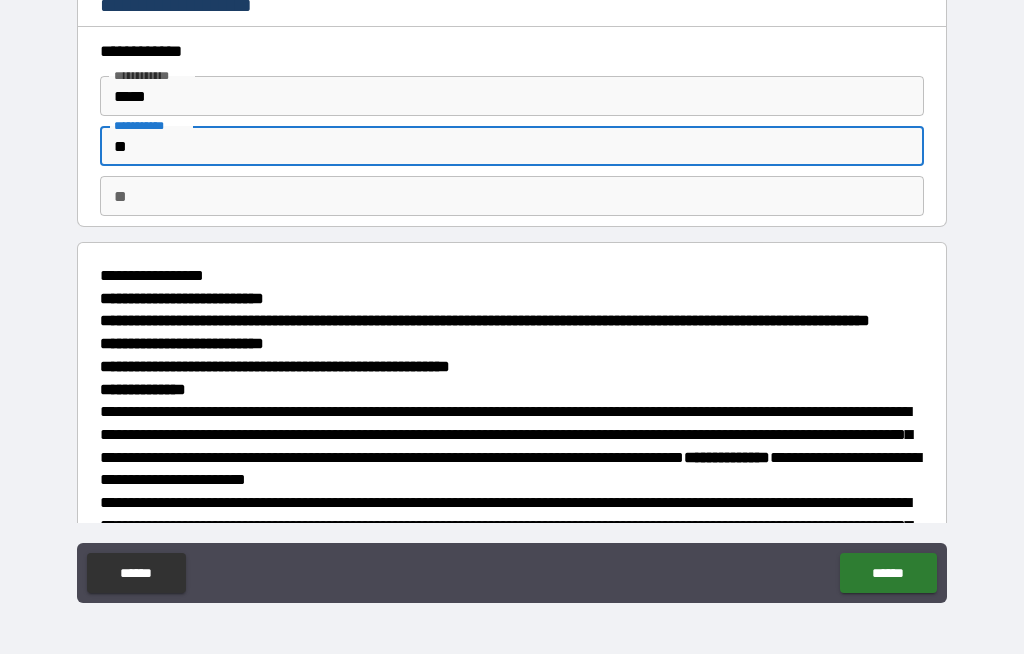 type on "*" 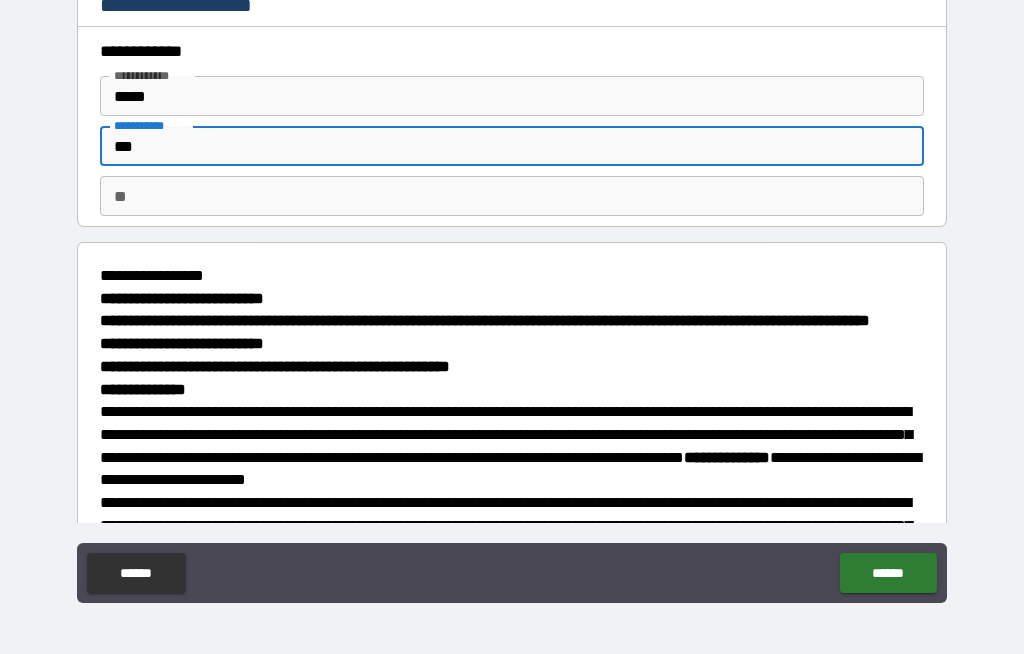 type on "*" 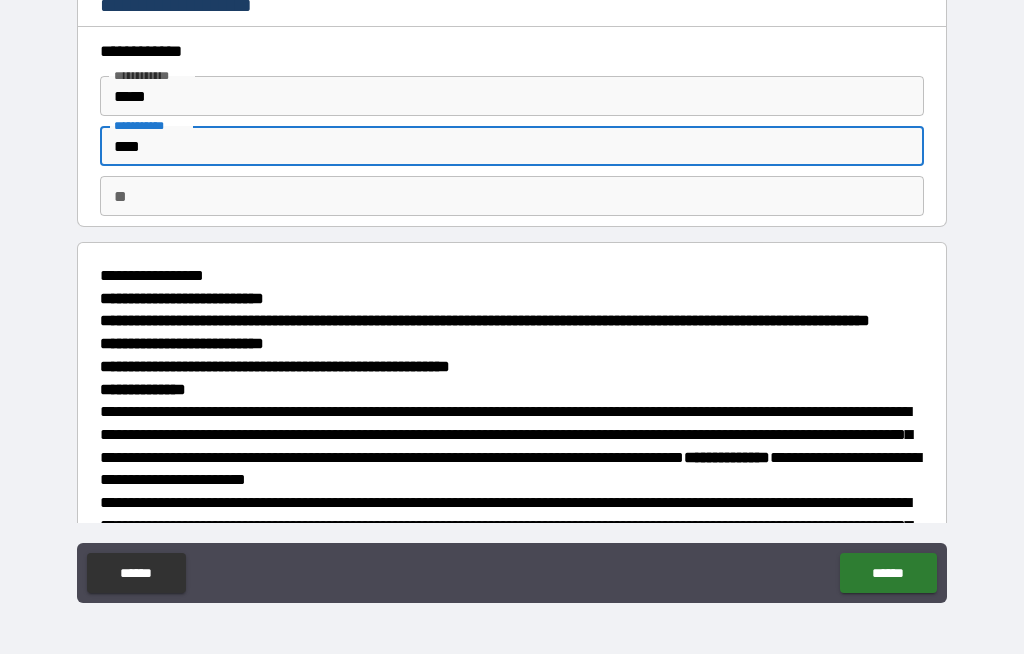 type on "*" 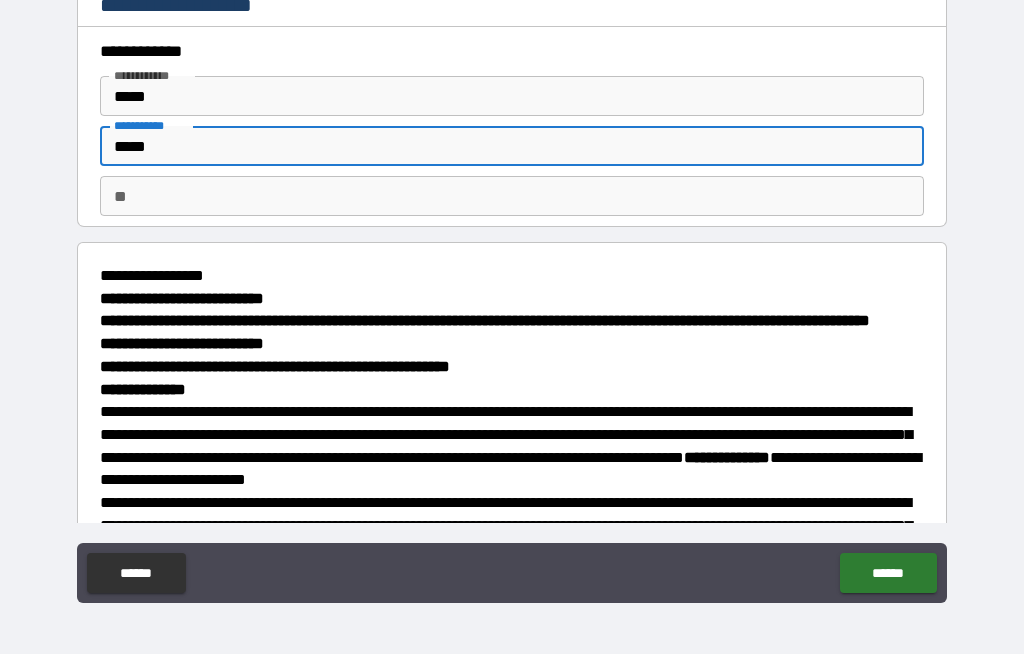 type on "*" 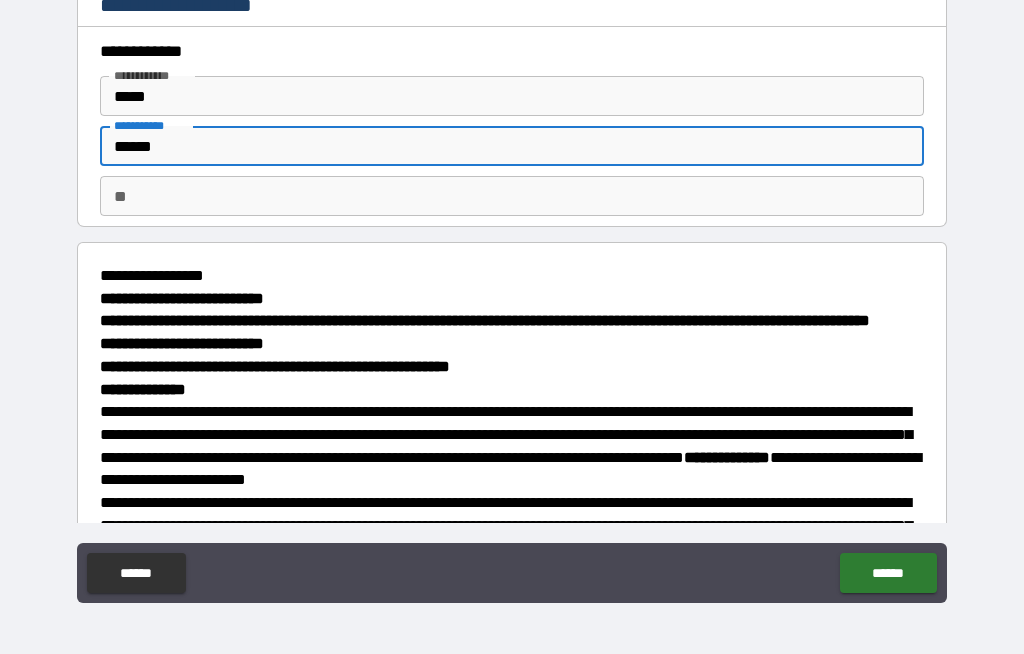 type on "*" 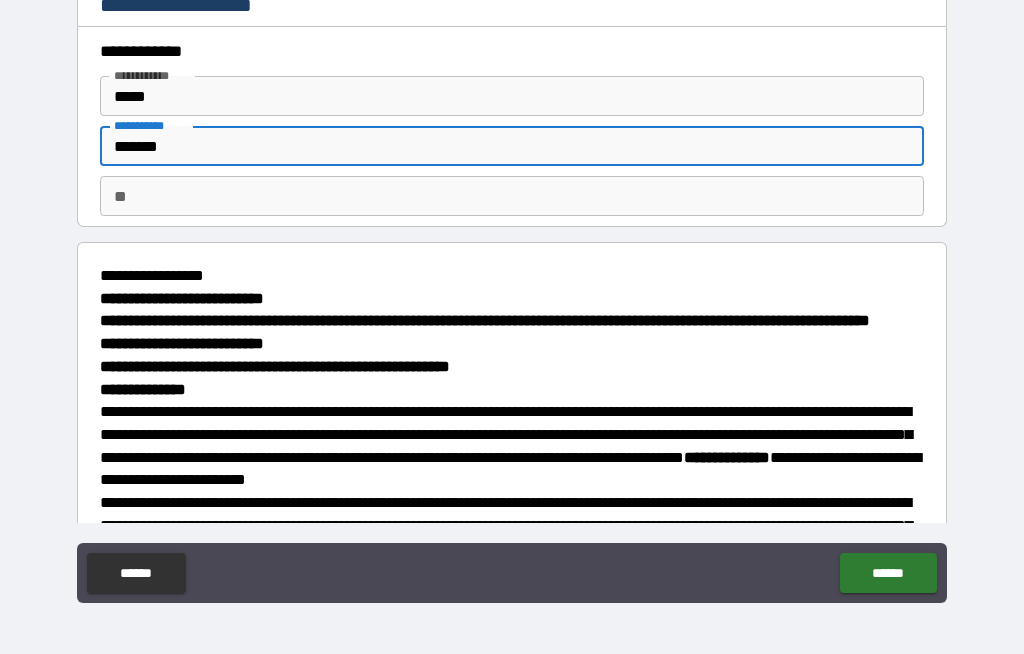 type on "*" 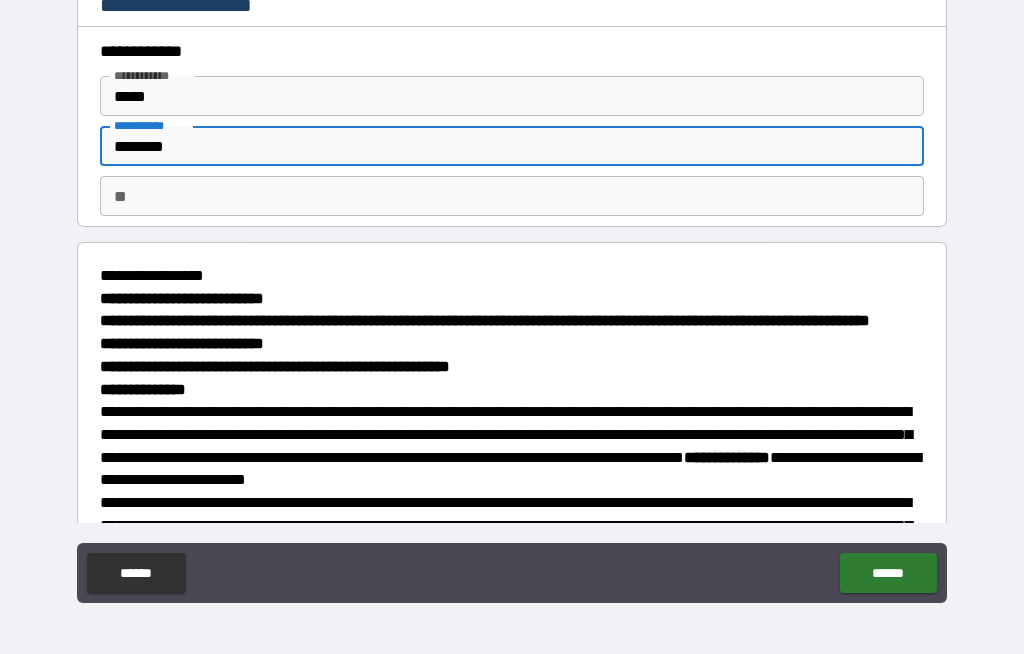 type on "*" 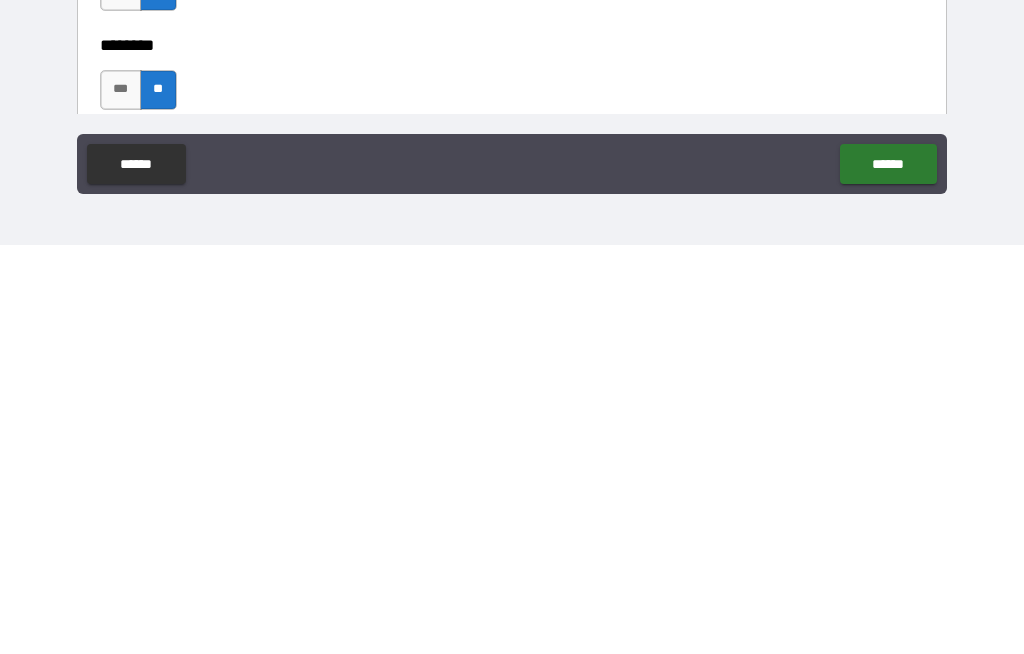 scroll, scrollTop: 2436, scrollLeft: 0, axis: vertical 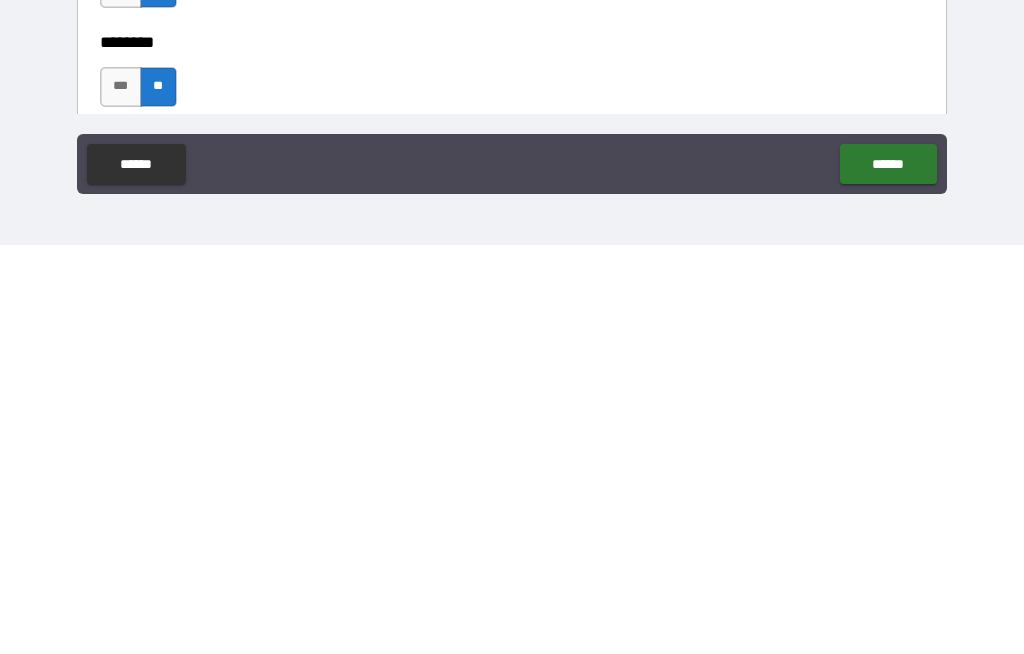 click on "******" at bounding box center (888, 573) 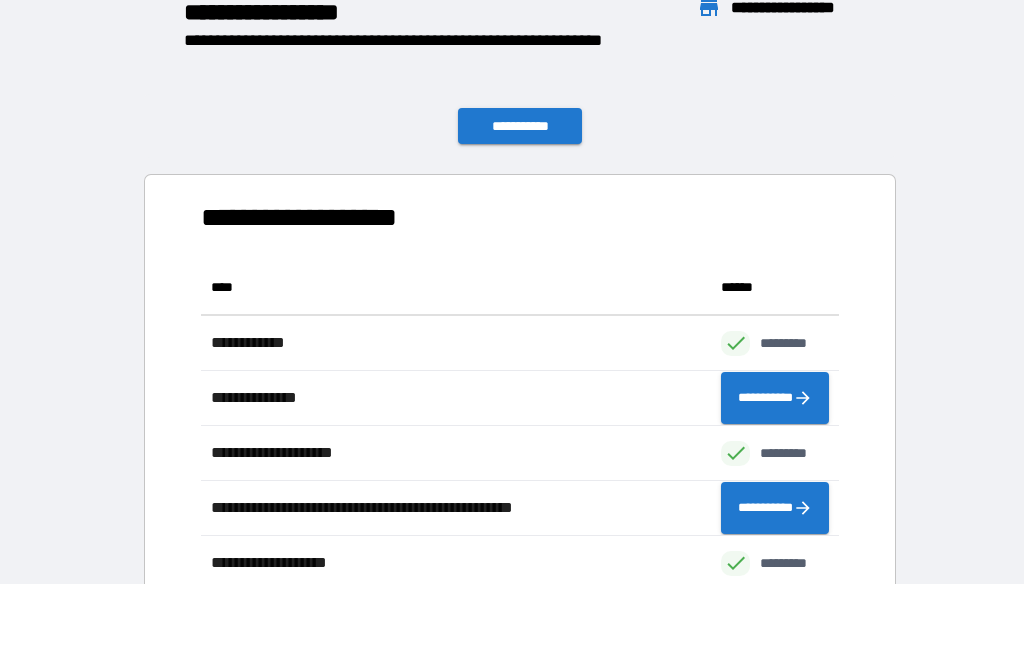 scroll, scrollTop: 386, scrollLeft: 638, axis: both 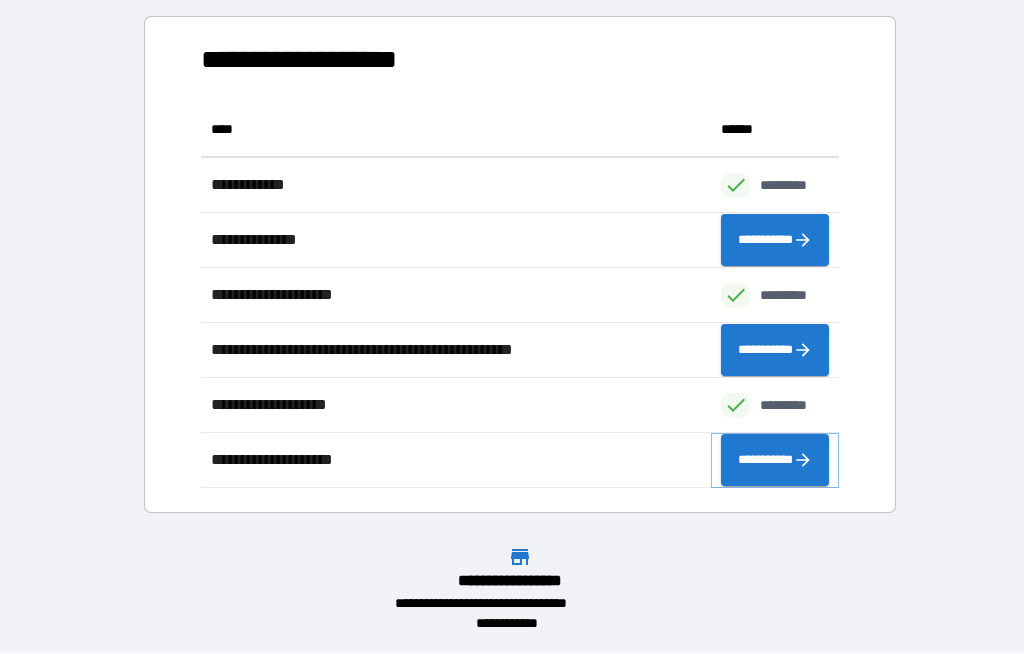 click on "**********" at bounding box center [775, 461] 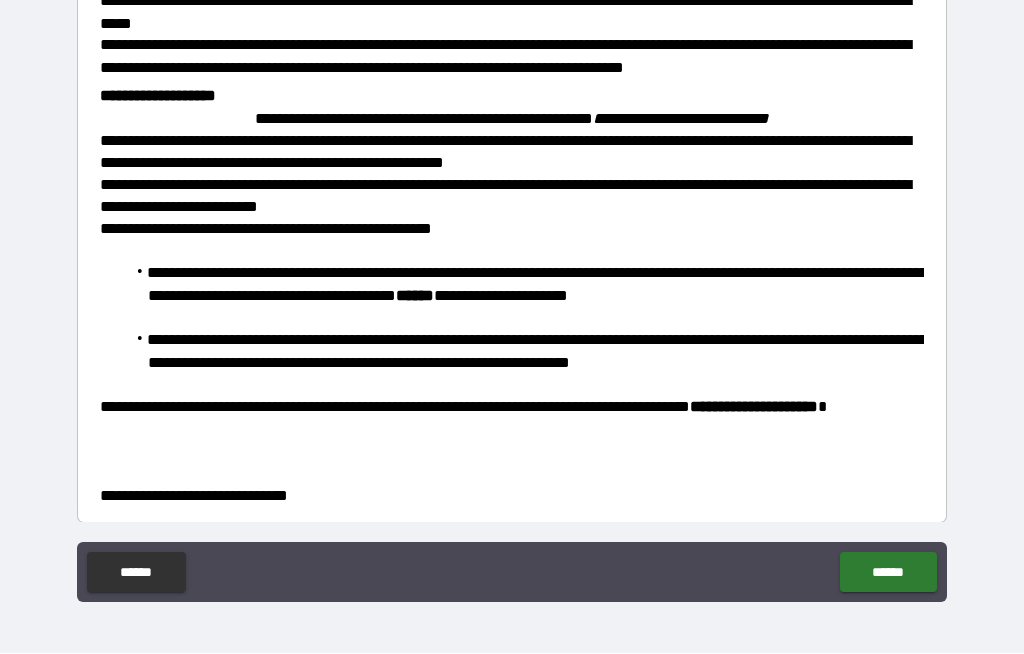 scroll, scrollTop: 1018, scrollLeft: 0, axis: vertical 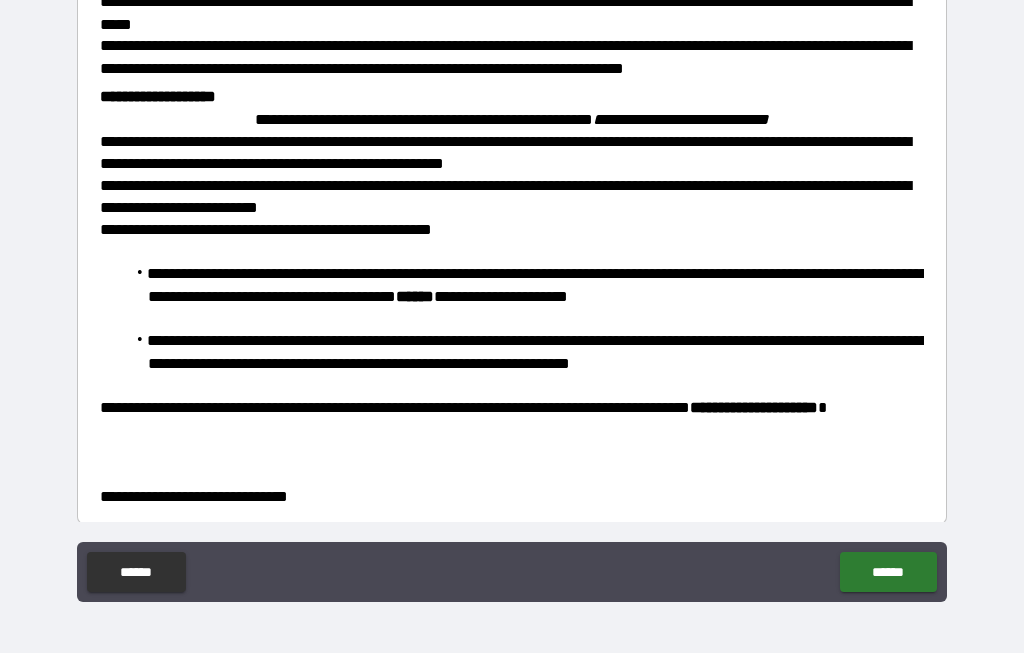 click on "******" at bounding box center [888, 573] 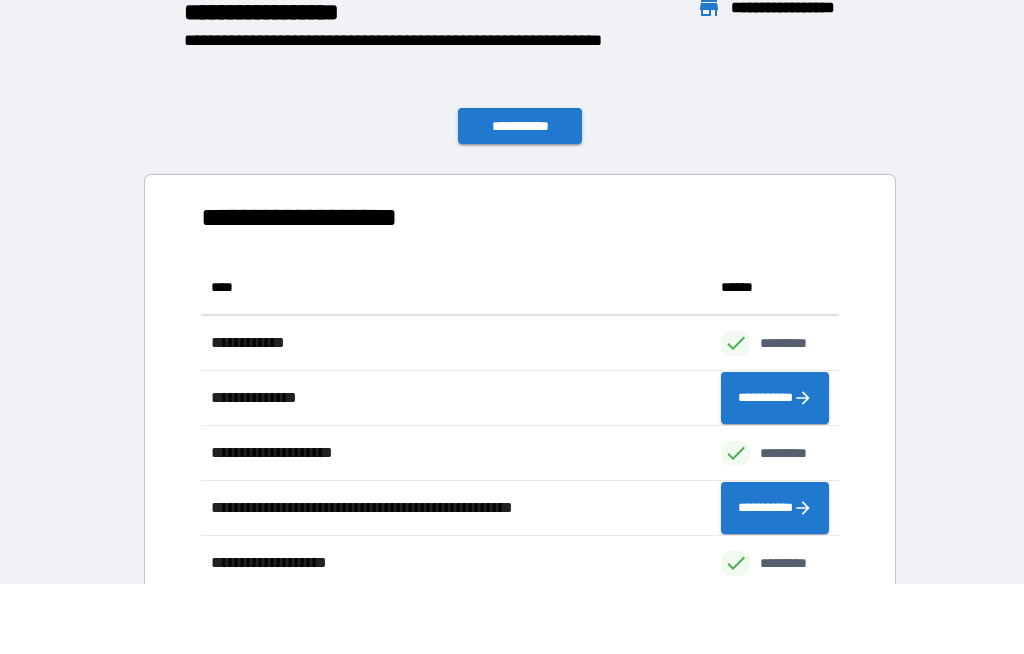 scroll, scrollTop: 1, scrollLeft: 1, axis: both 